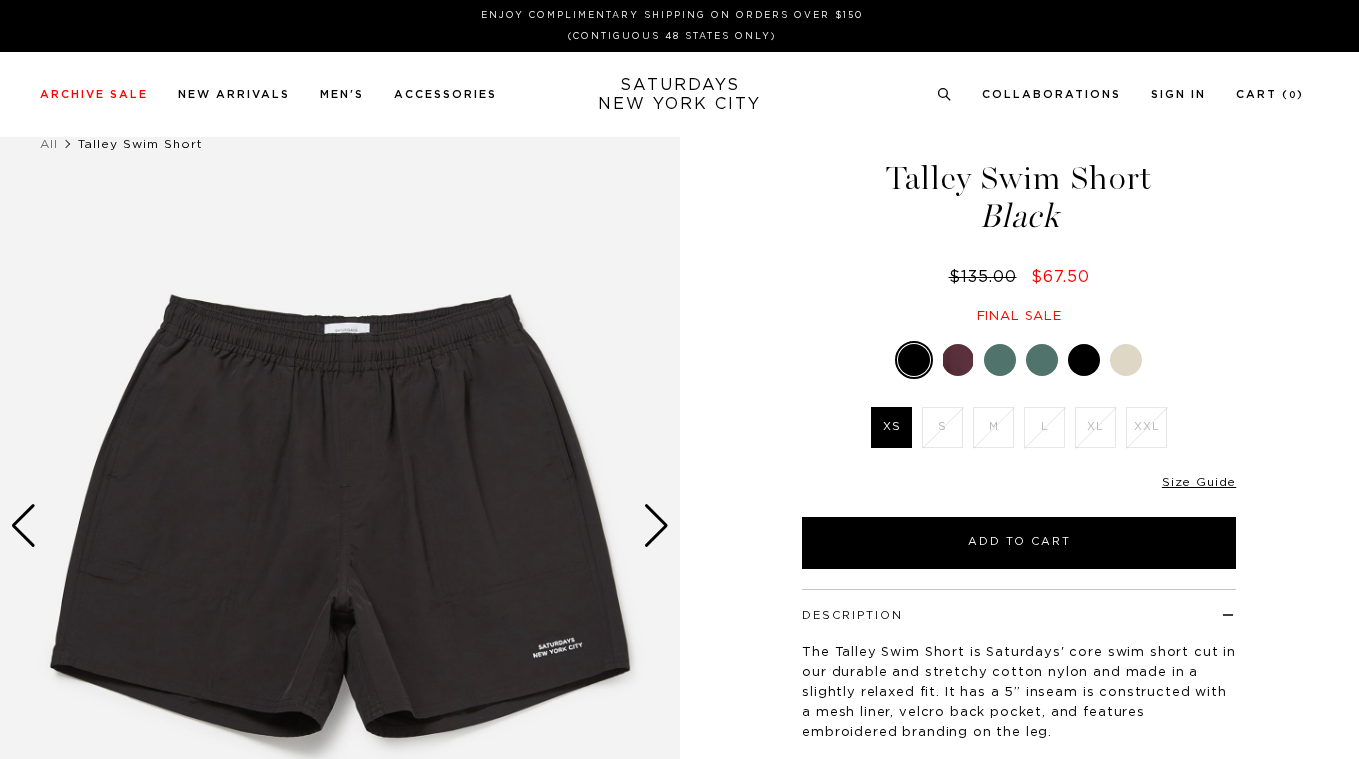 scroll, scrollTop: 0, scrollLeft: 0, axis: both 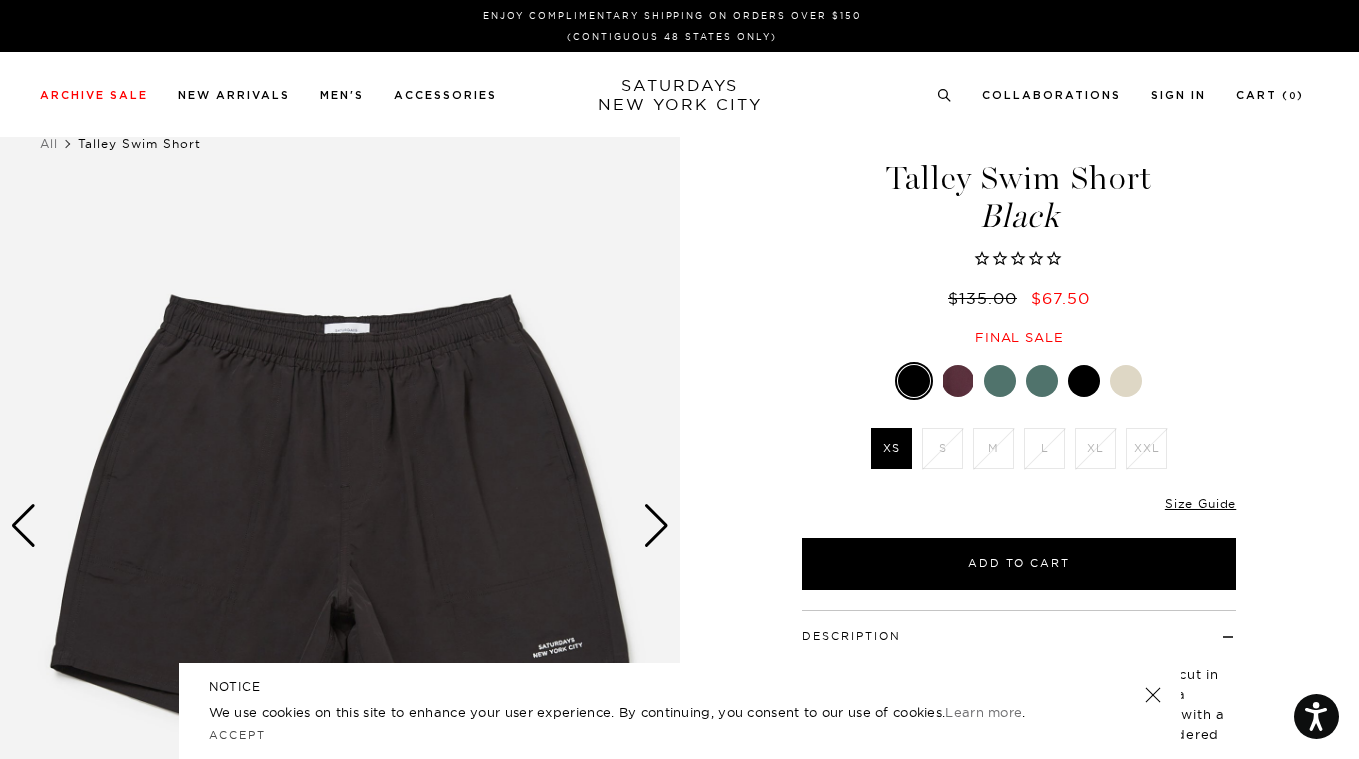 click at bounding box center (340, 525) 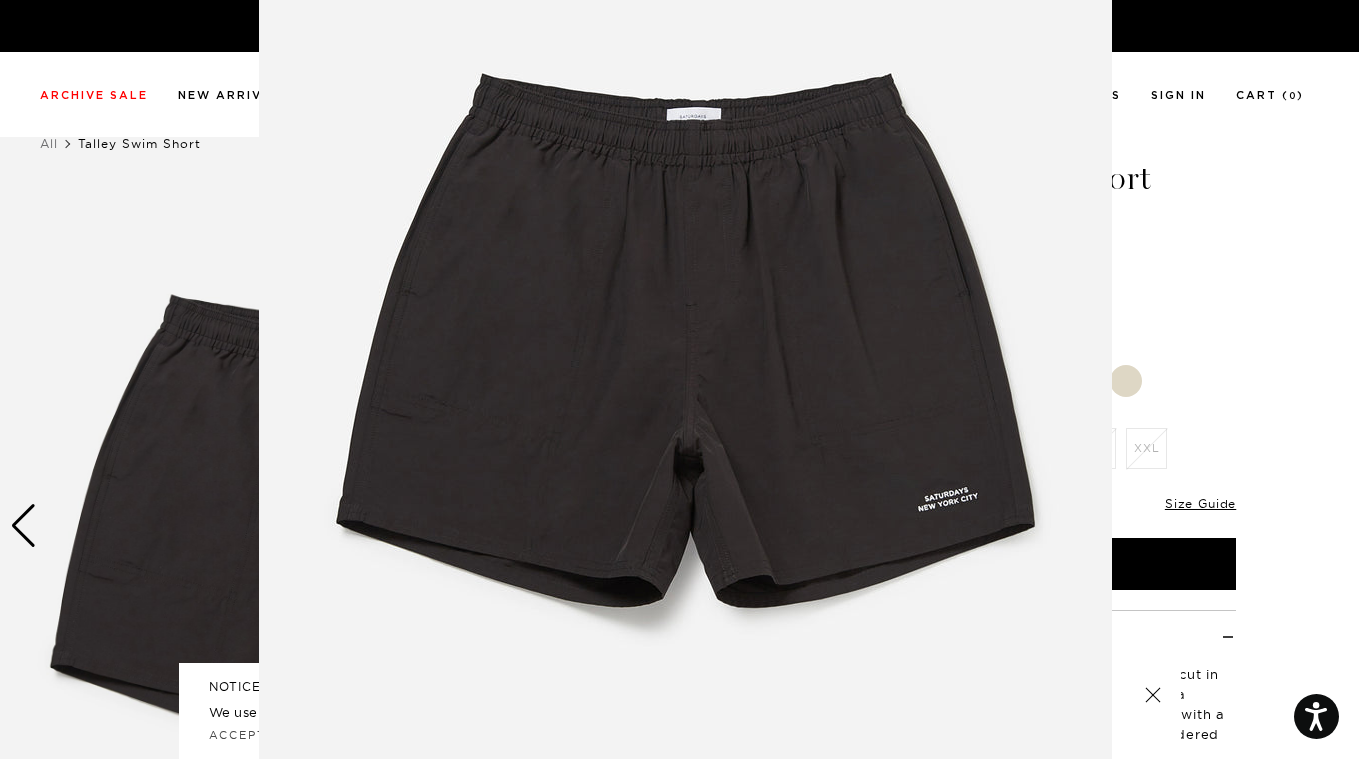 scroll, scrollTop: 161, scrollLeft: 0, axis: vertical 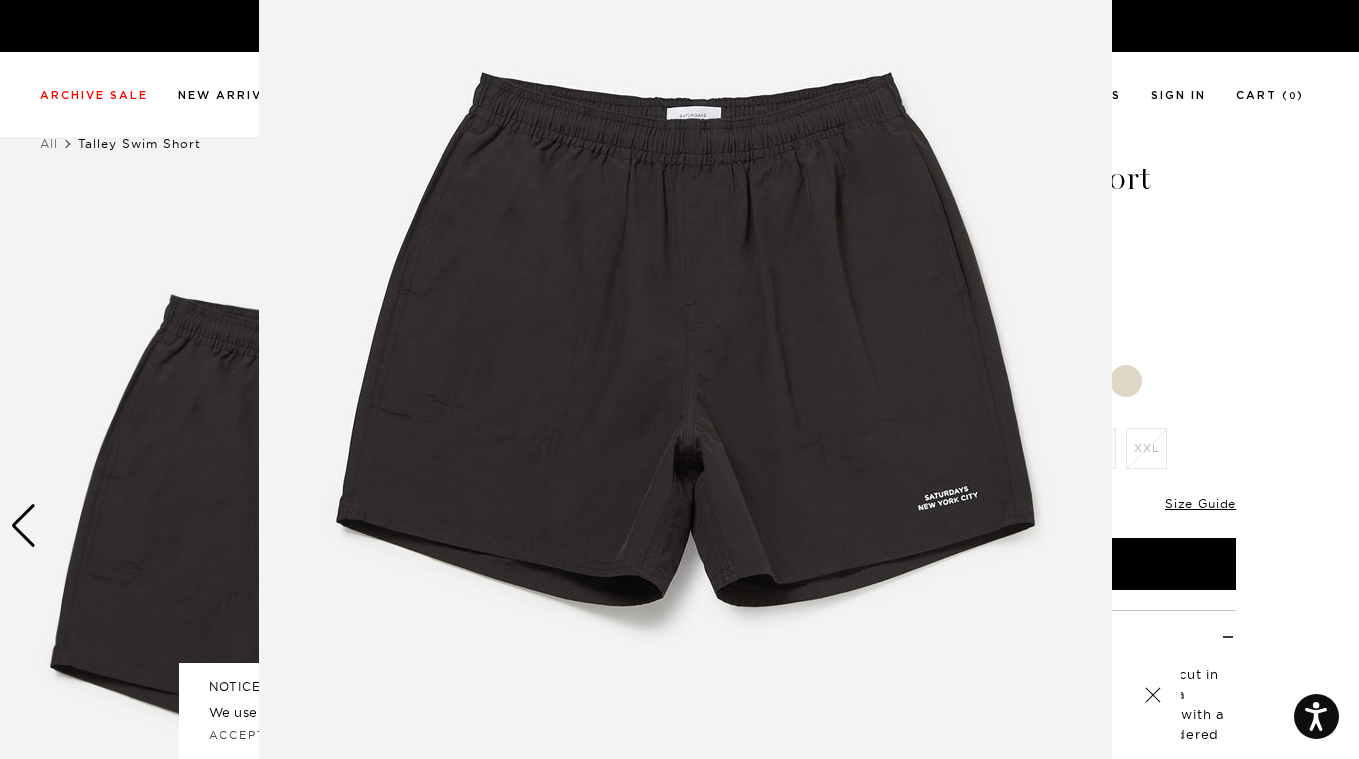 click at bounding box center [685, 351] 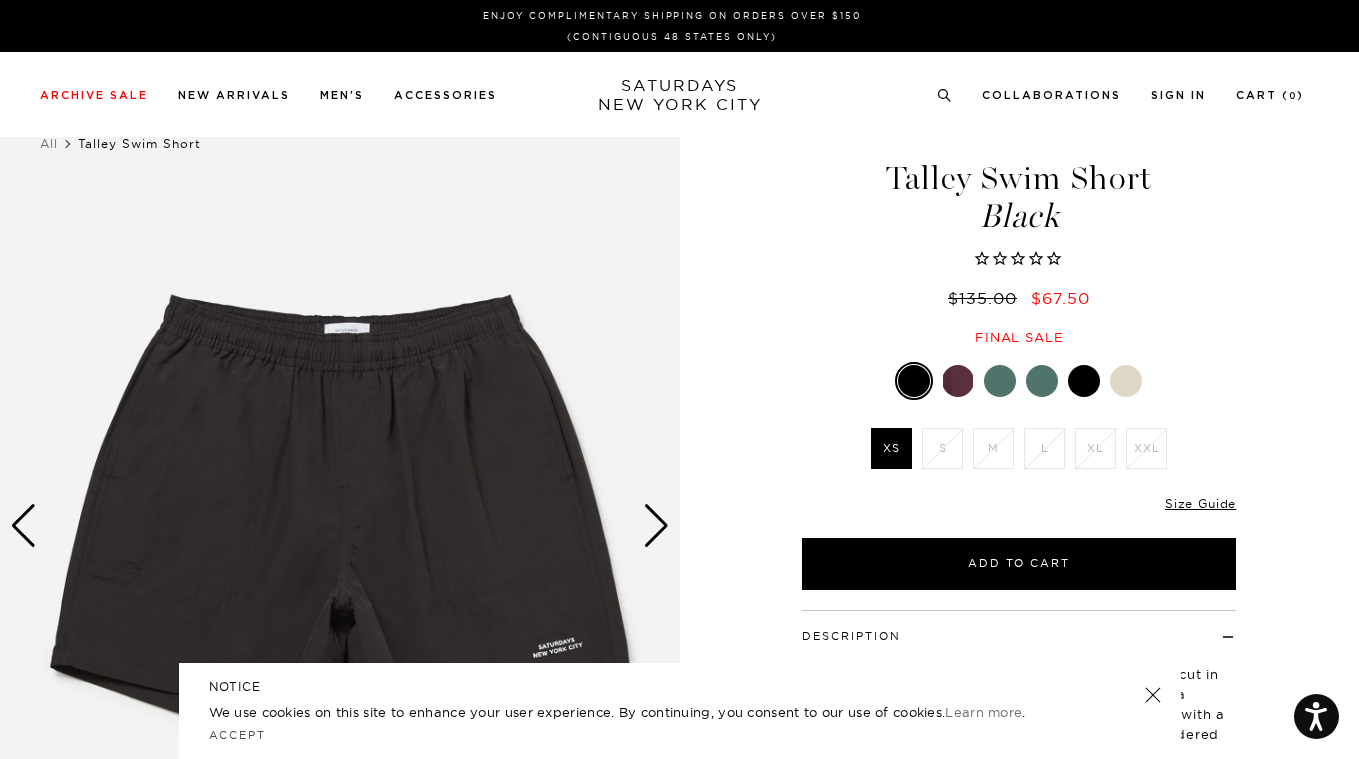 click at bounding box center (656, 526) 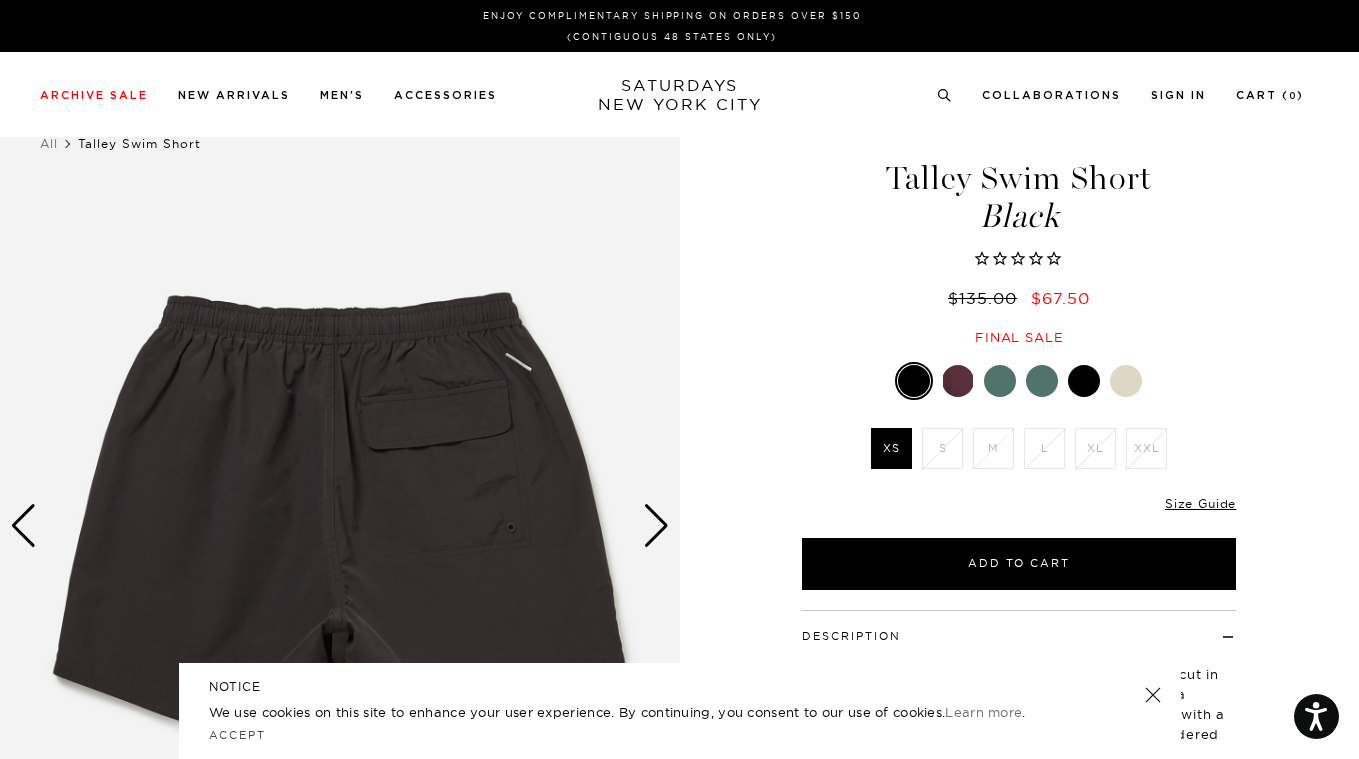 click at bounding box center (656, 526) 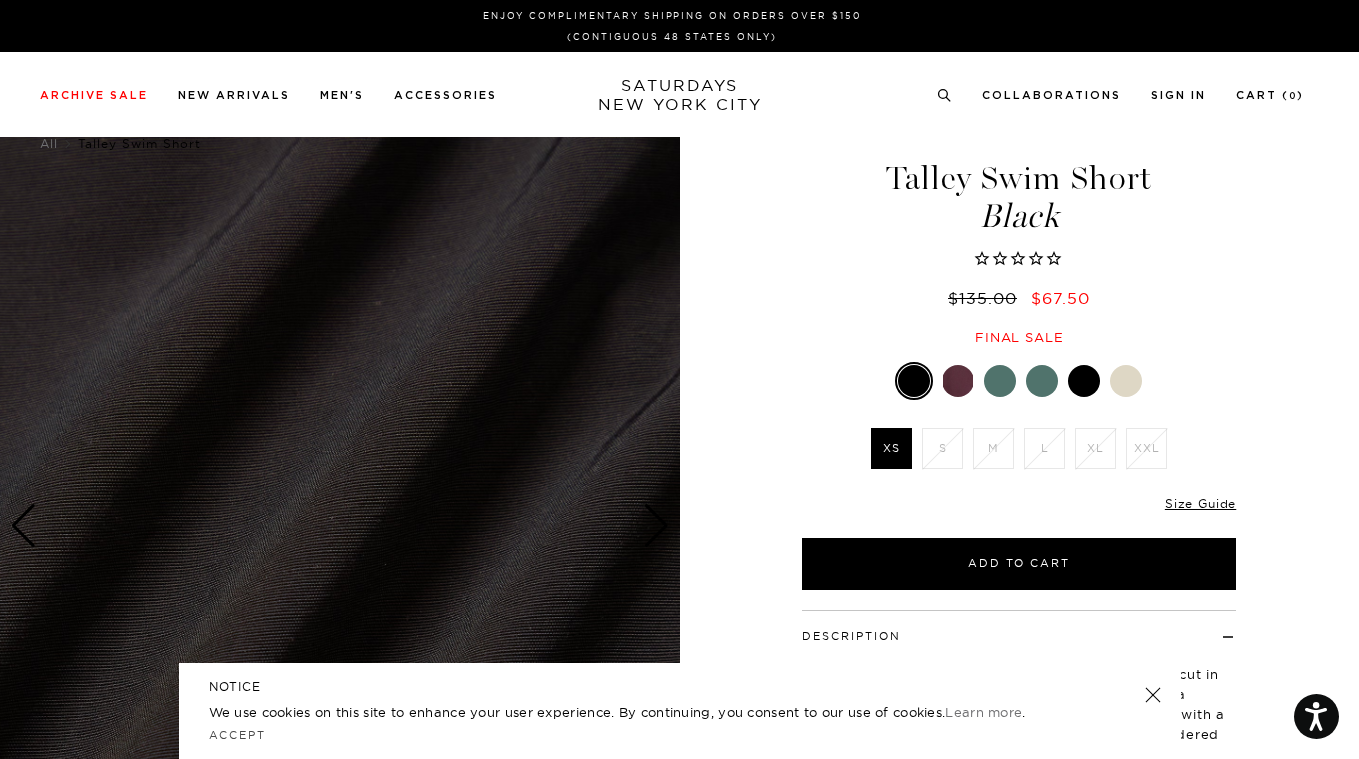 click at bounding box center [656, 526] 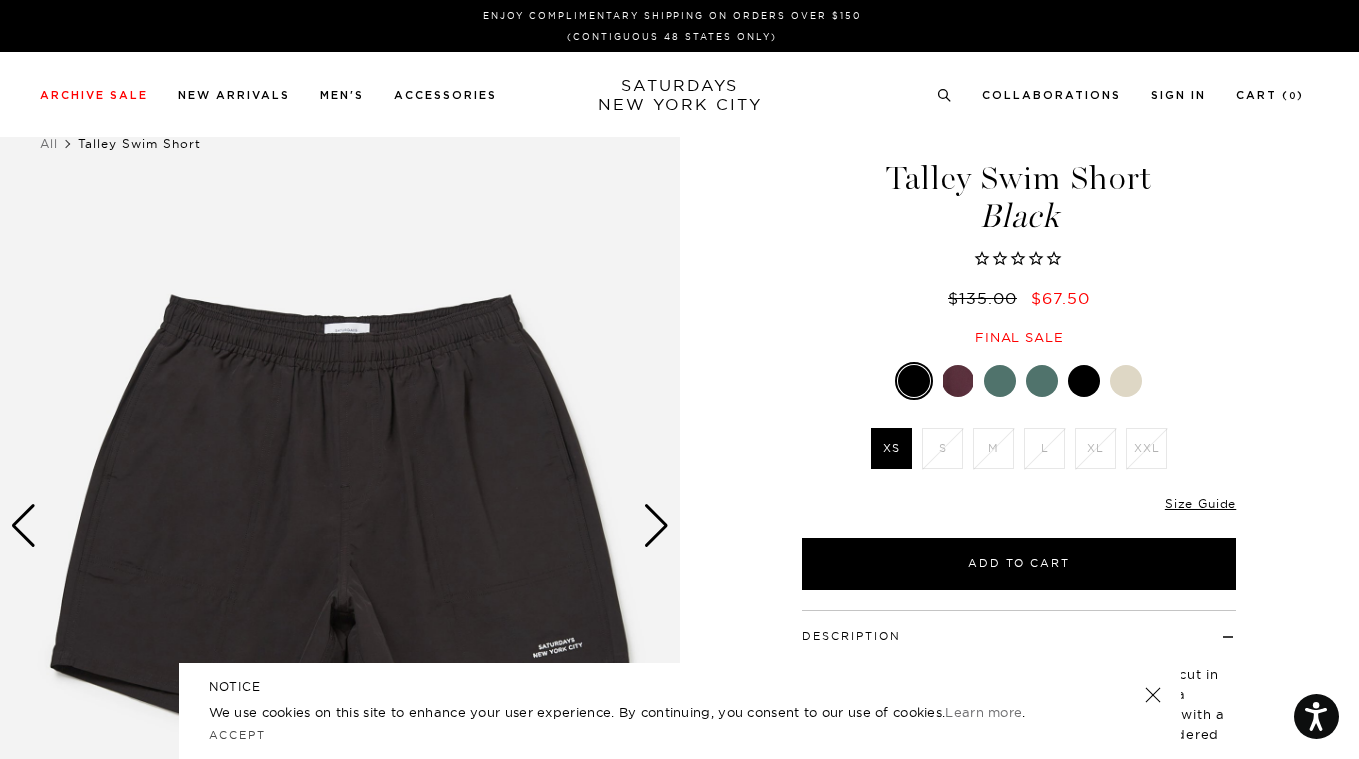click on "Press Option+1 for screen-reader mode, Option+0 to cancel Accessibility Screen-Reader Guide, Feedback, and Issue Reporting | New window
Enjoy Complimentary Shipping on Orders Over $150  (Contiguous 48 States Only)
Archive Sale
Men's
Tees
Shirts
Shorts
Swim
Women's" at bounding box center [679, 1136] 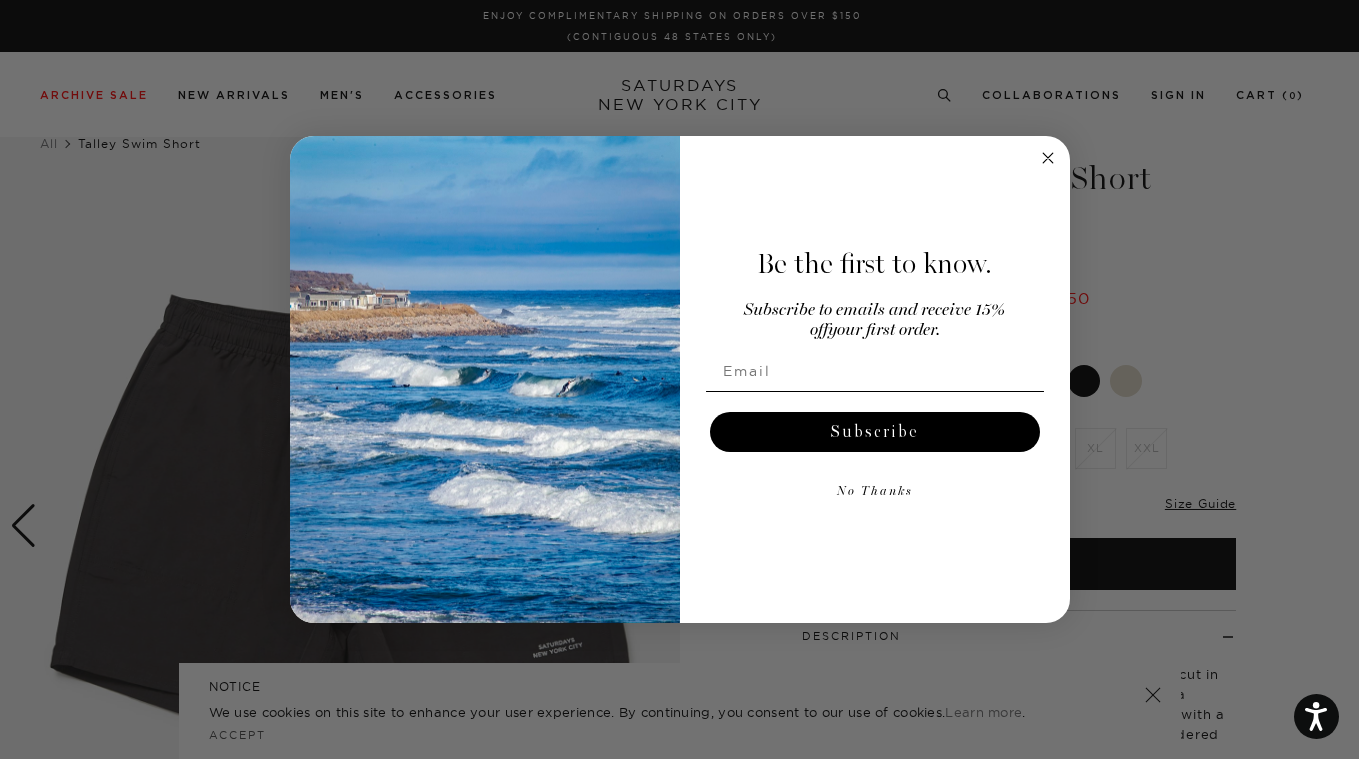 click on "Close dialog" 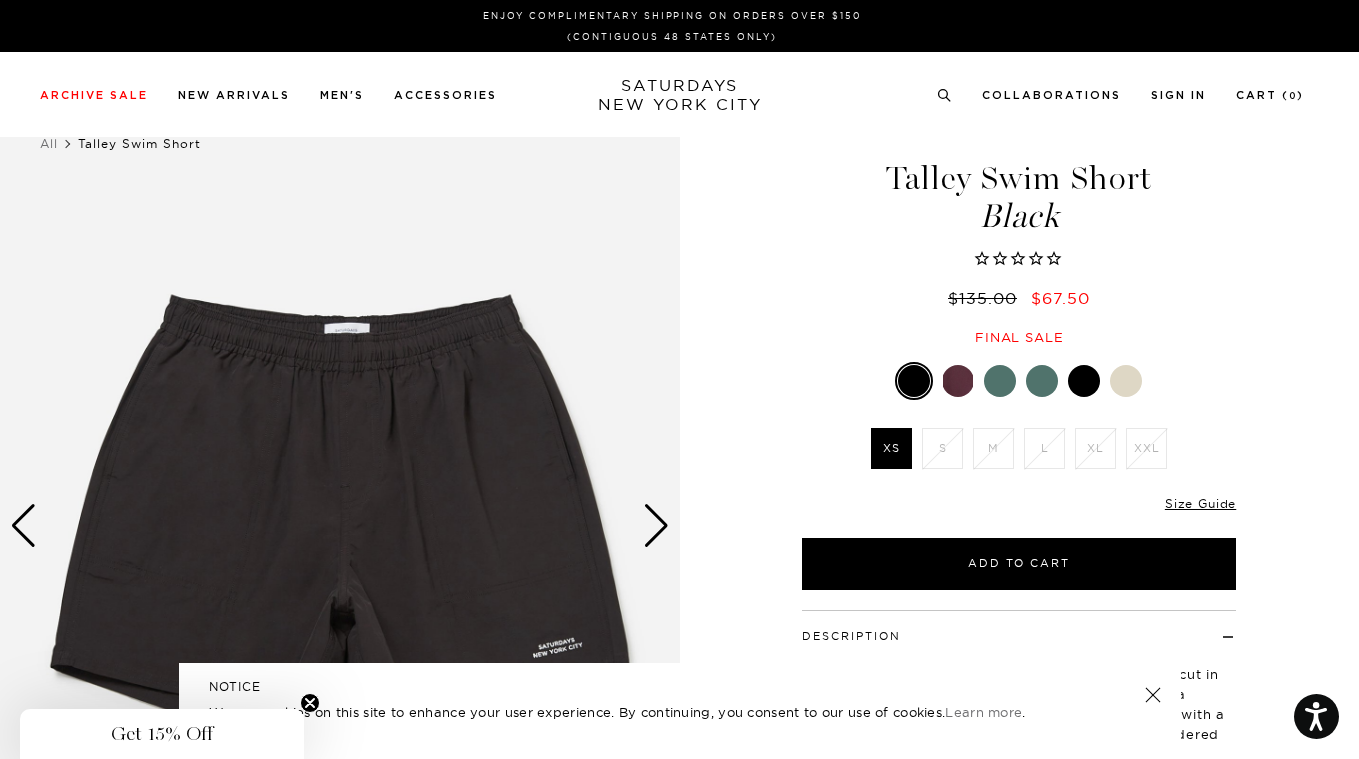 click at bounding box center [1000, 381] 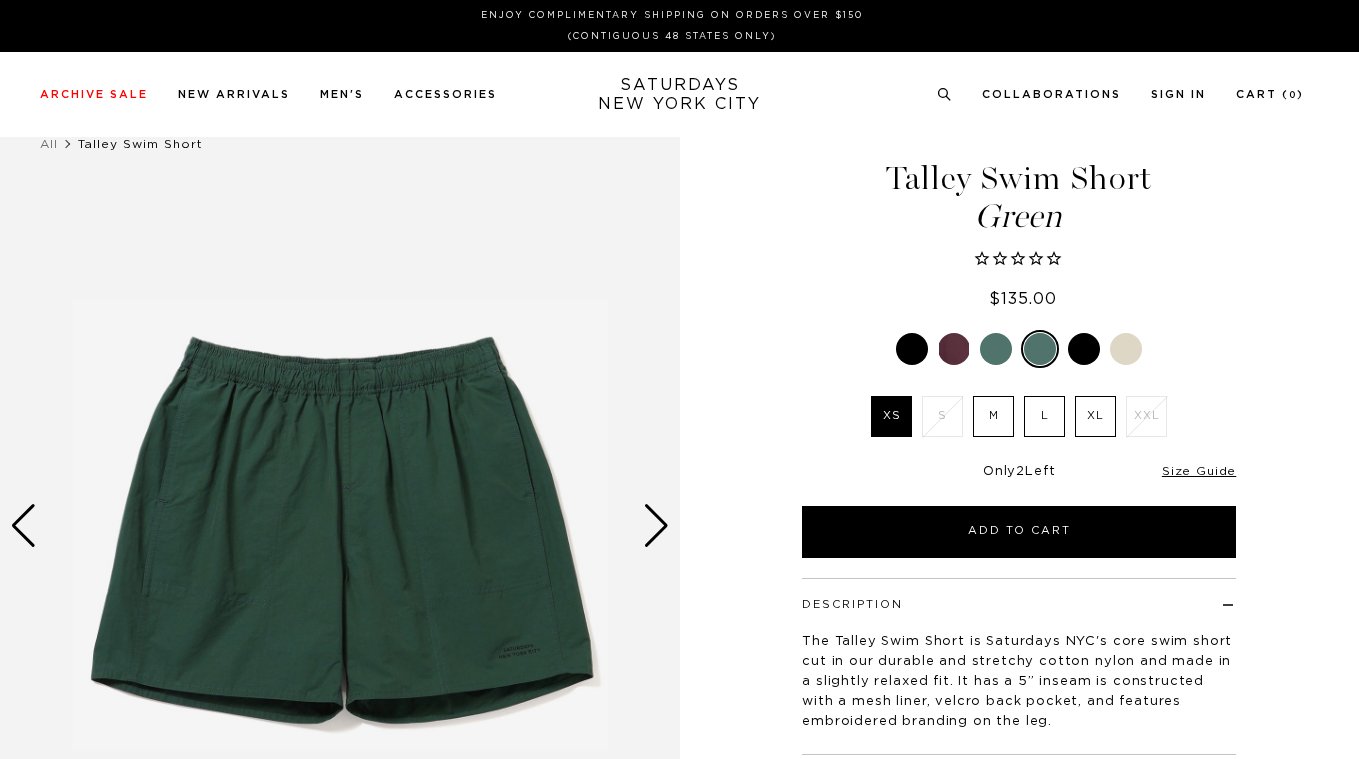 scroll, scrollTop: 0, scrollLeft: 0, axis: both 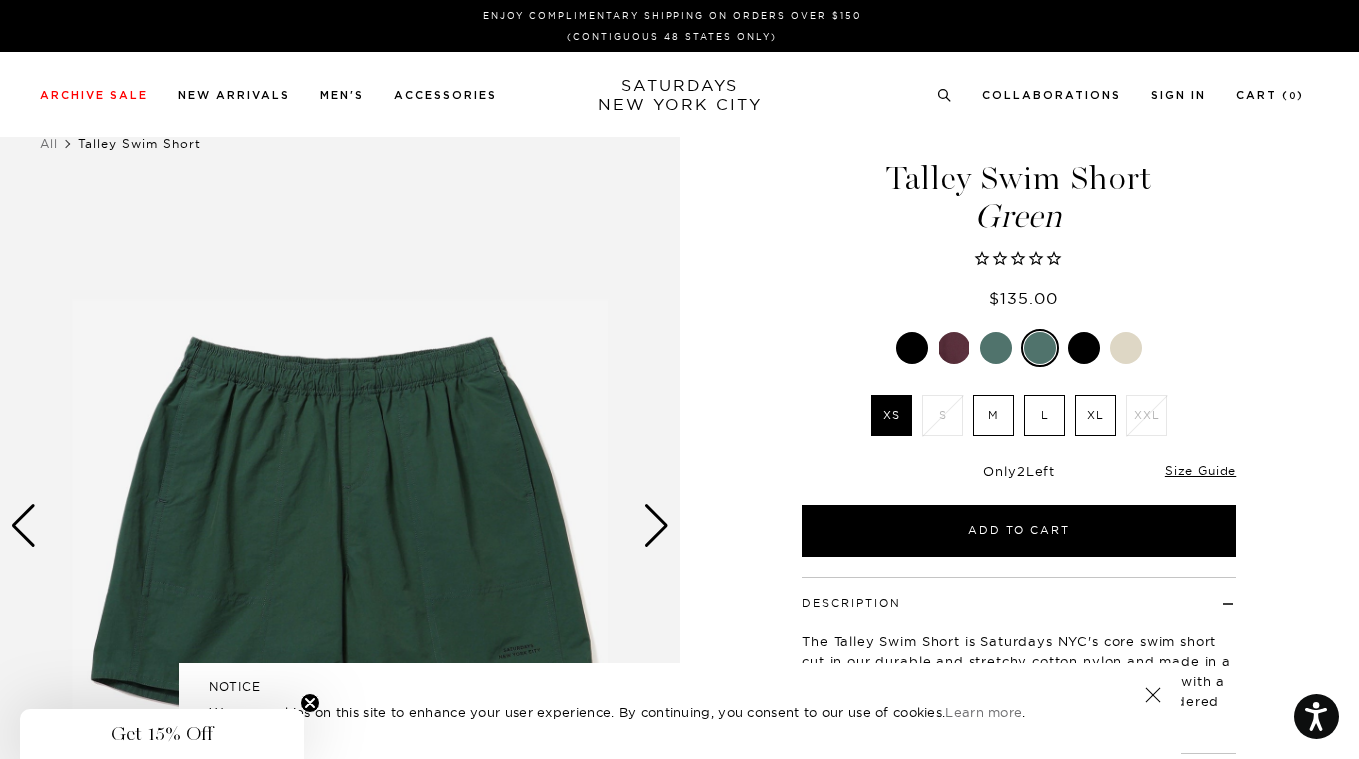 click at bounding box center (996, 348) 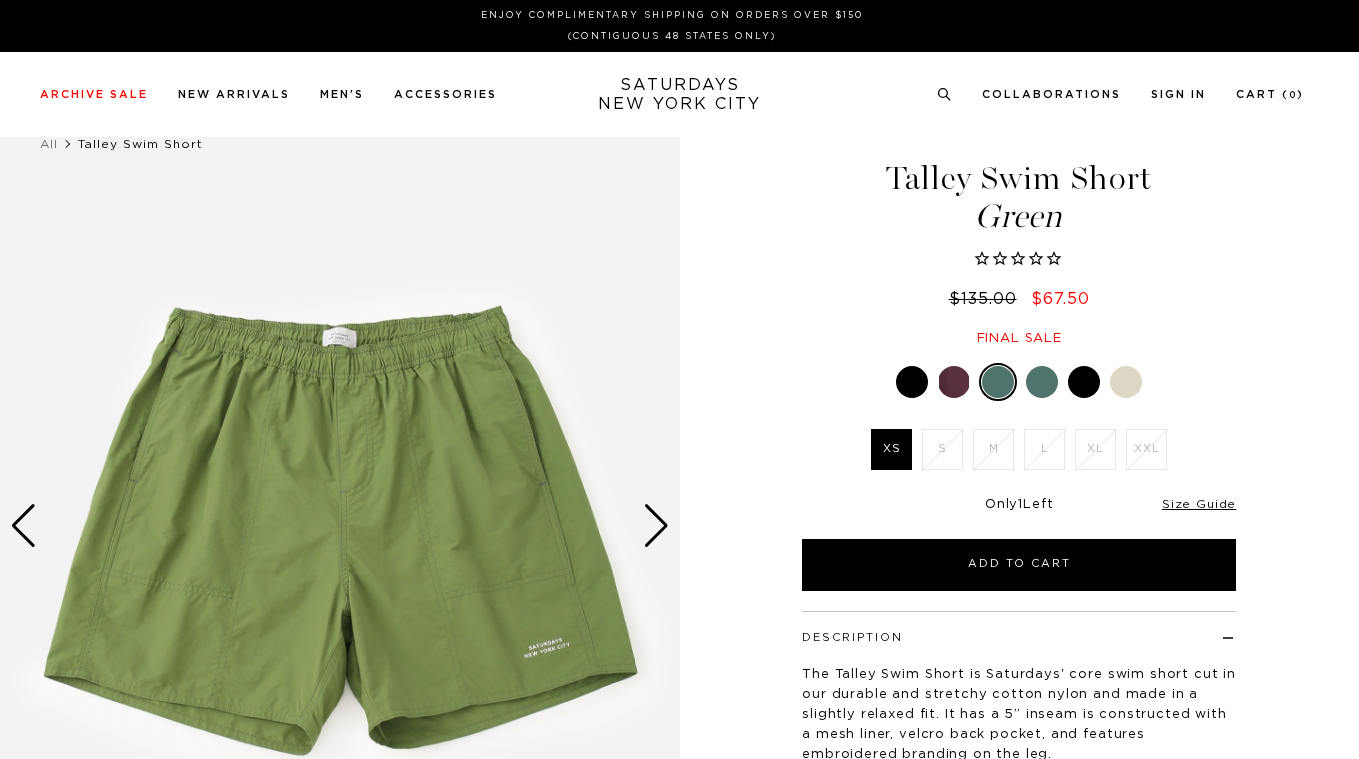 scroll, scrollTop: 0, scrollLeft: 0, axis: both 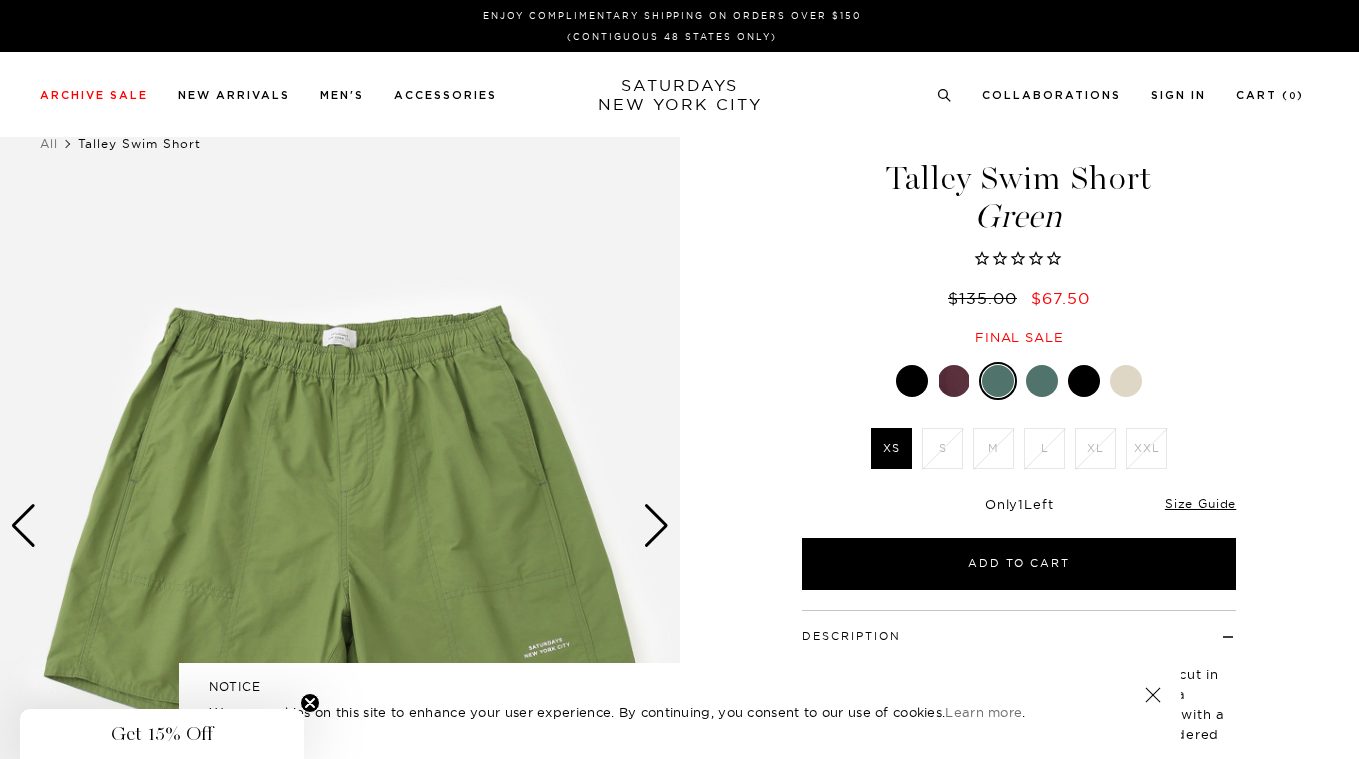 click at bounding box center (1126, 381) 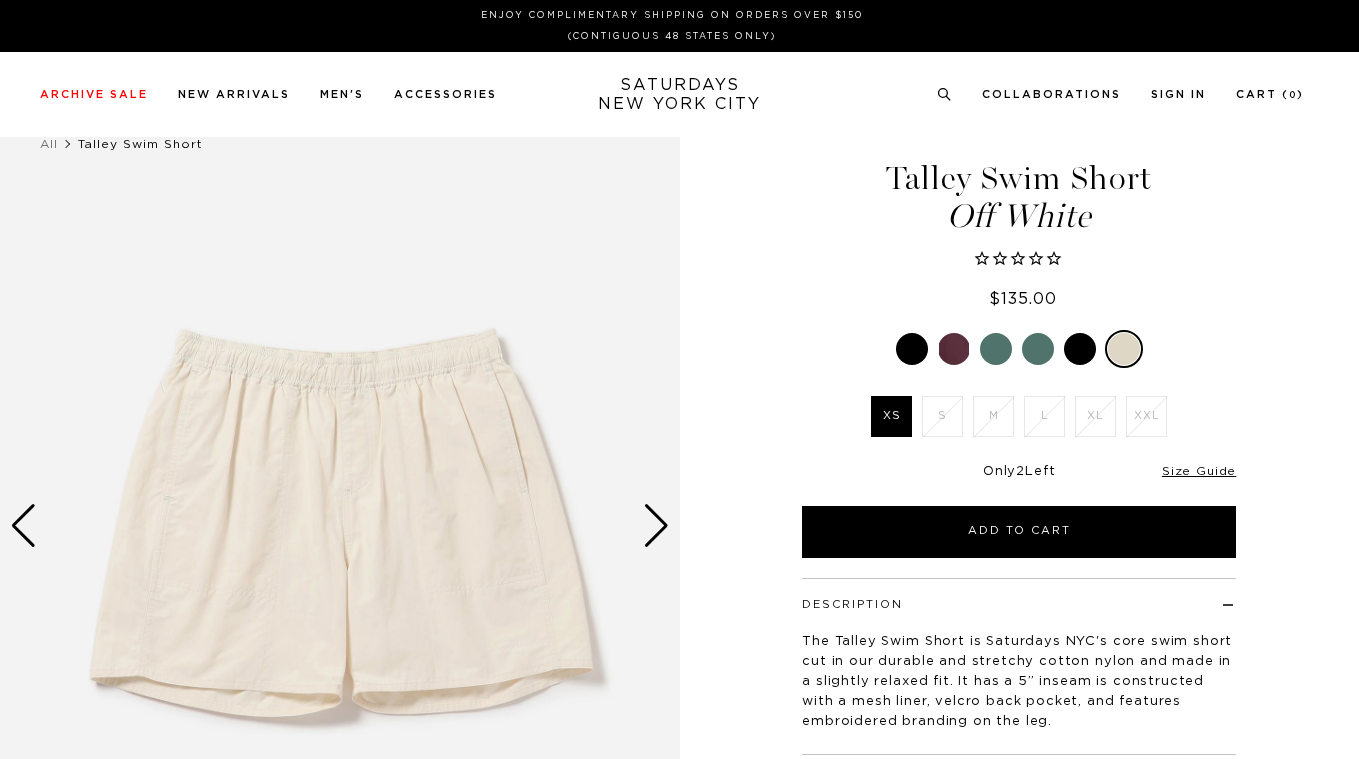 scroll, scrollTop: 0, scrollLeft: 0, axis: both 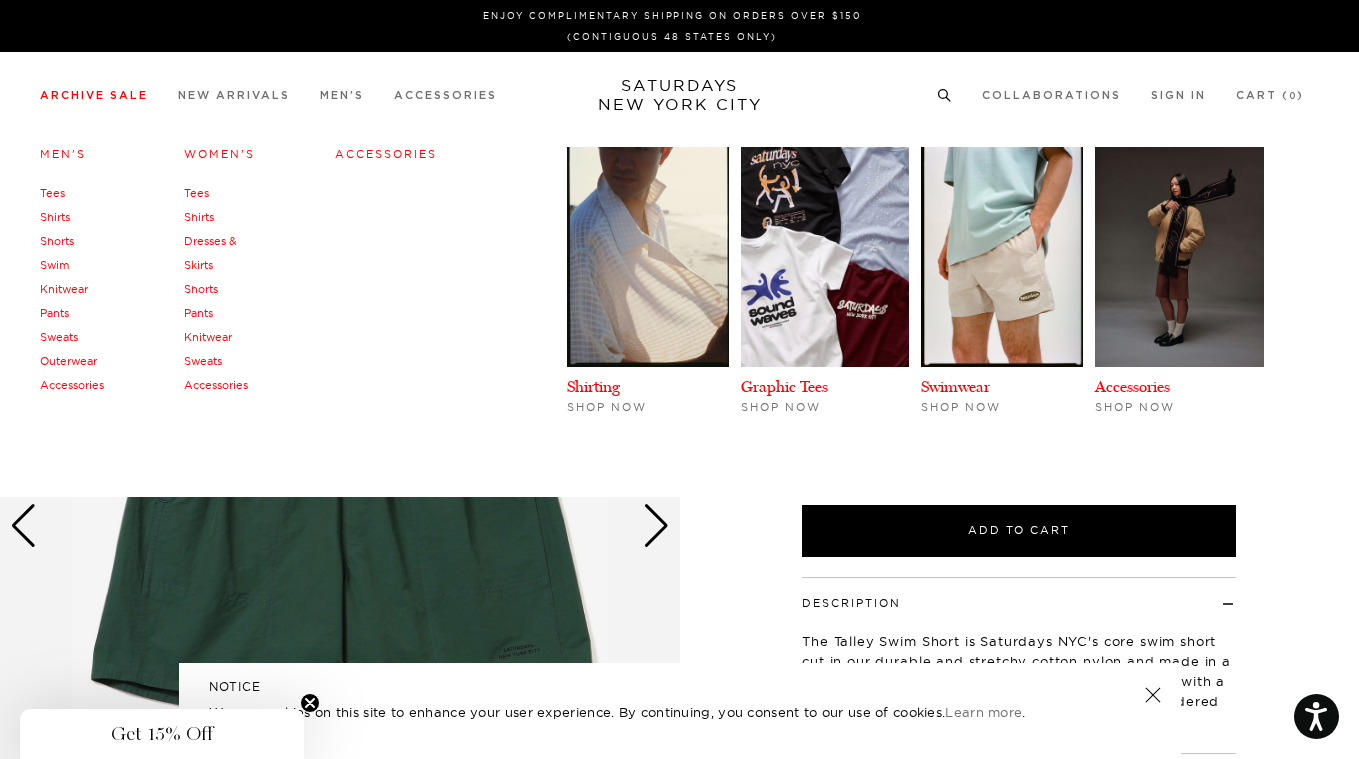 click on "Archive Sale" at bounding box center [94, 95] 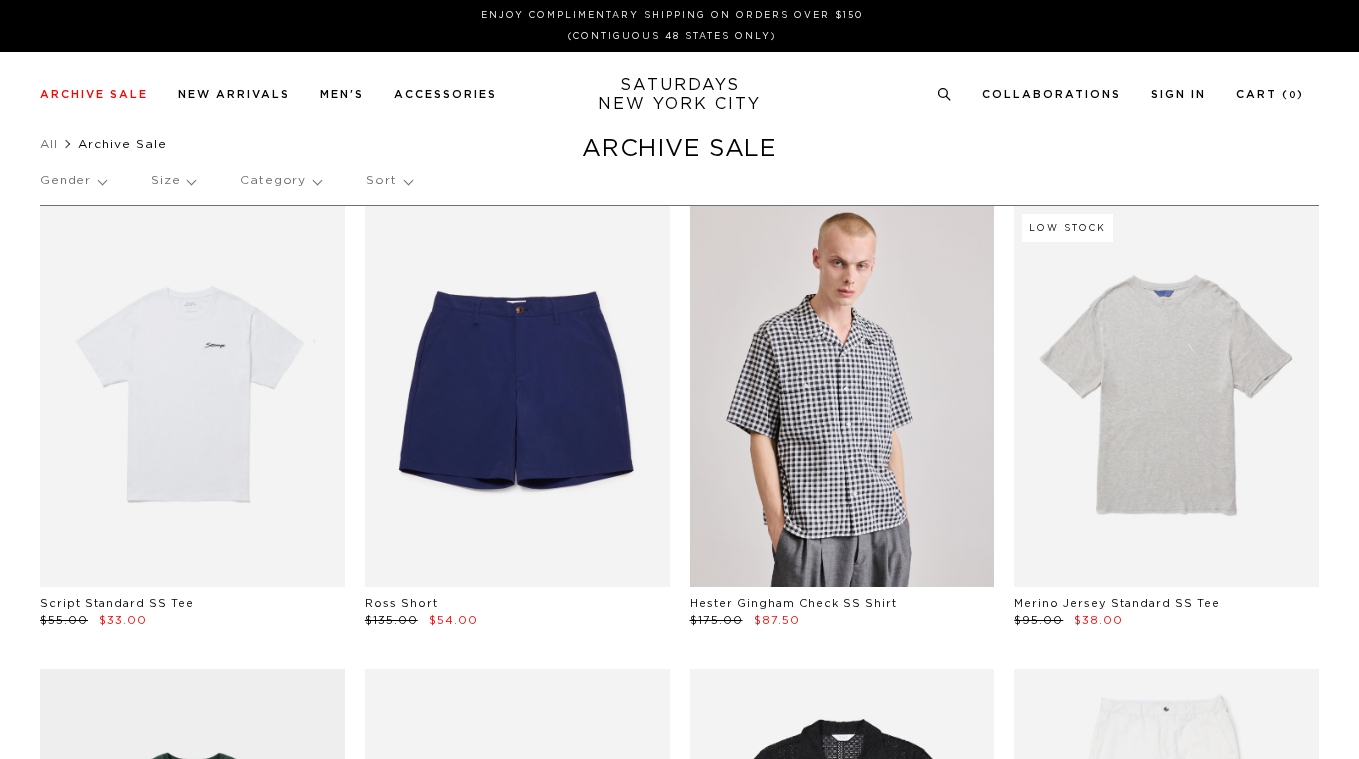 scroll, scrollTop: 0, scrollLeft: 0, axis: both 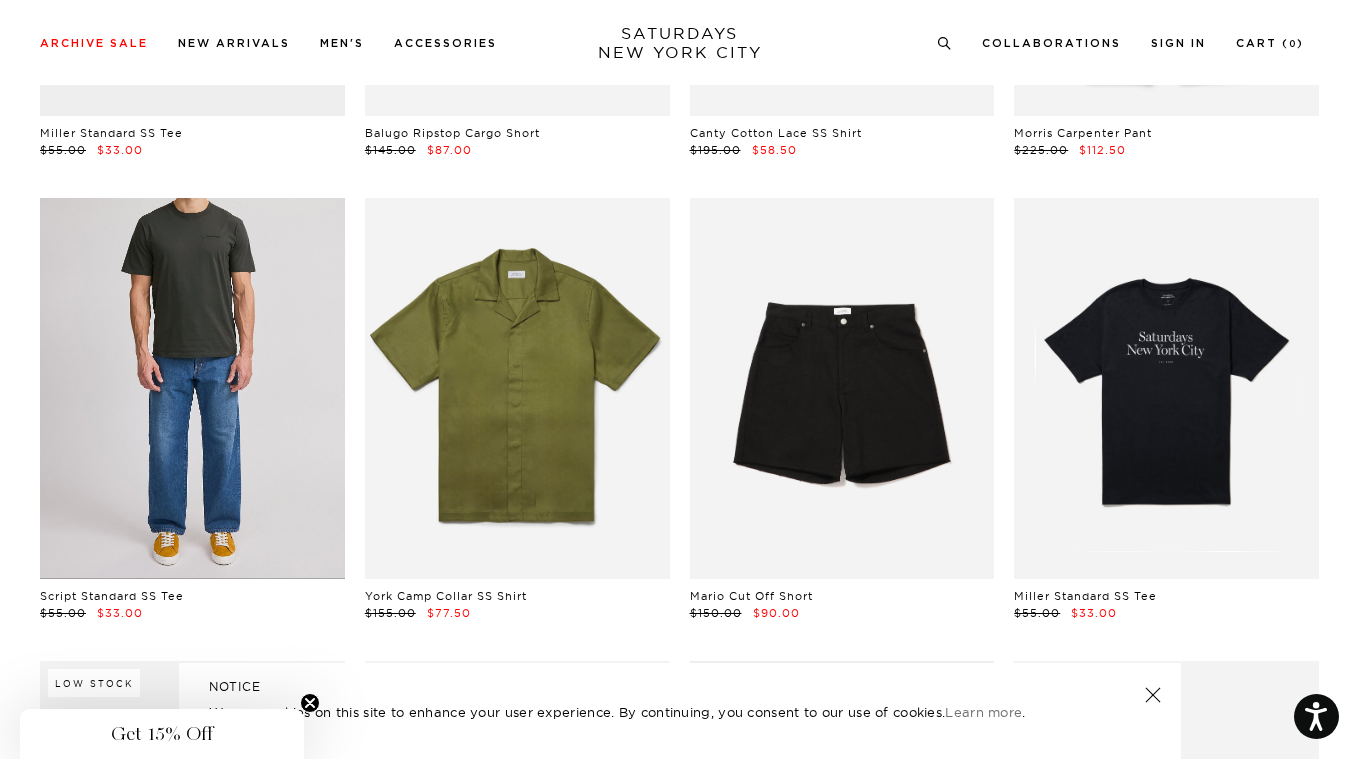 click at bounding box center (192, 388) 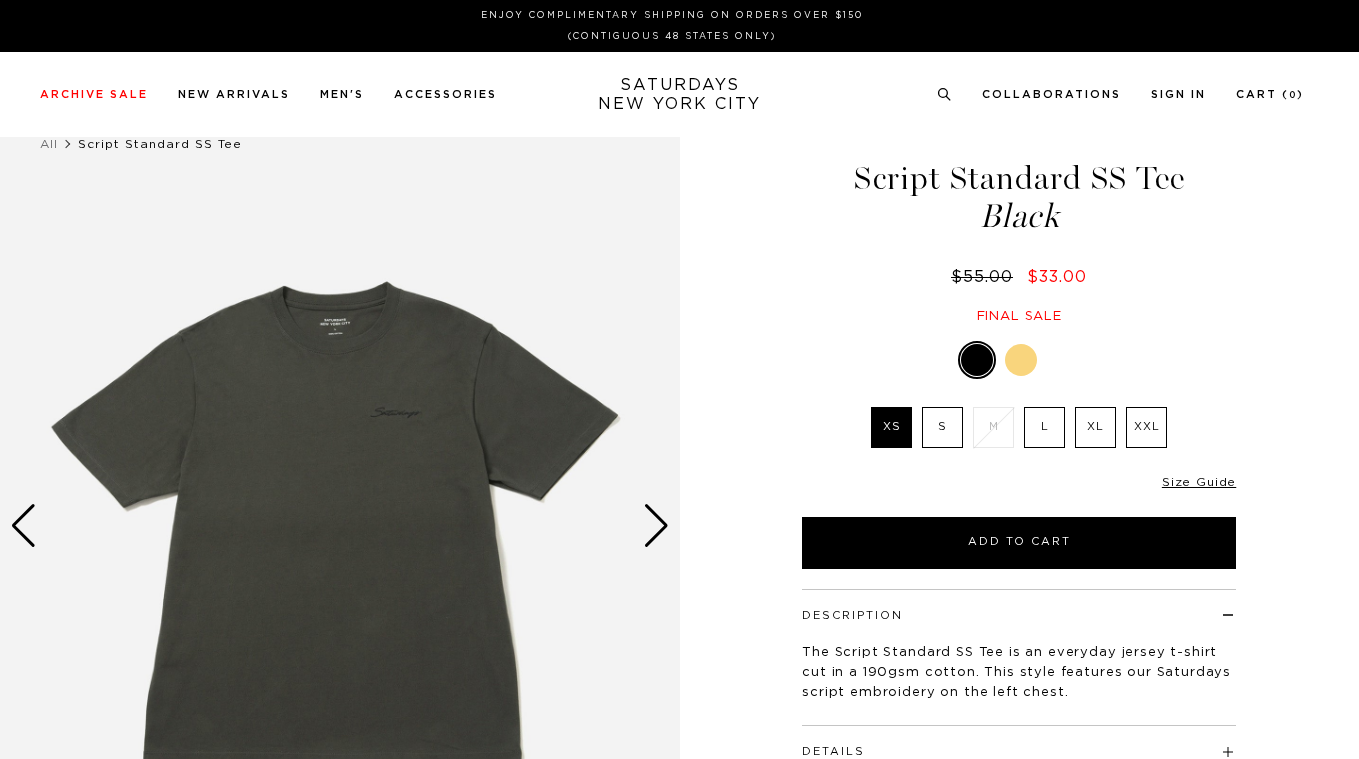scroll, scrollTop: 0, scrollLeft: 0, axis: both 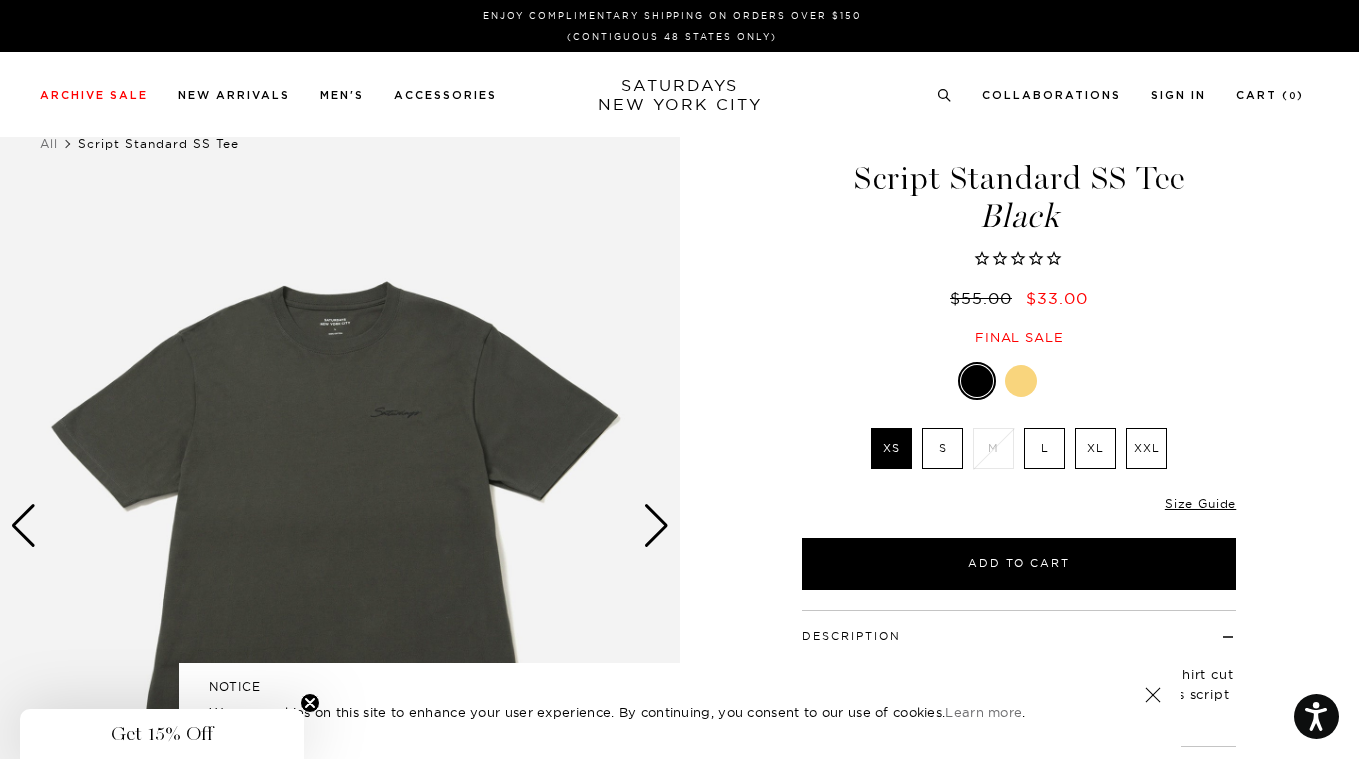 click at bounding box center (656, 526) 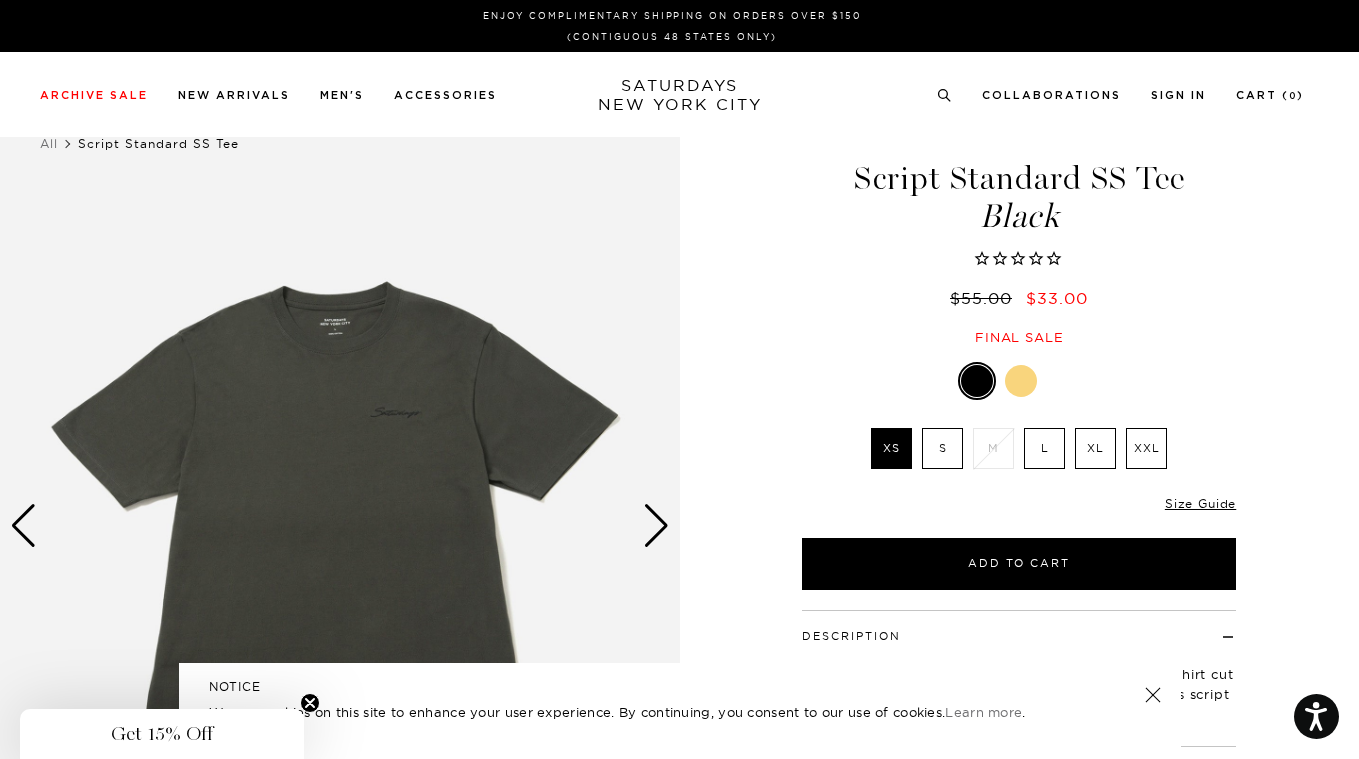 click at bounding box center (656, 526) 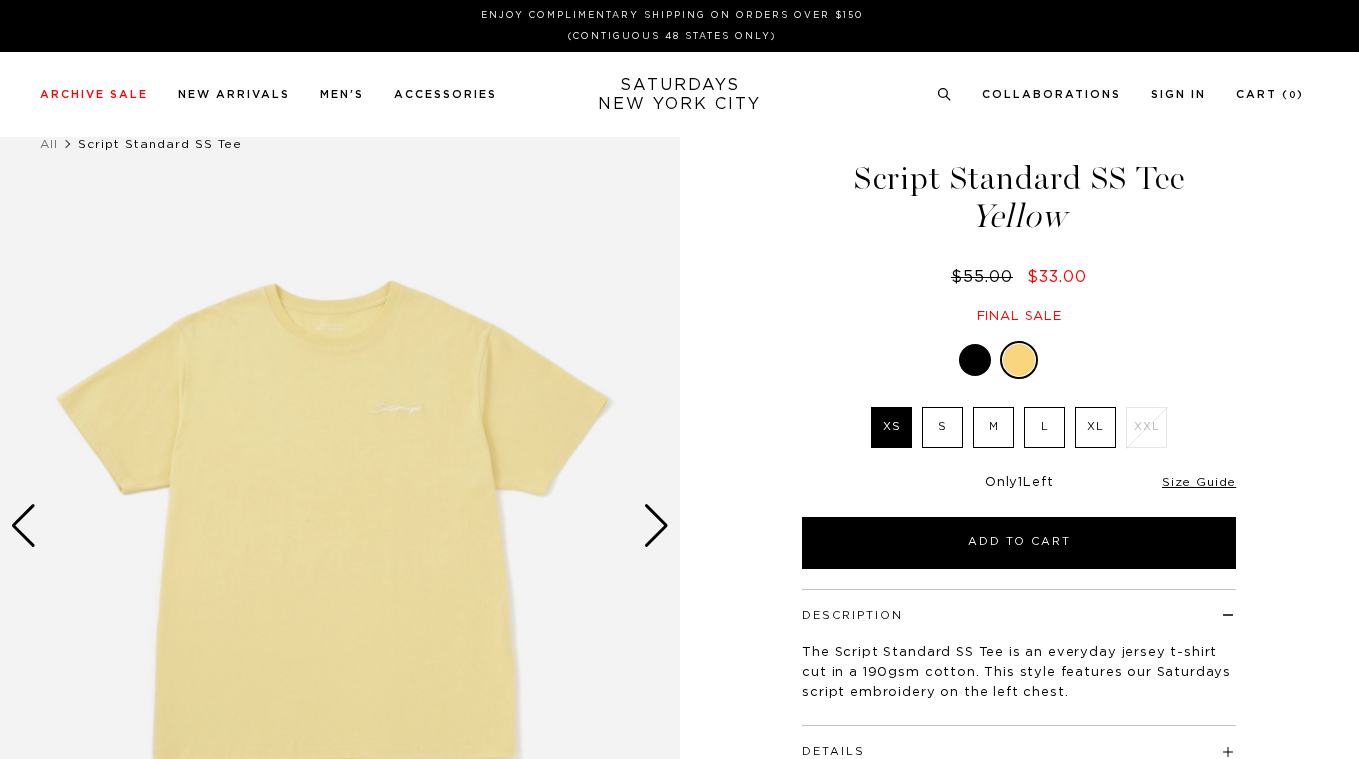 scroll, scrollTop: 0, scrollLeft: 0, axis: both 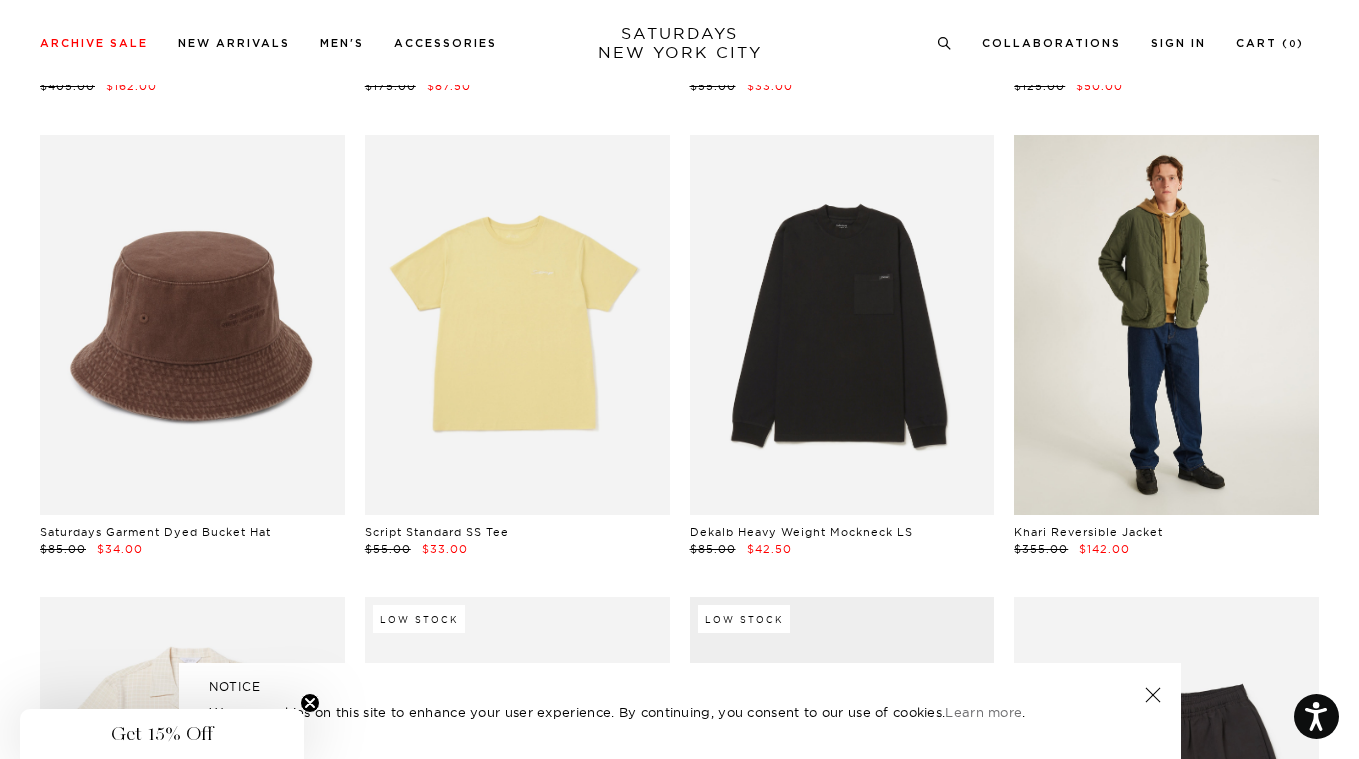 click at bounding box center (1166, 325) 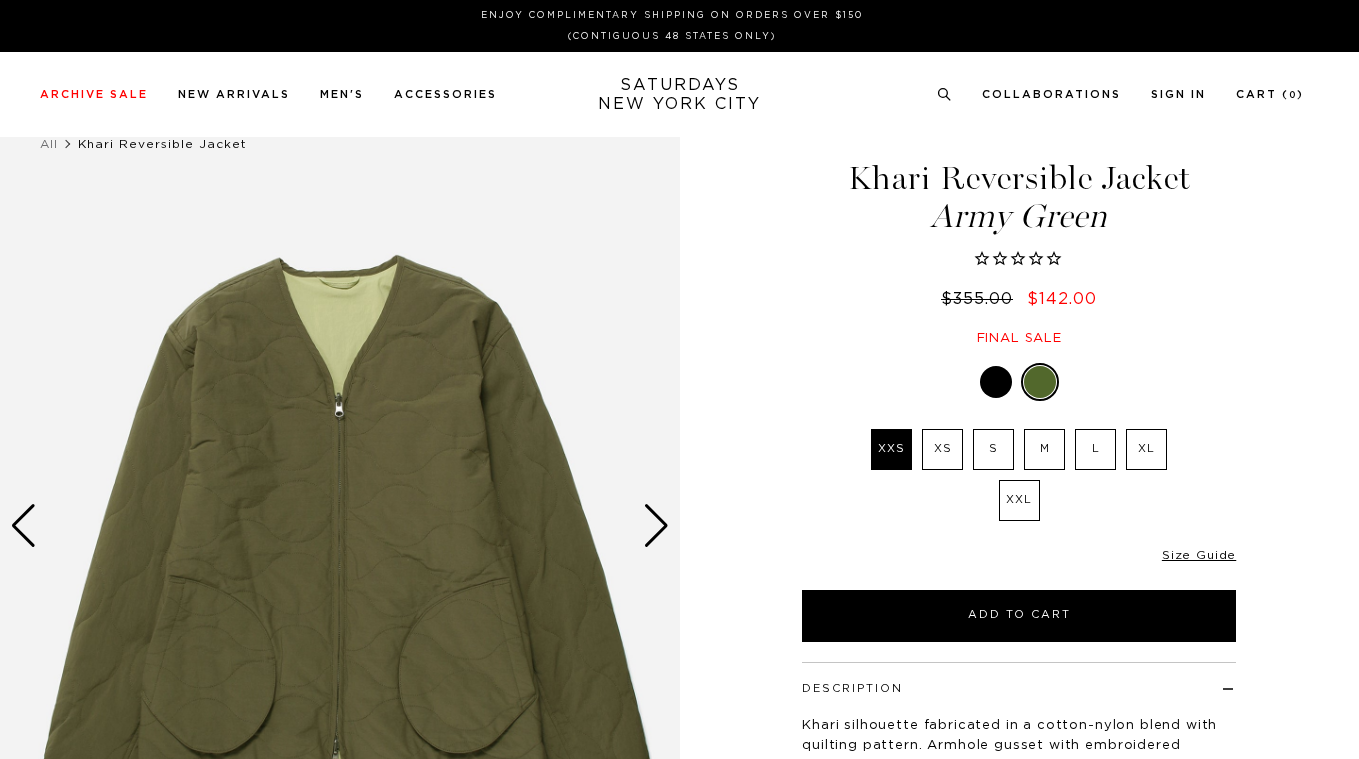scroll, scrollTop: 0, scrollLeft: 0, axis: both 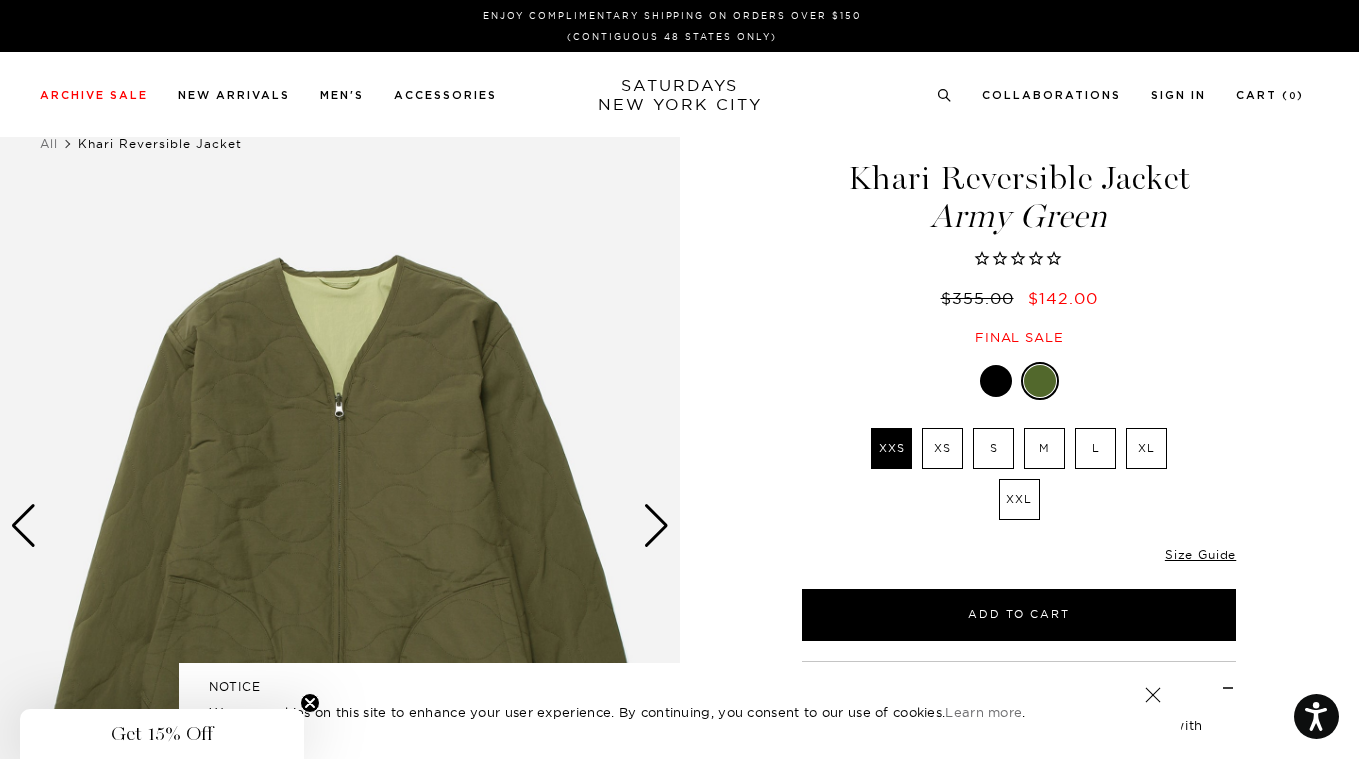 click at bounding box center [340, 525] 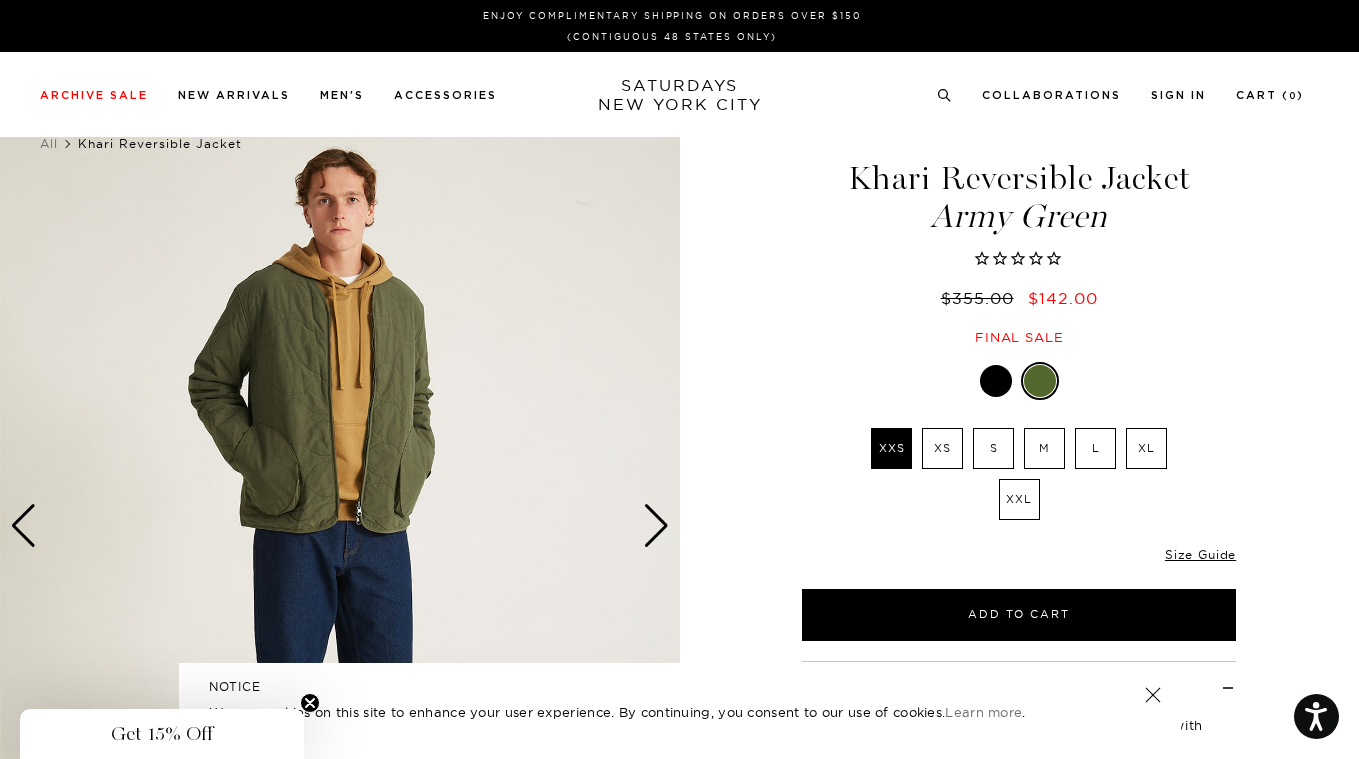 click at bounding box center (340, 525) 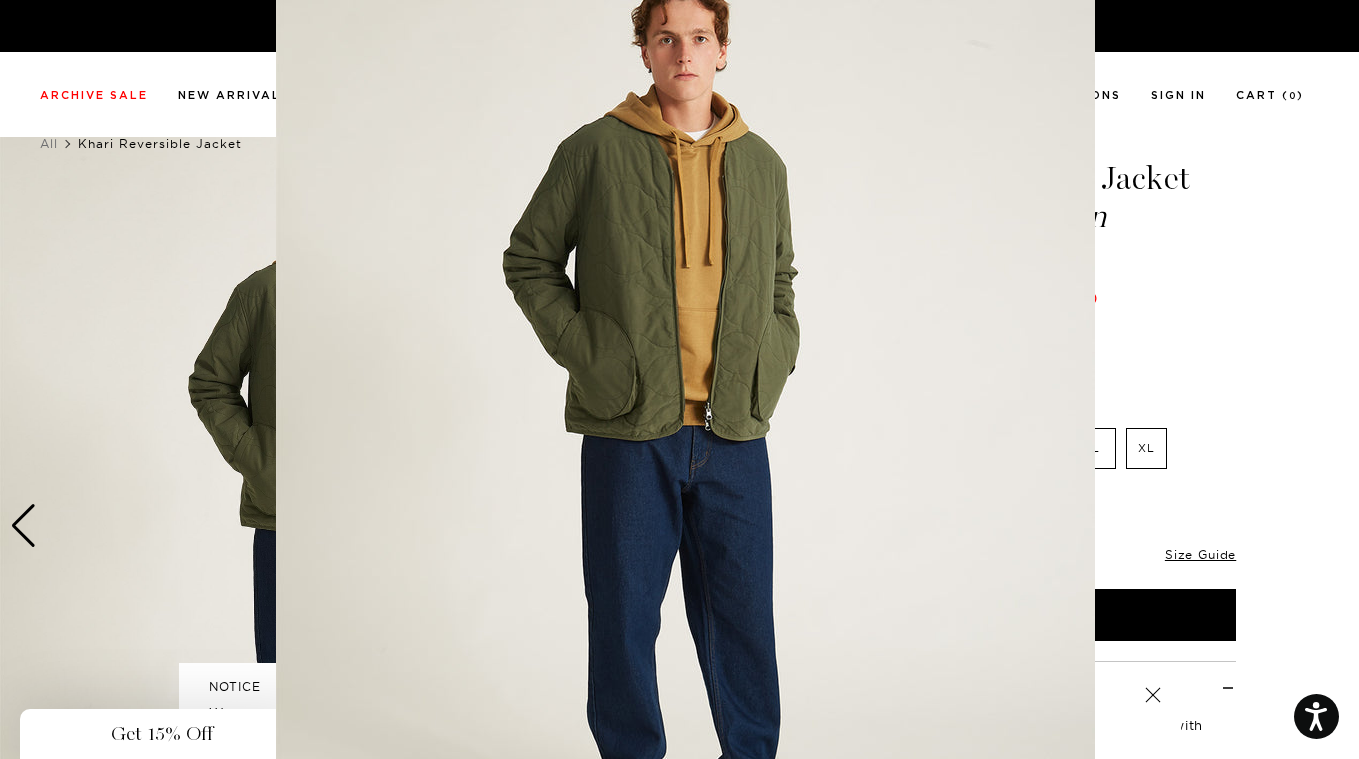 scroll, scrollTop: 77, scrollLeft: 0, axis: vertical 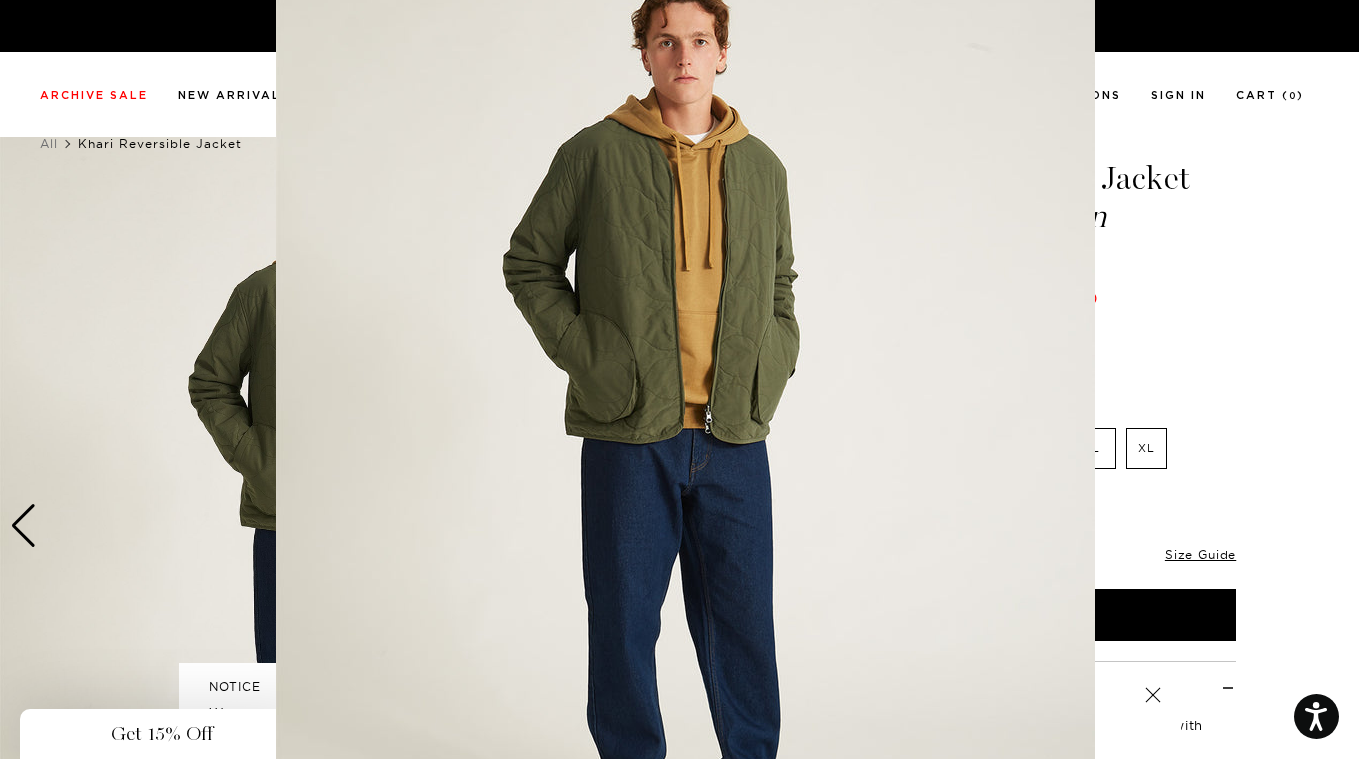 click at bounding box center [685, 435] 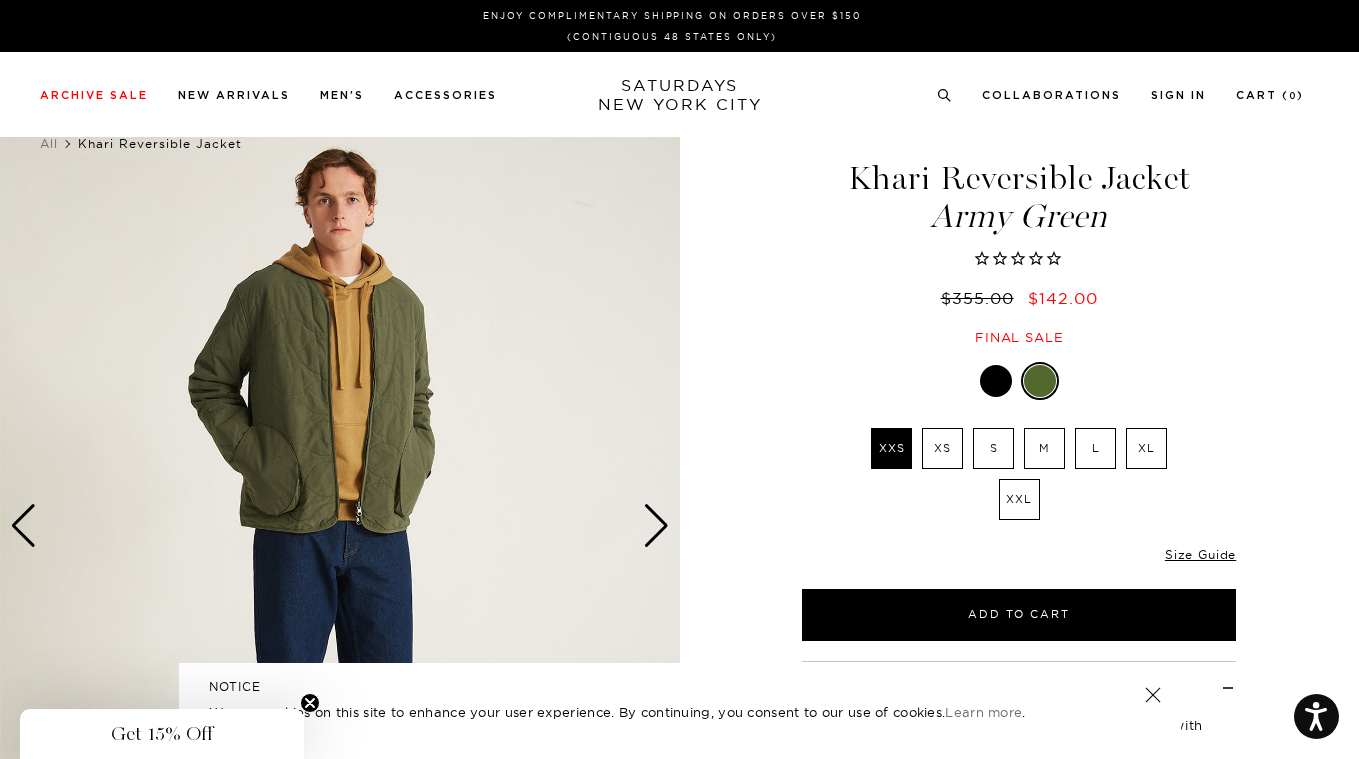 scroll, scrollTop: 0, scrollLeft: 0, axis: both 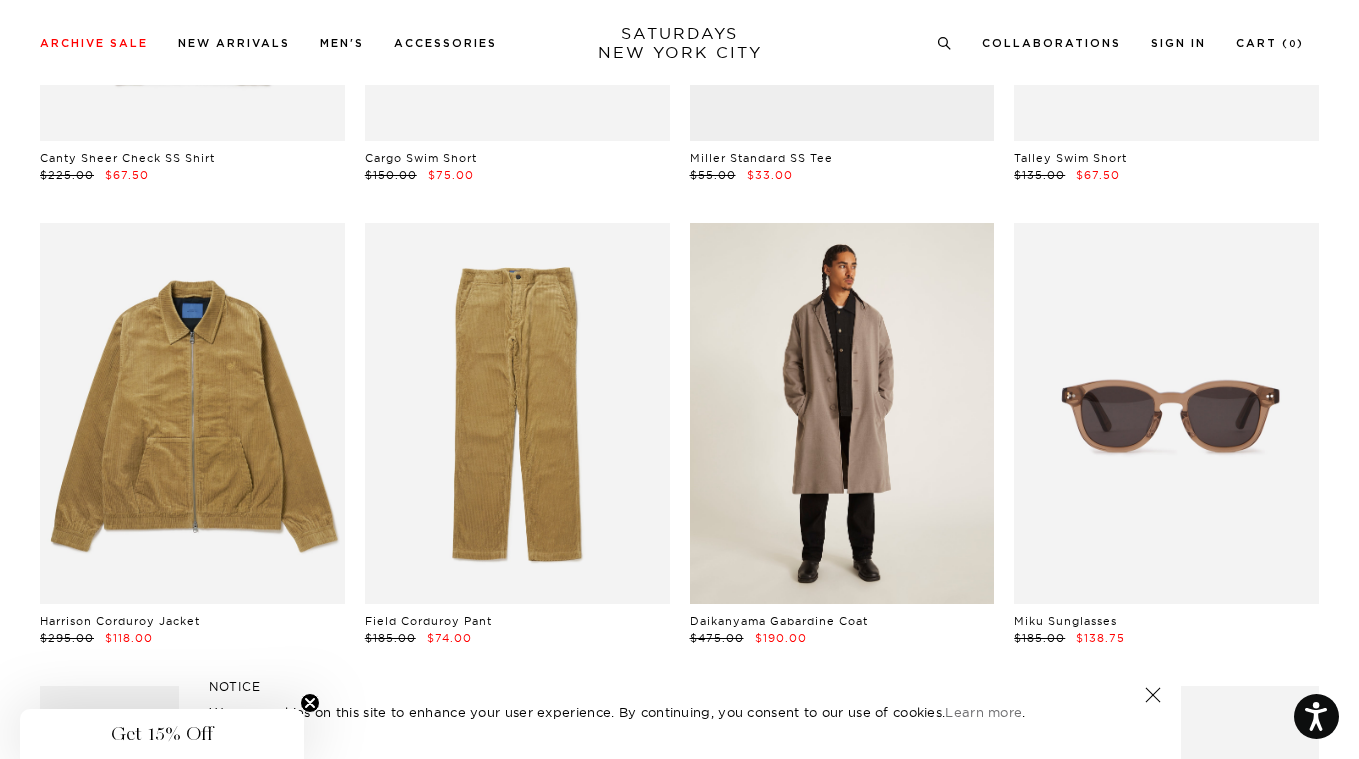 click at bounding box center [842, 413] 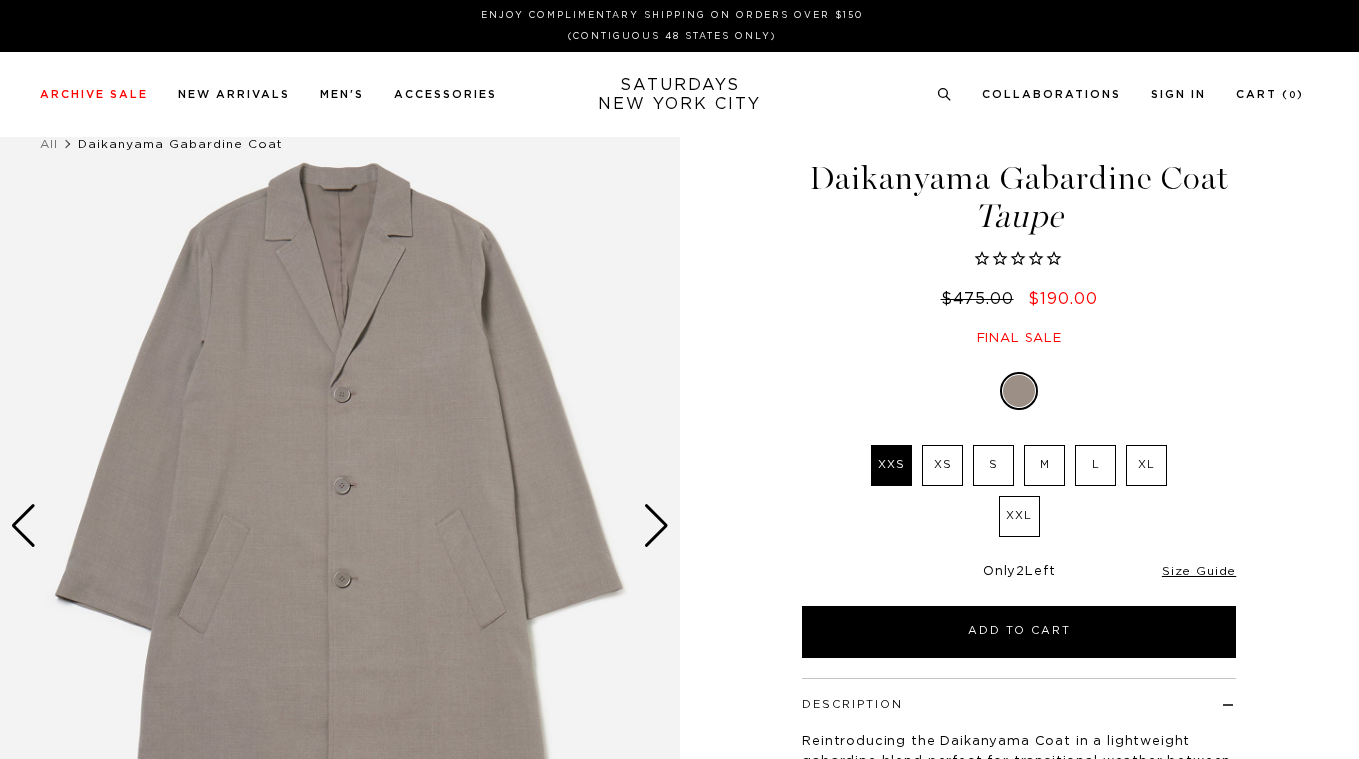 scroll, scrollTop: 0, scrollLeft: 0, axis: both 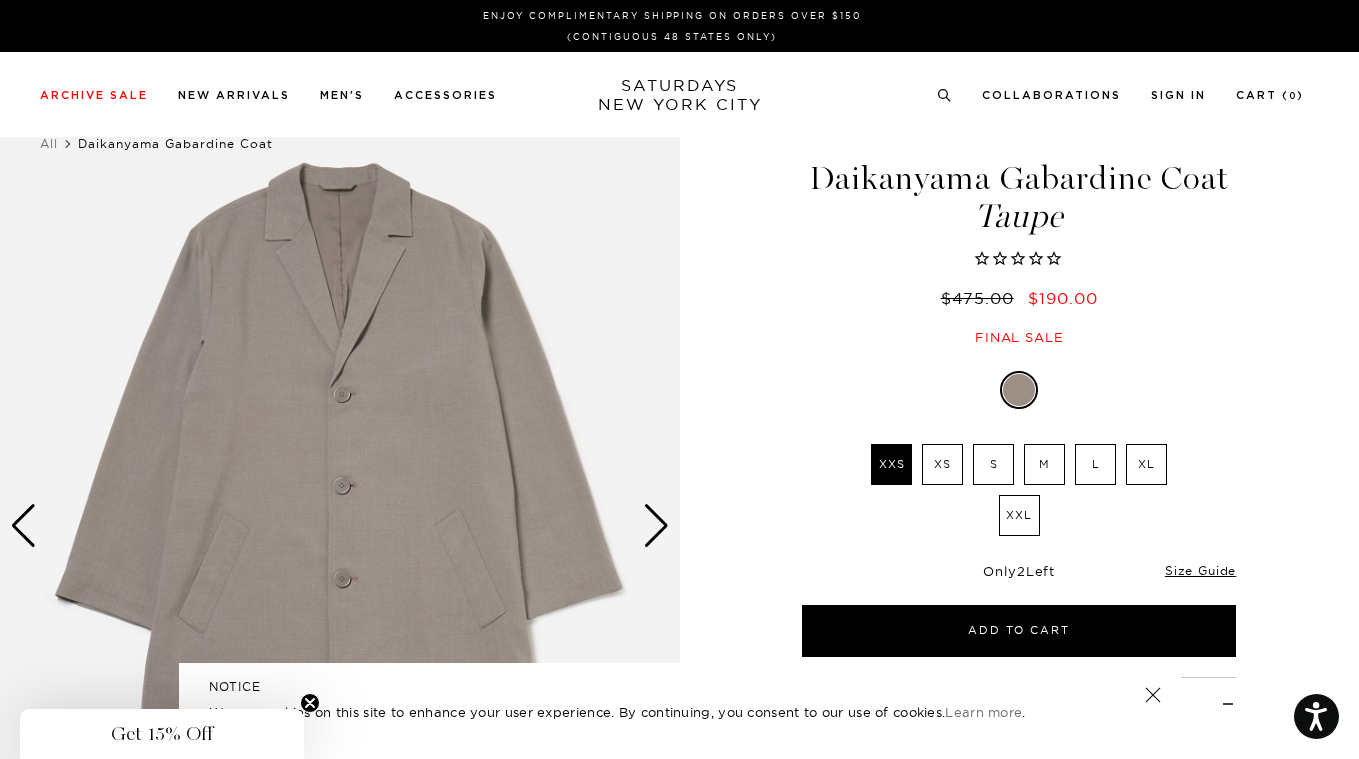 click at bounding box center (656, 526) 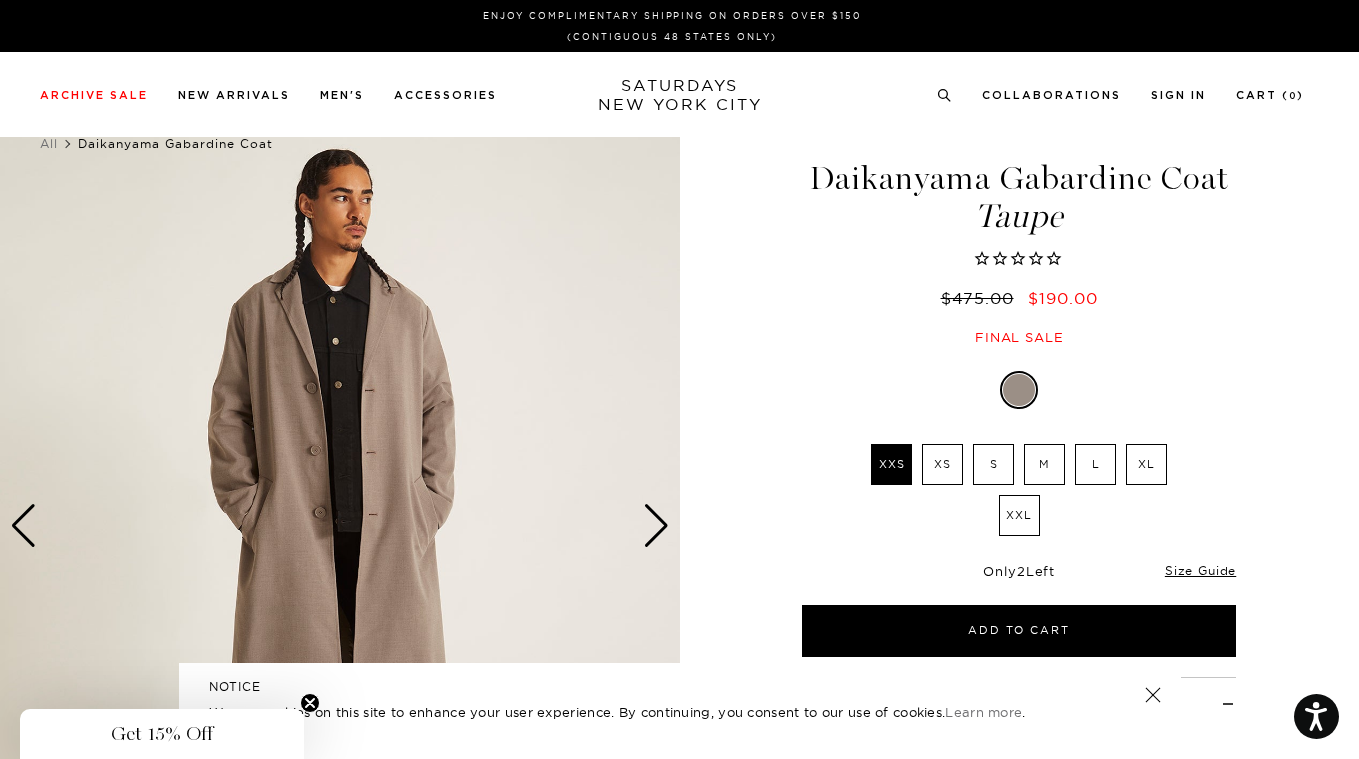 click at bounding box center (656, 526) 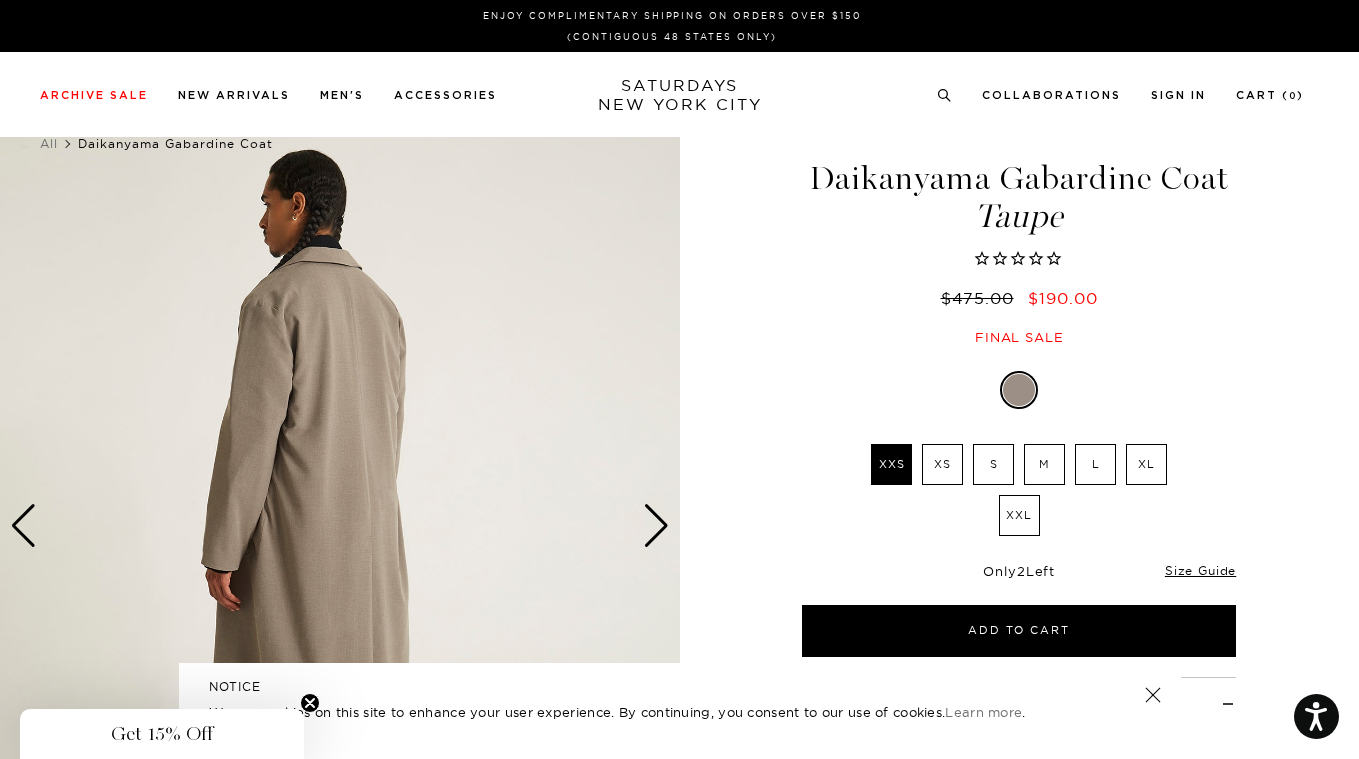 click at bounding box center (656, 526) 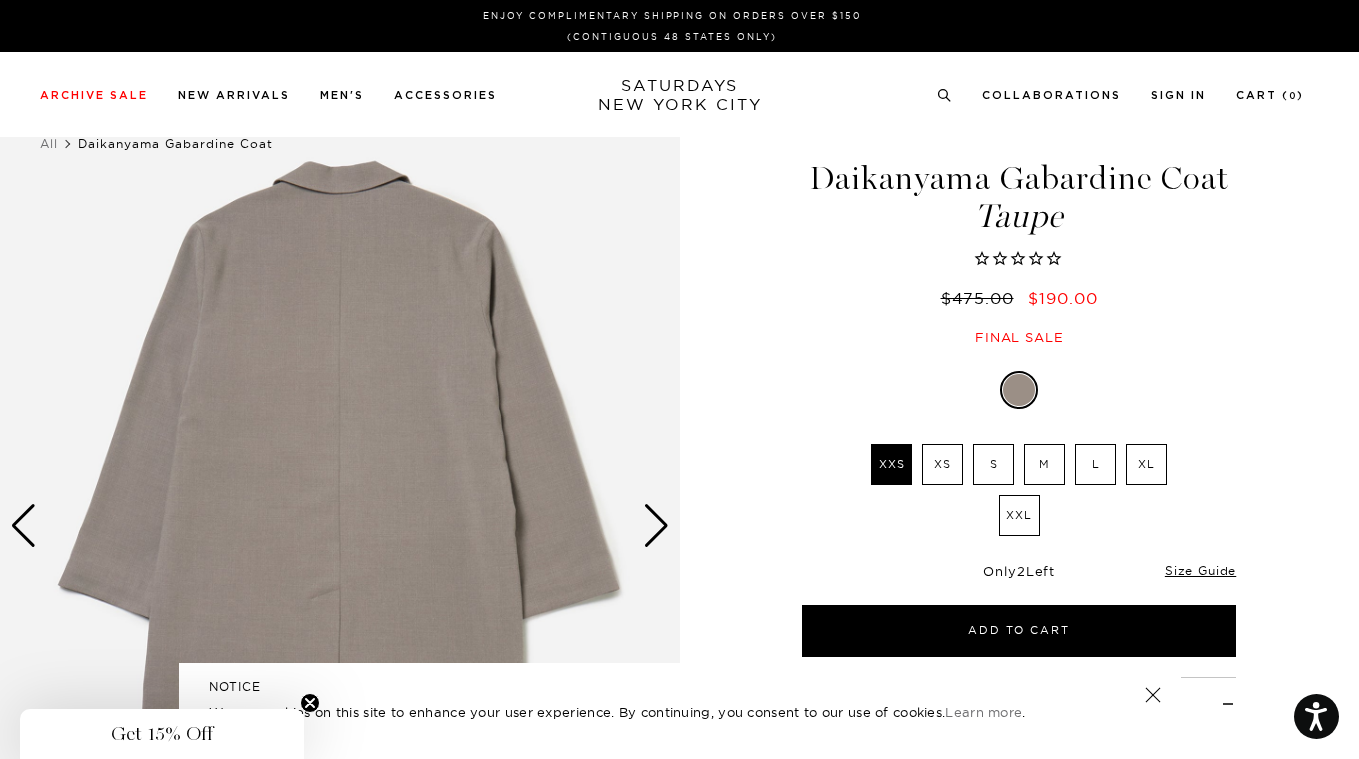 click at bounding box center [656, 526] 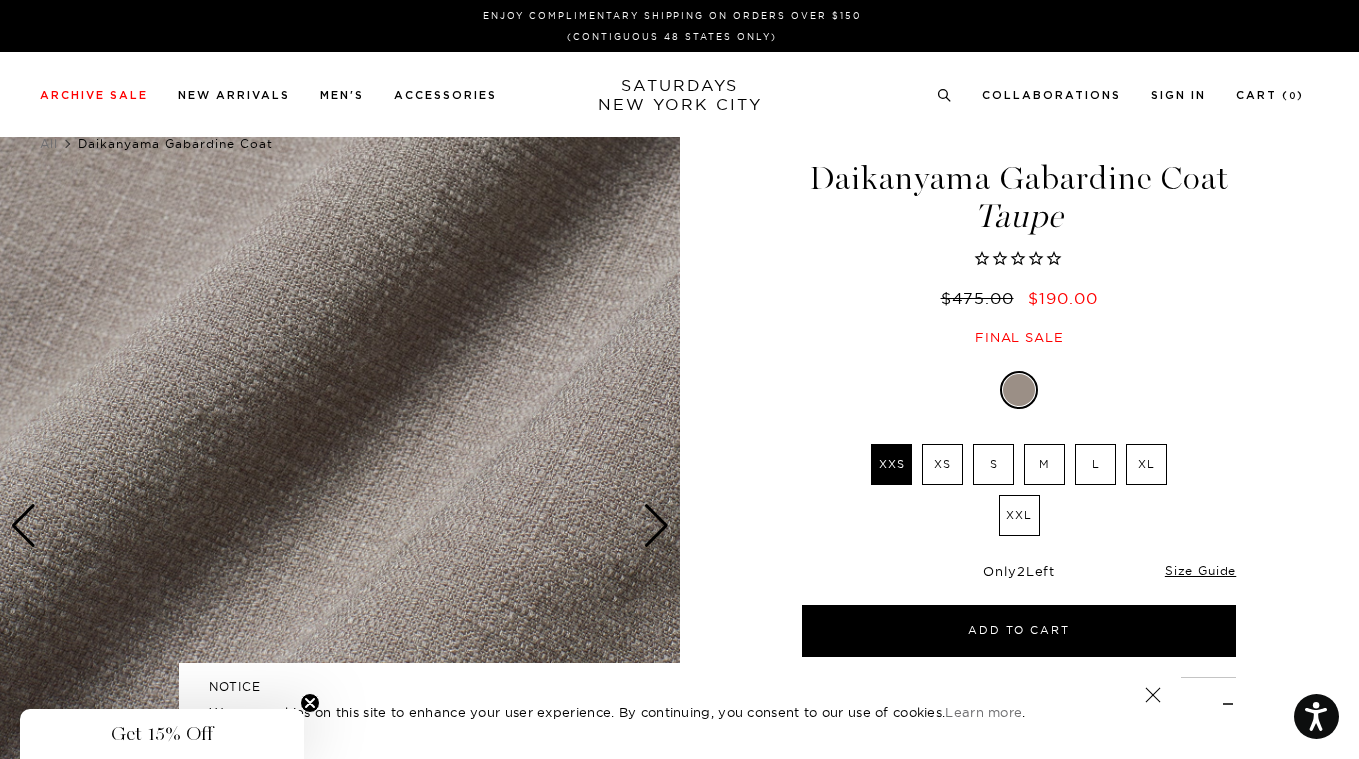 click at bounding box center (656, 526) 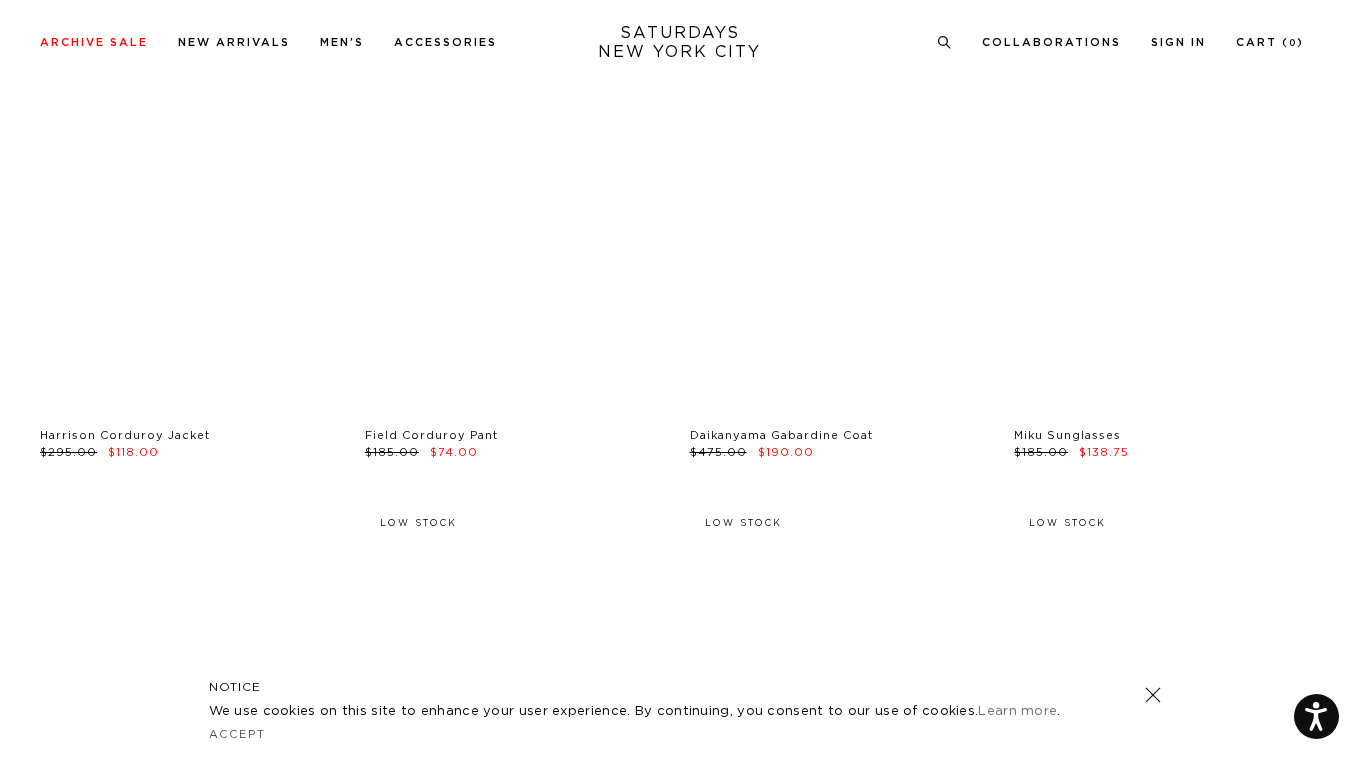 scroll, scrollTop: 6186, scrollLeft: 0, axis: vertical 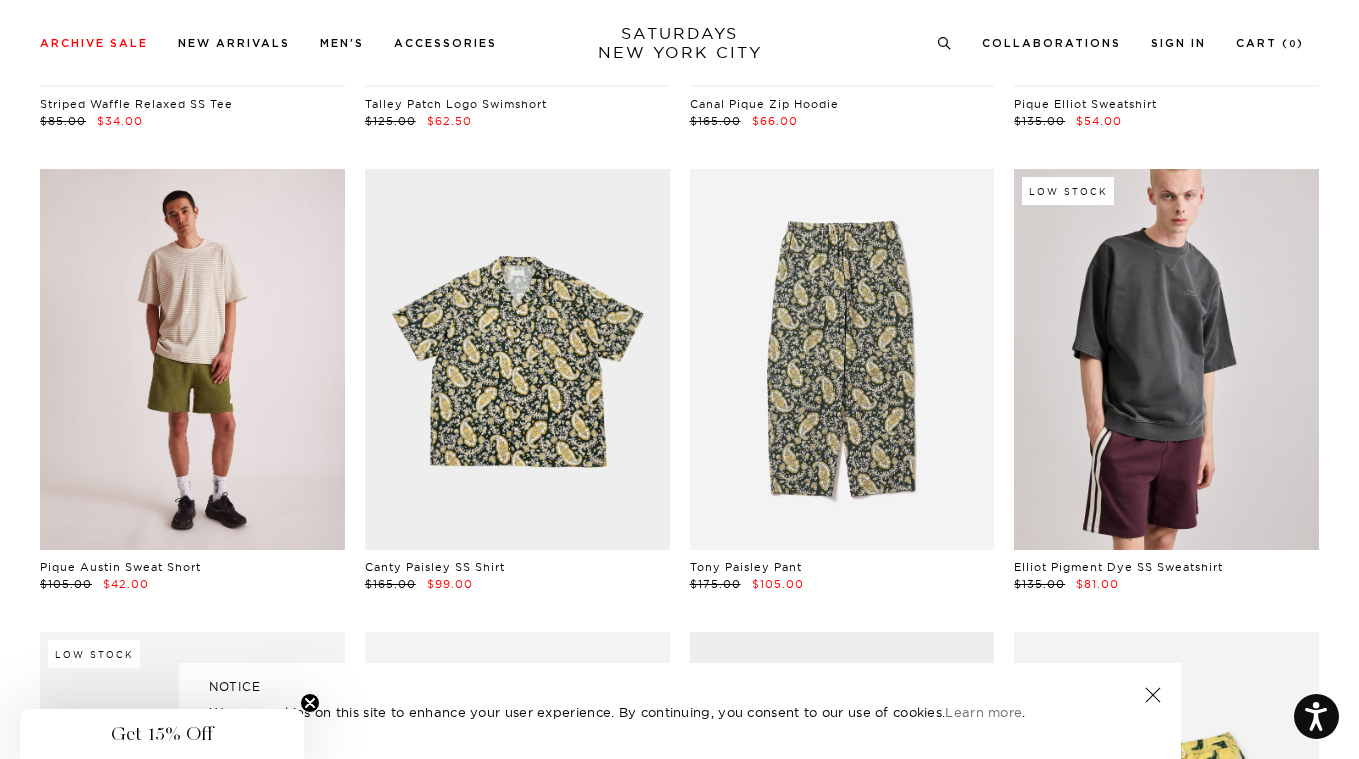 click at bounding box center [192, 359] 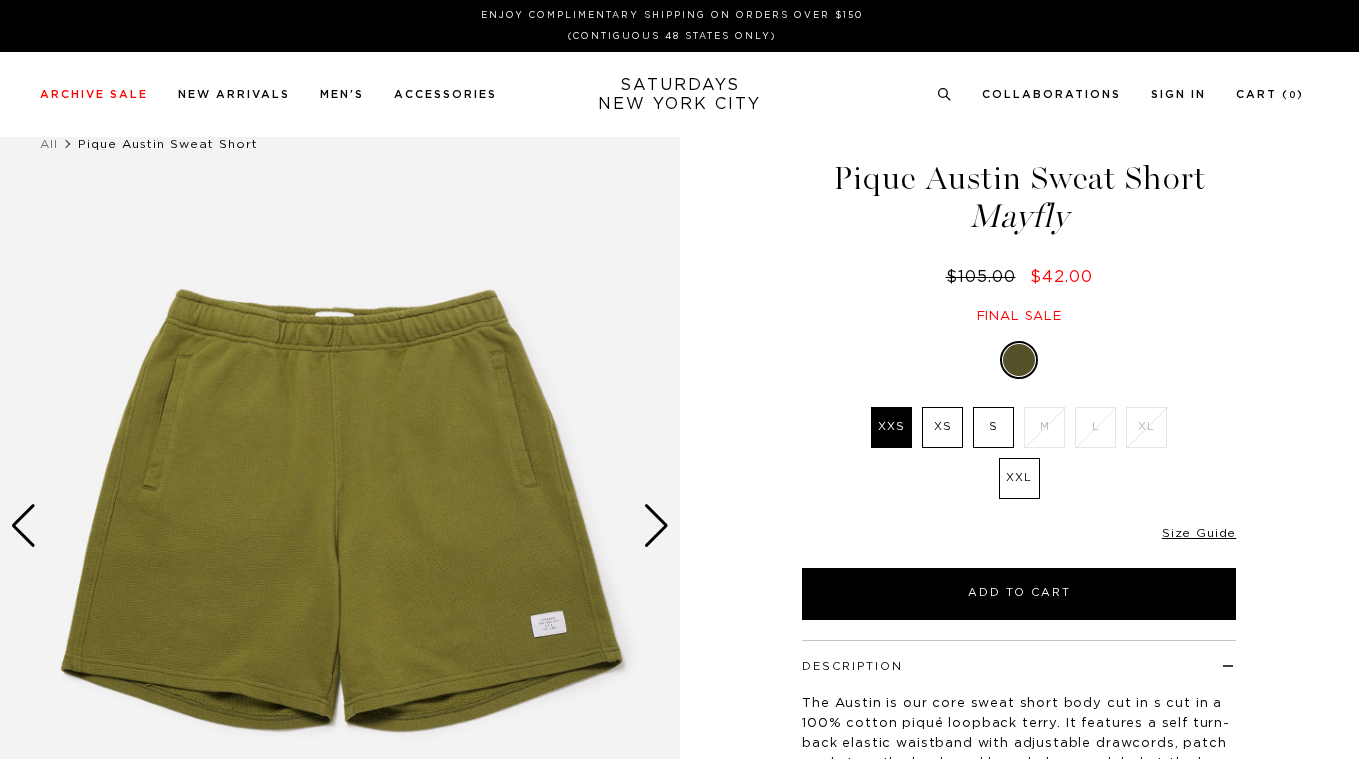 scroll, scrollTop: 0, scrollLeft: 0, axis: both 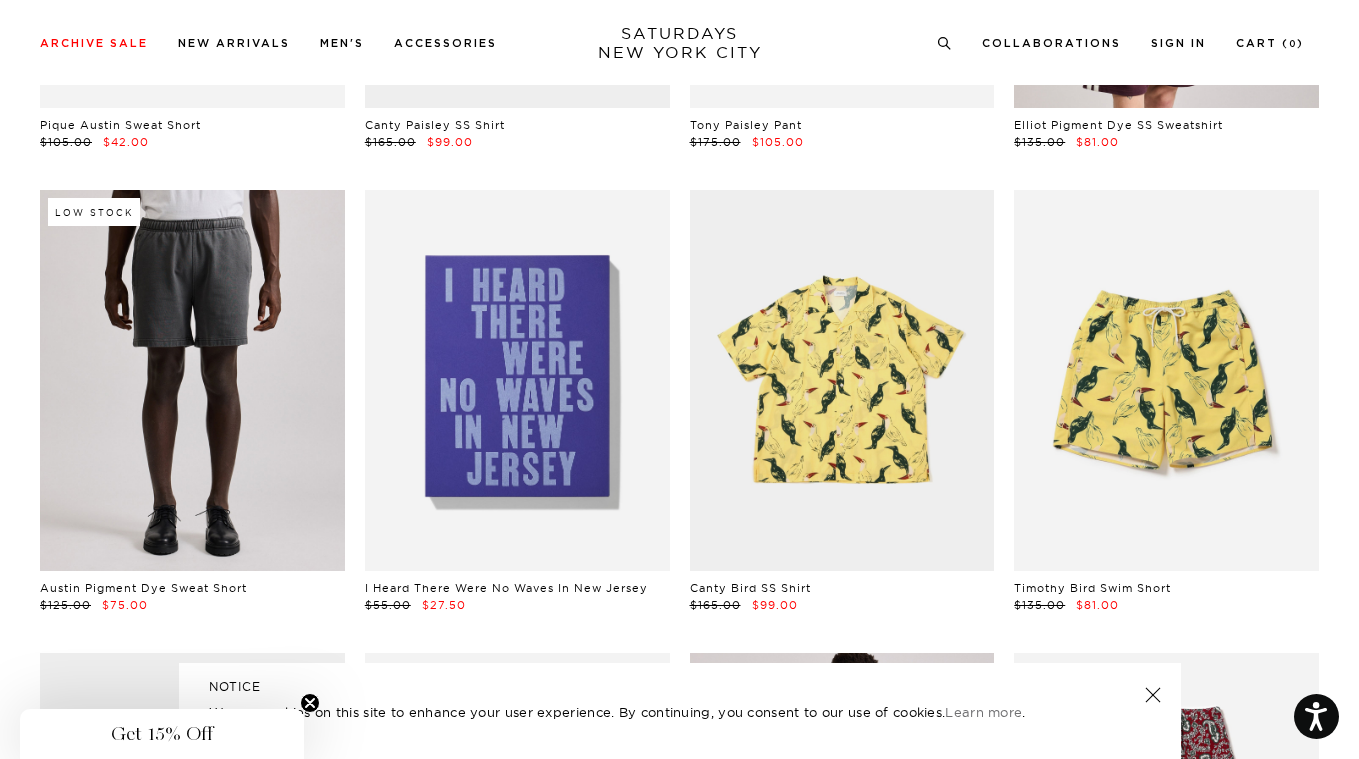 click at bounding box center (192, 380) 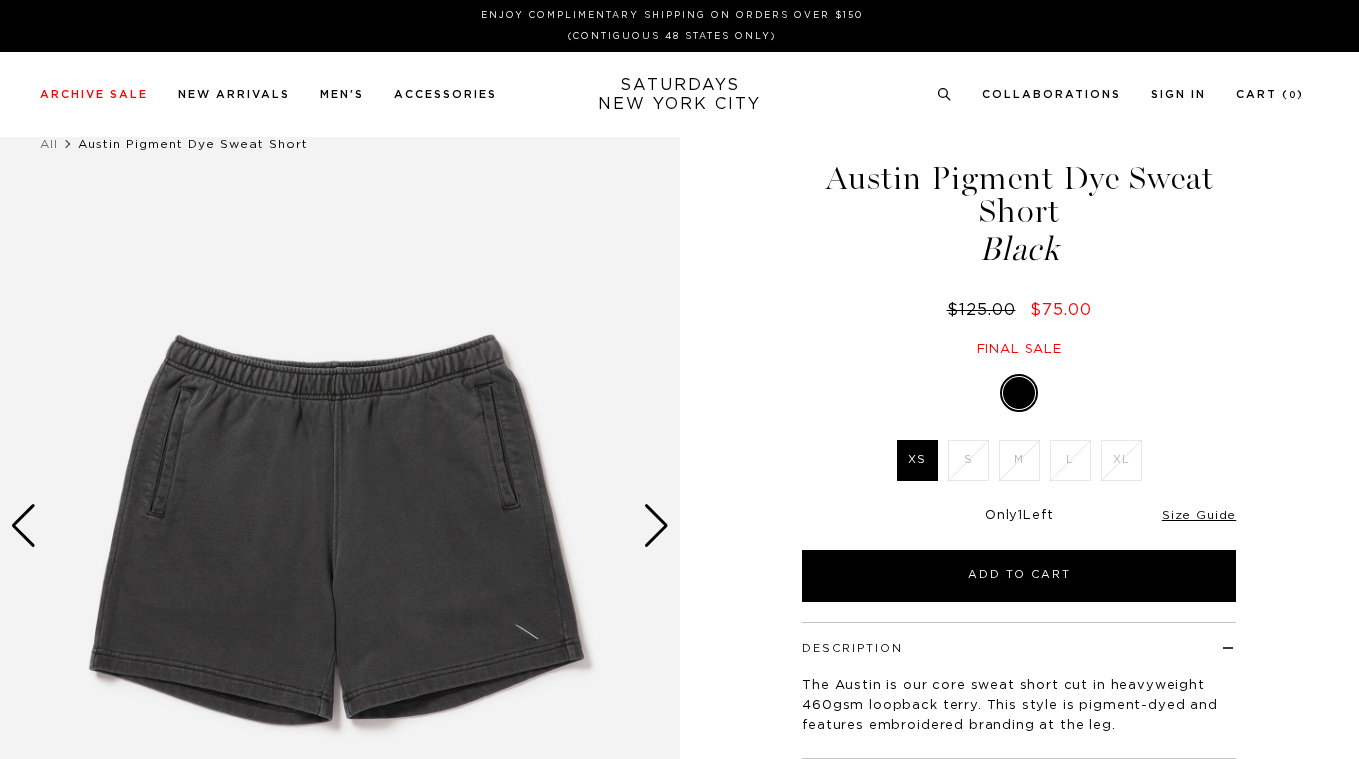 scroll, scrollTop: 0, scrollLeft: 0, axis: both 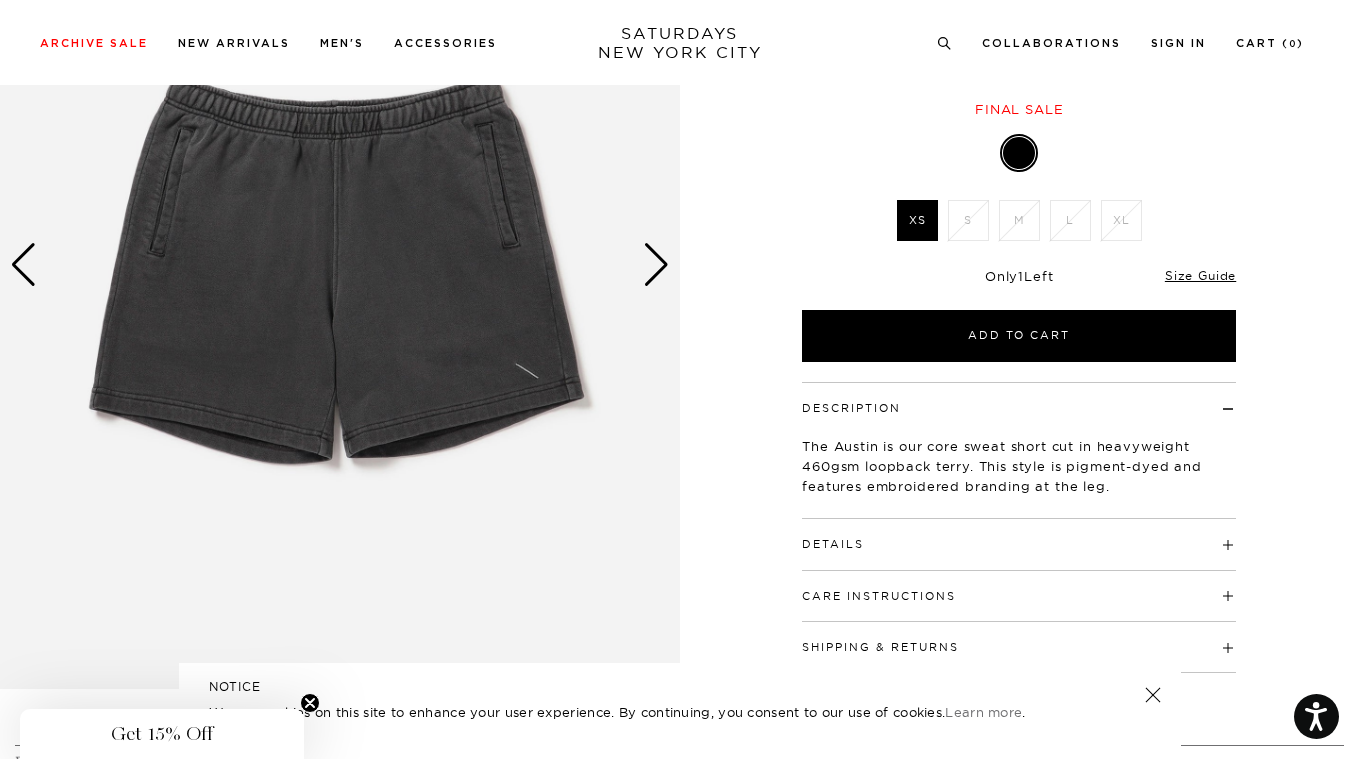 click on "Details" at bounding box center [1019, 535] 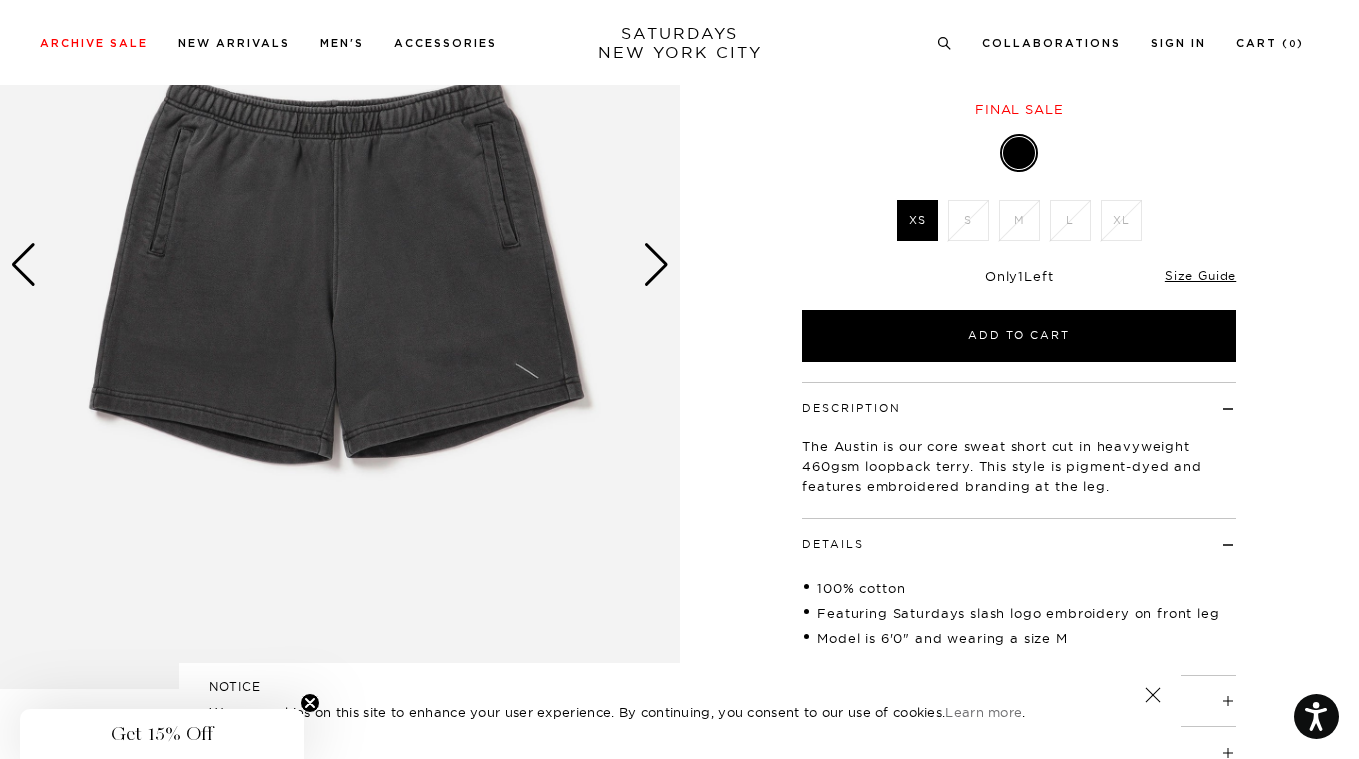 click at bounding box center (656, 265) 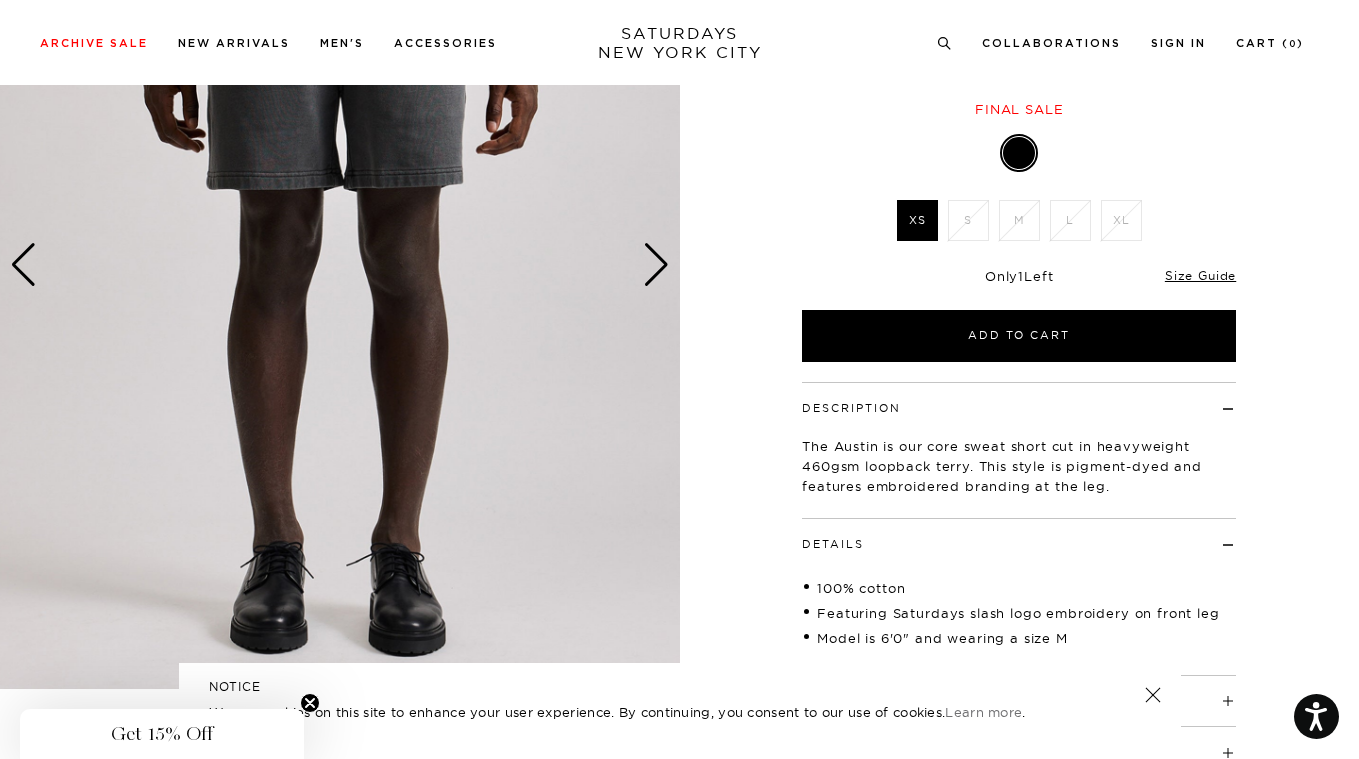 click at bounding box center (656, 265) 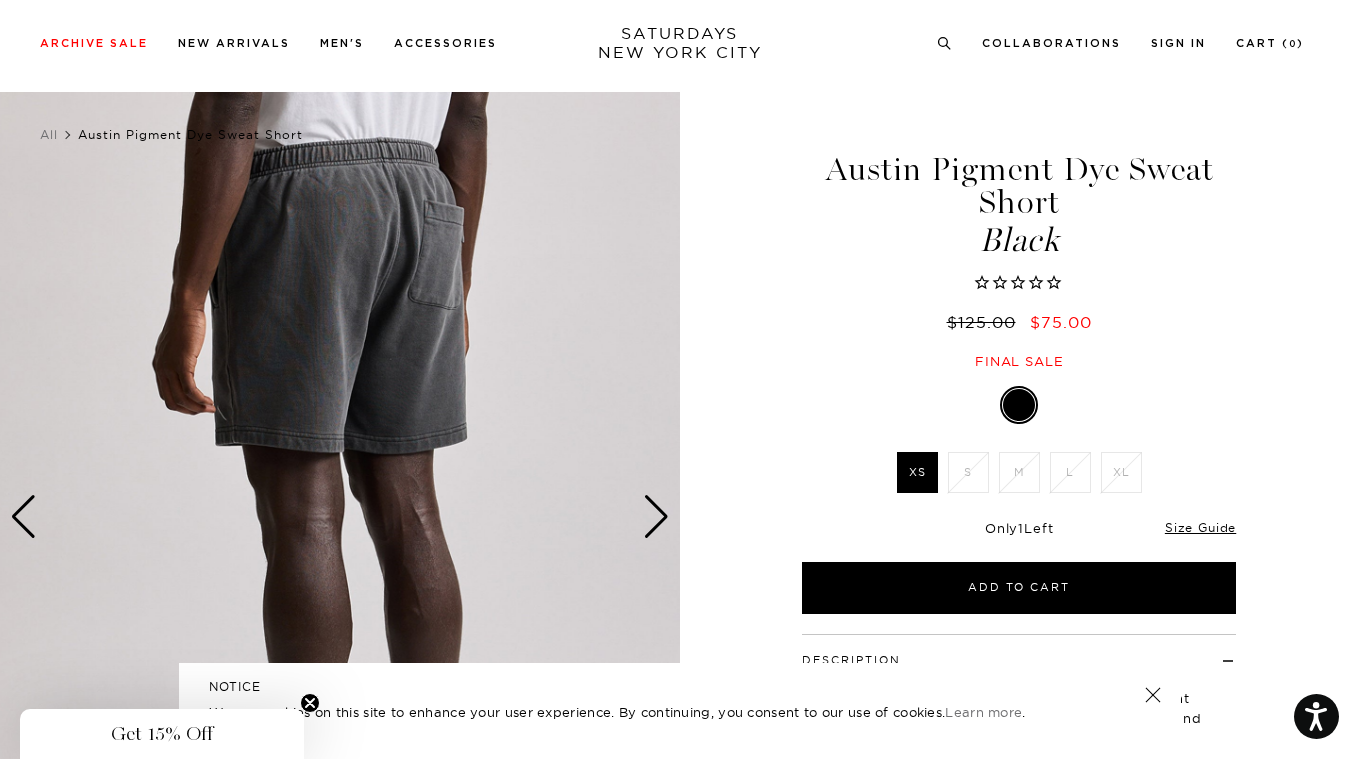scroll, scrollTop: 7, scrollLeft: 0, axis: vertical 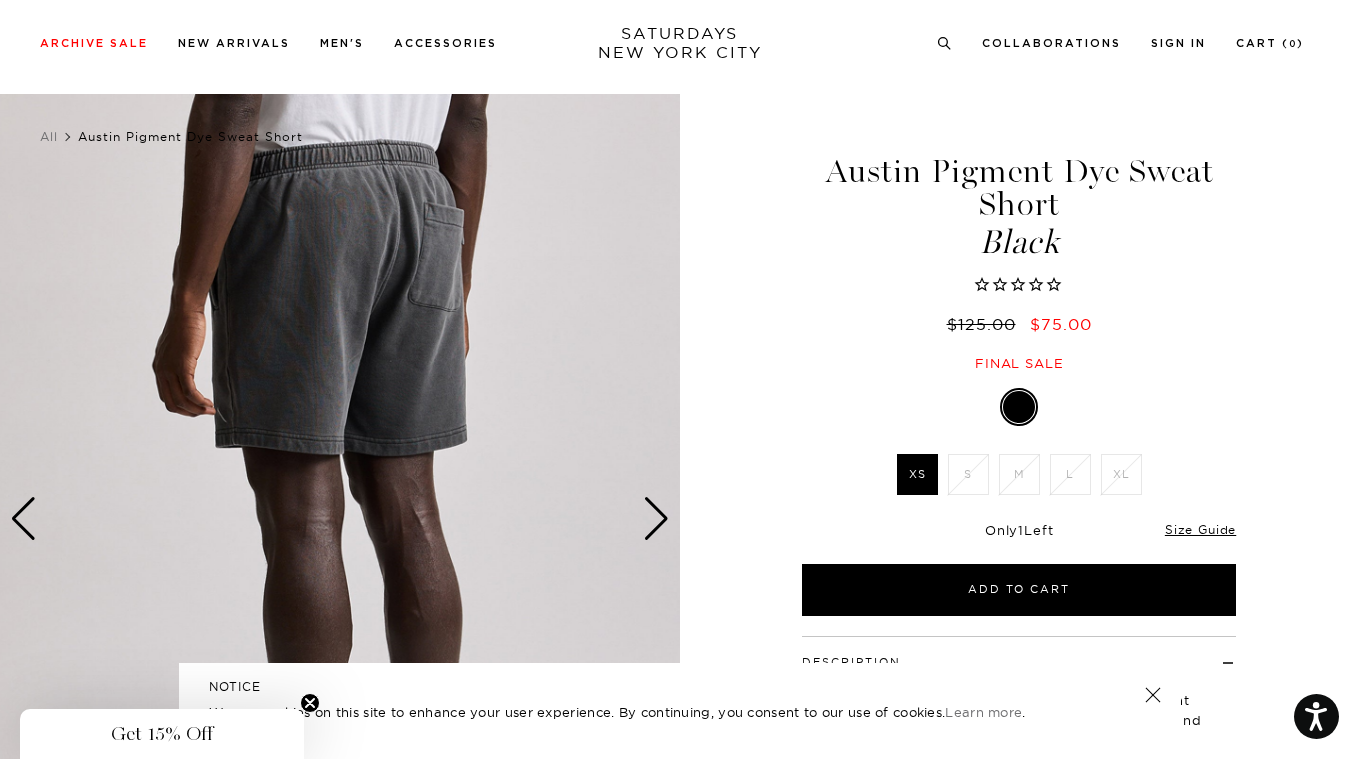 click at bounding box center [656, 519] 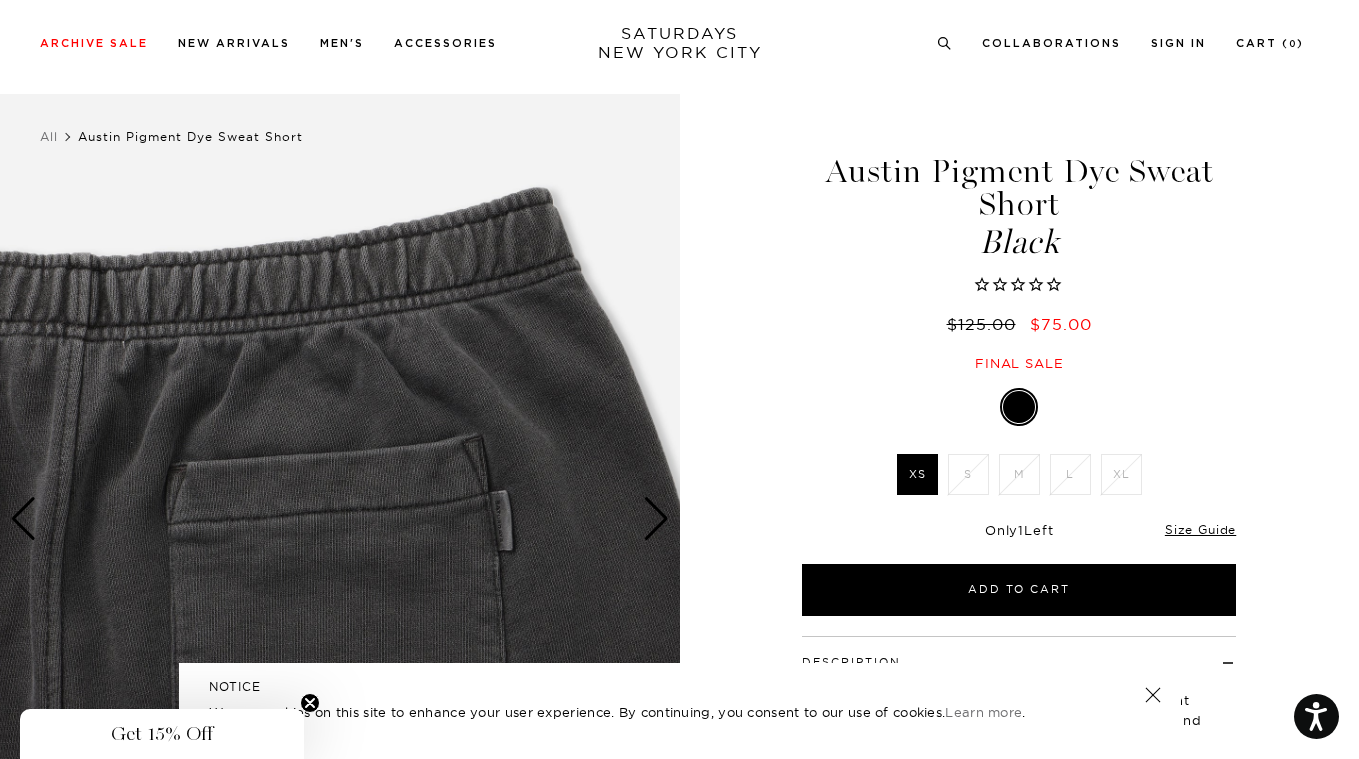 click at bounding box center [656, 519] 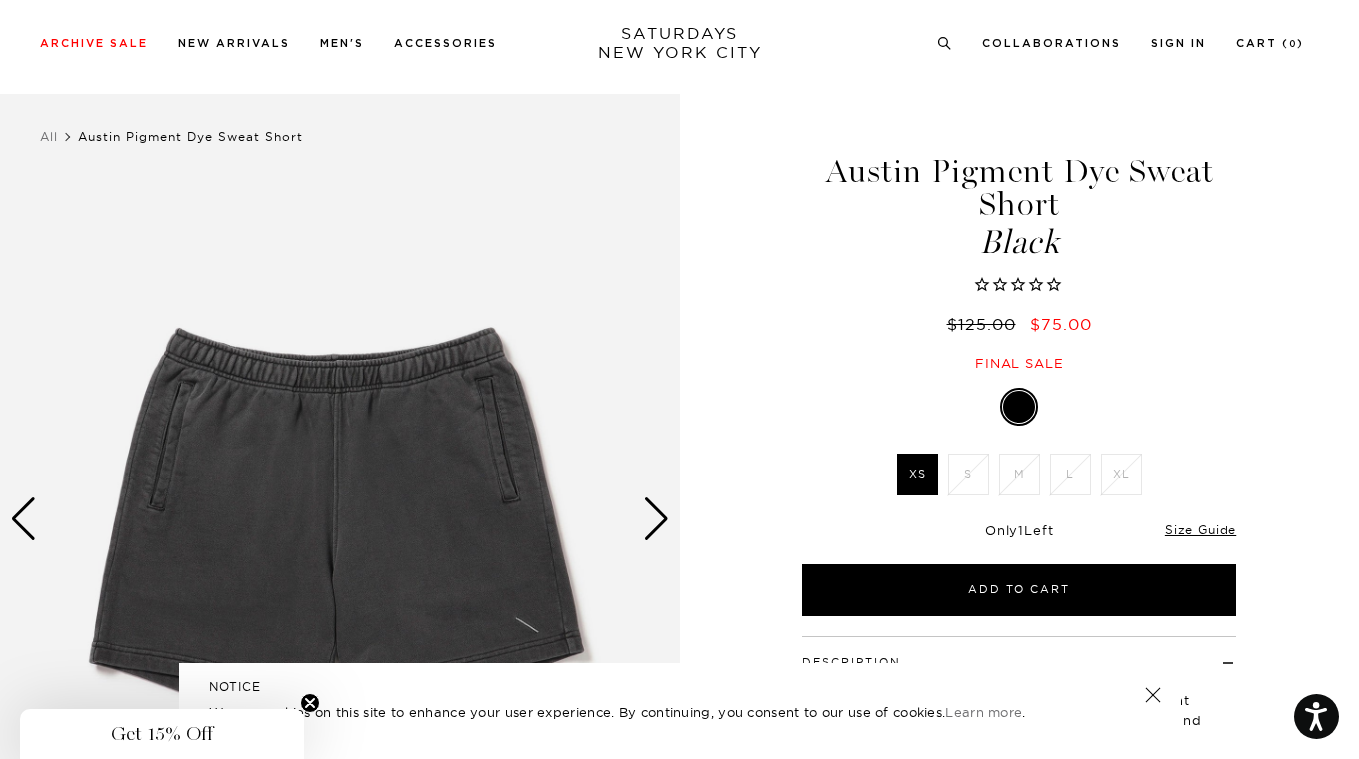 click at bounding box center [656, 519] 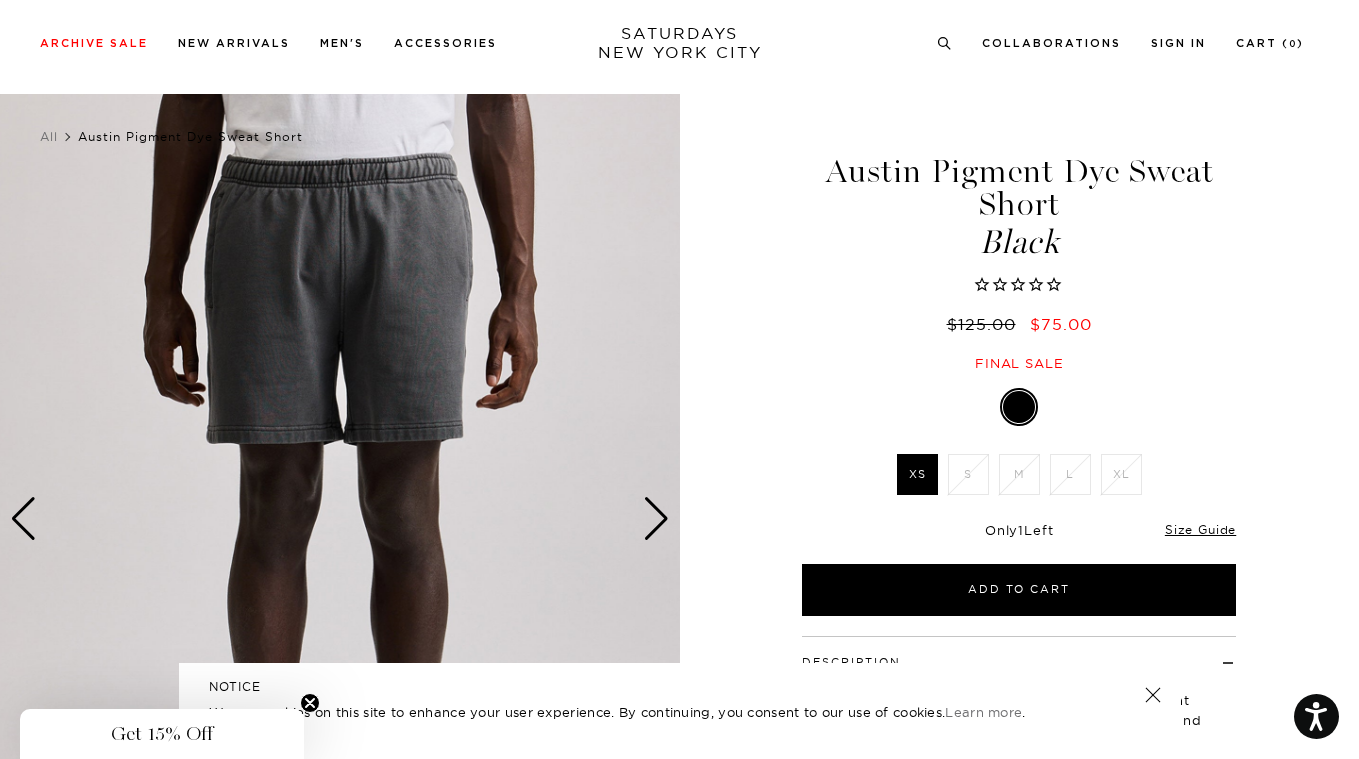 click at bounding box center [656, 519] 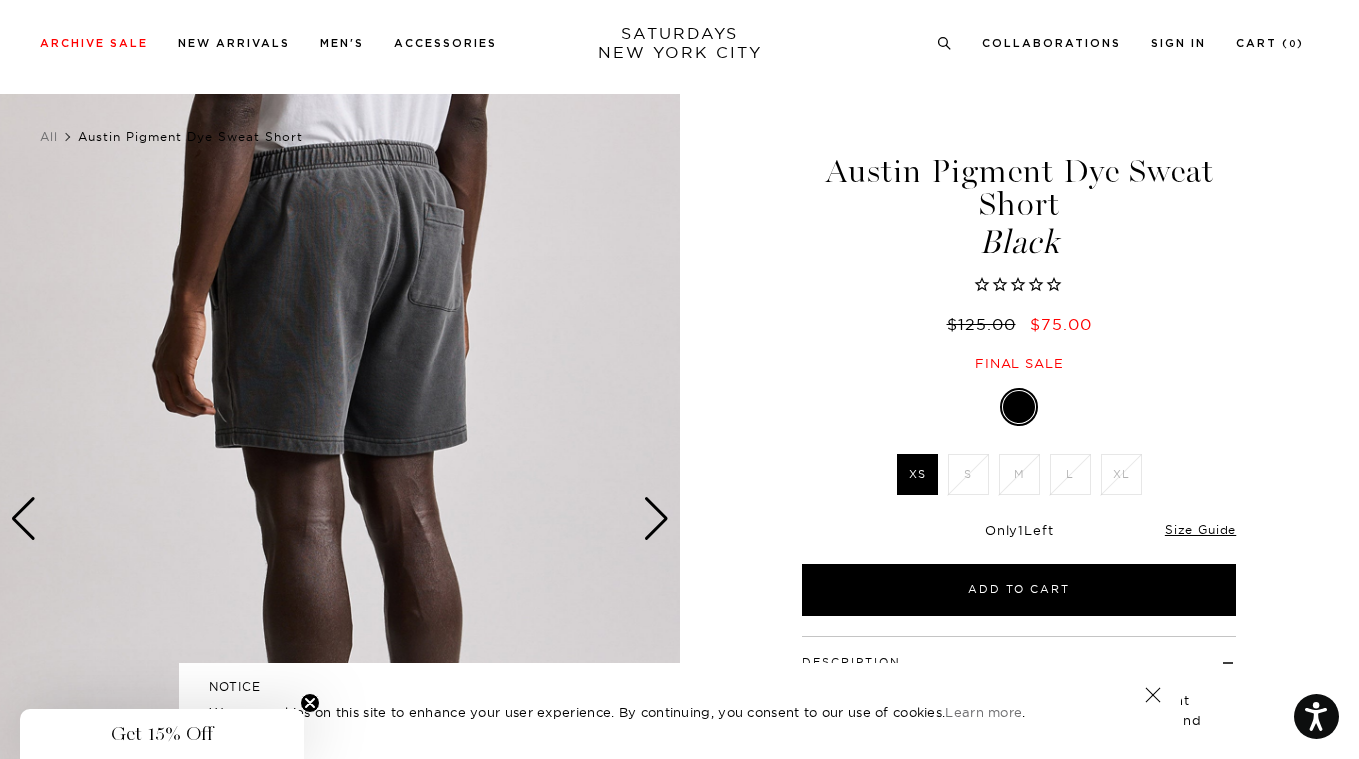click at bounding box center (656, 519) 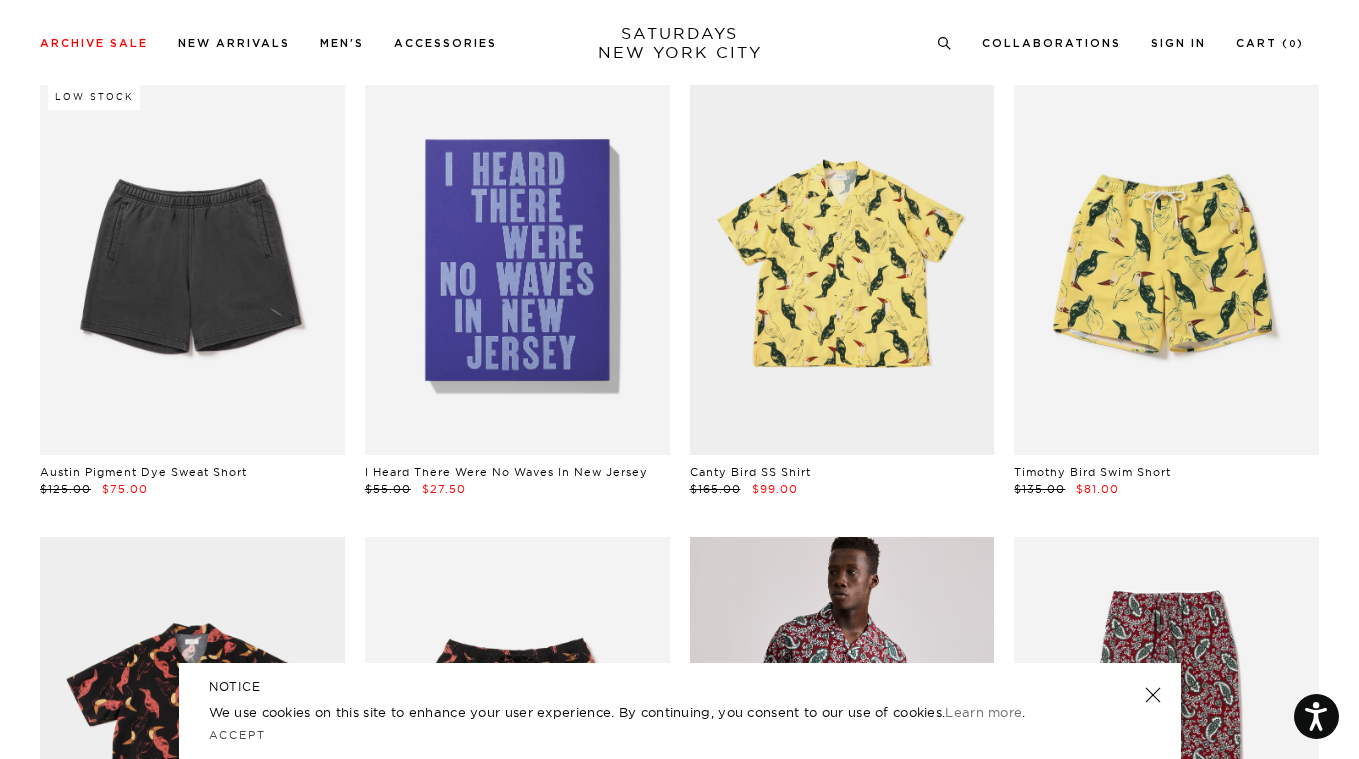 scroll, scrollTop: 8156, scrollLeft: 0, axis: vertical 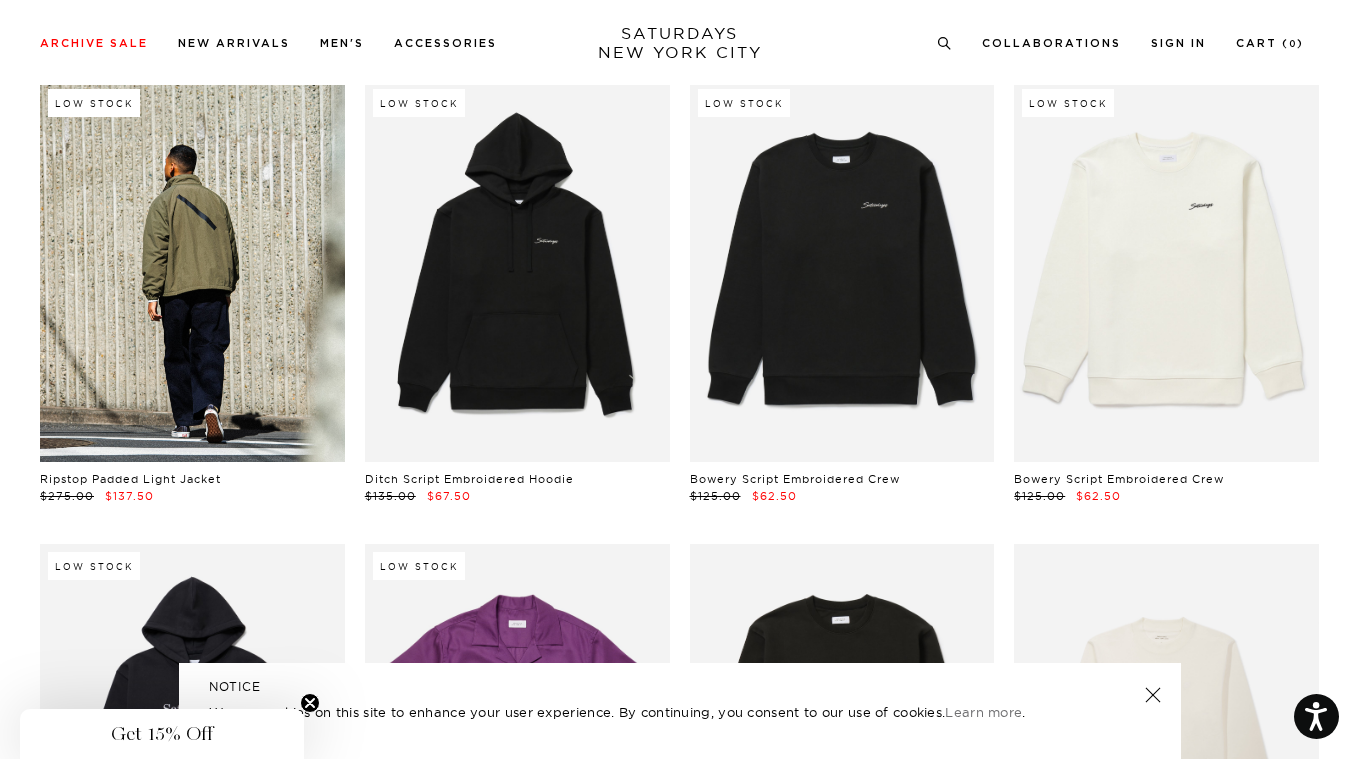 click at bounding box center [192, 271] 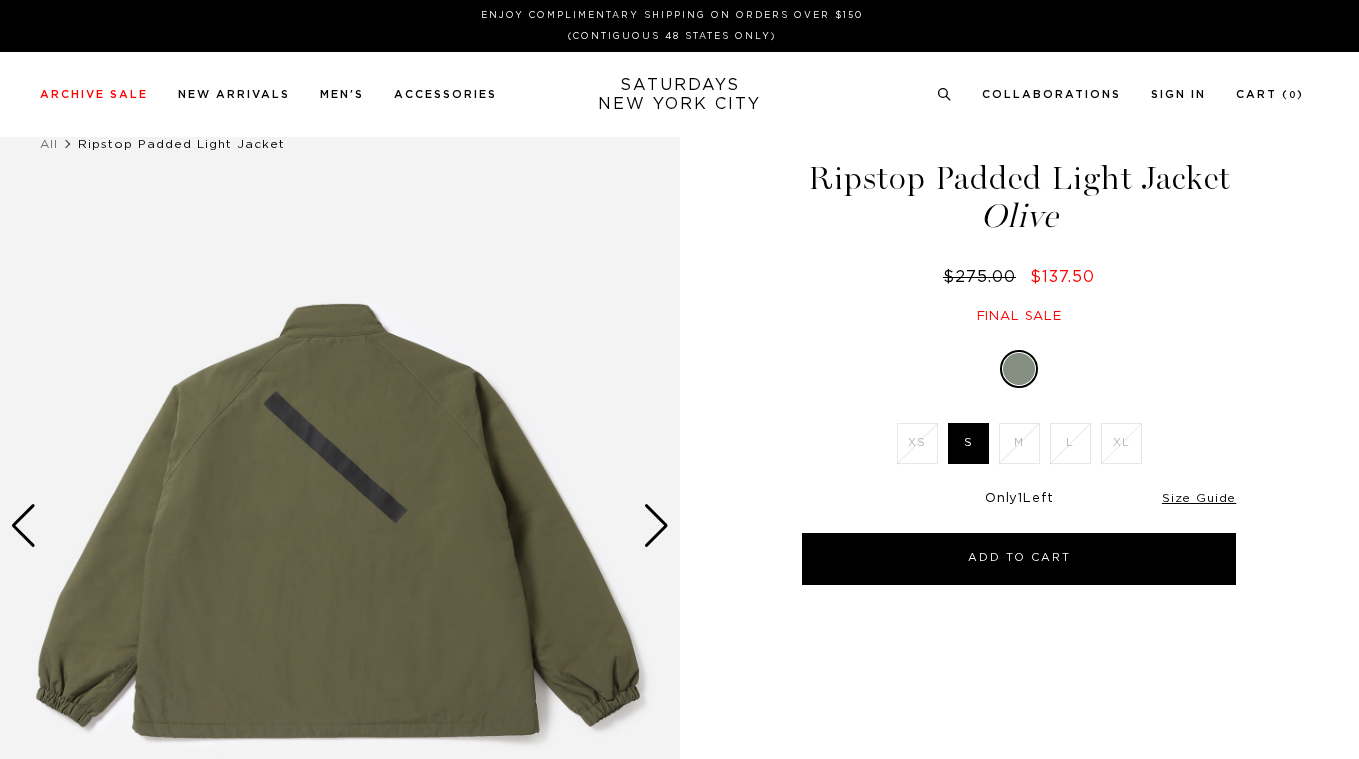 scroll, scrollTop: 0, scrollLeft: 0, axis: both 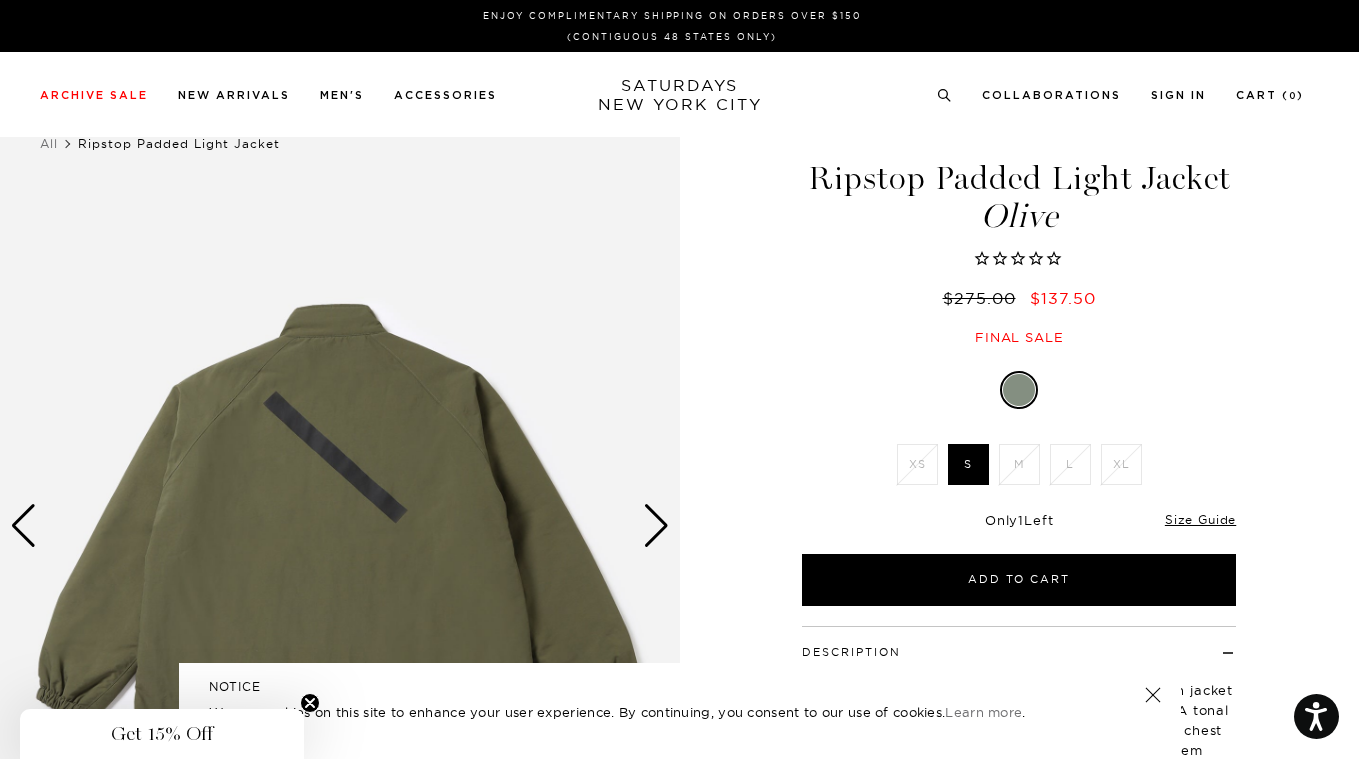 click at bounding box center (656, 526) 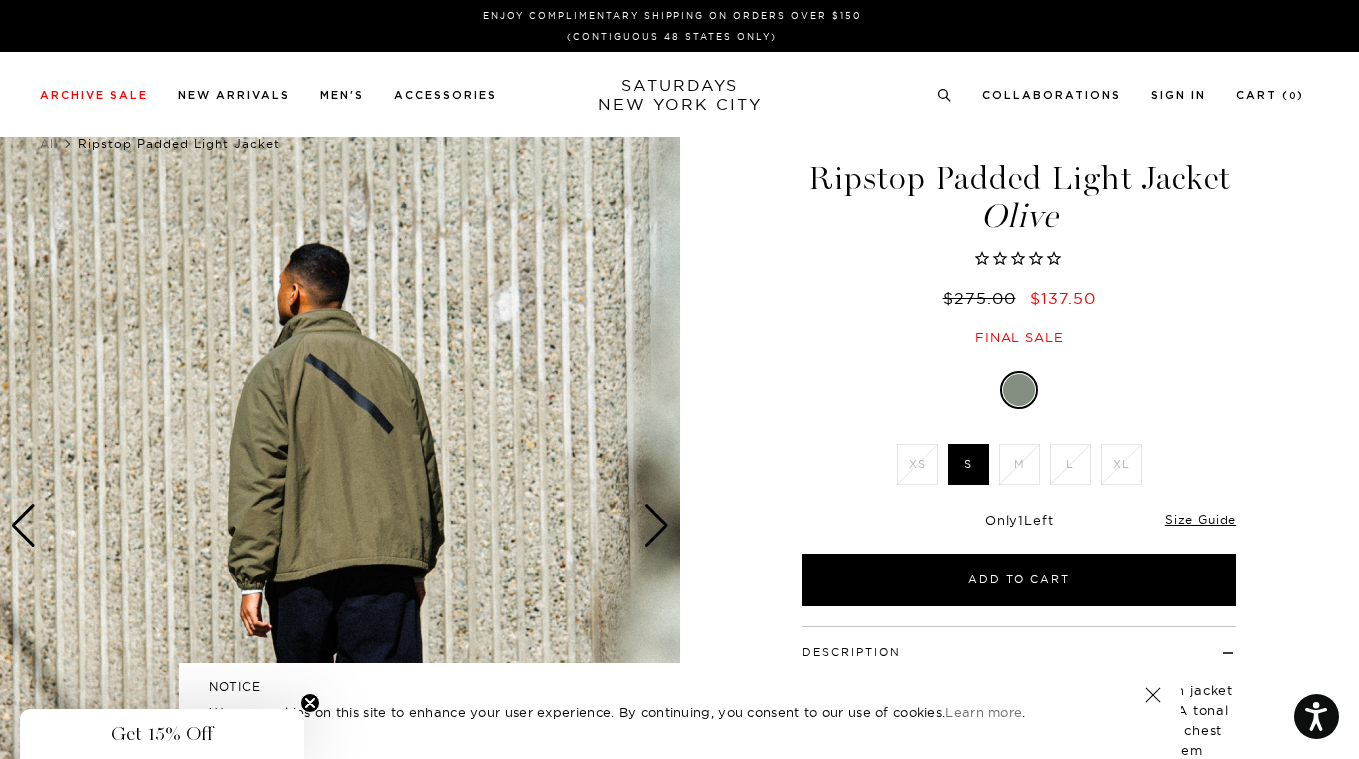 click at bounding box center (656, 526) 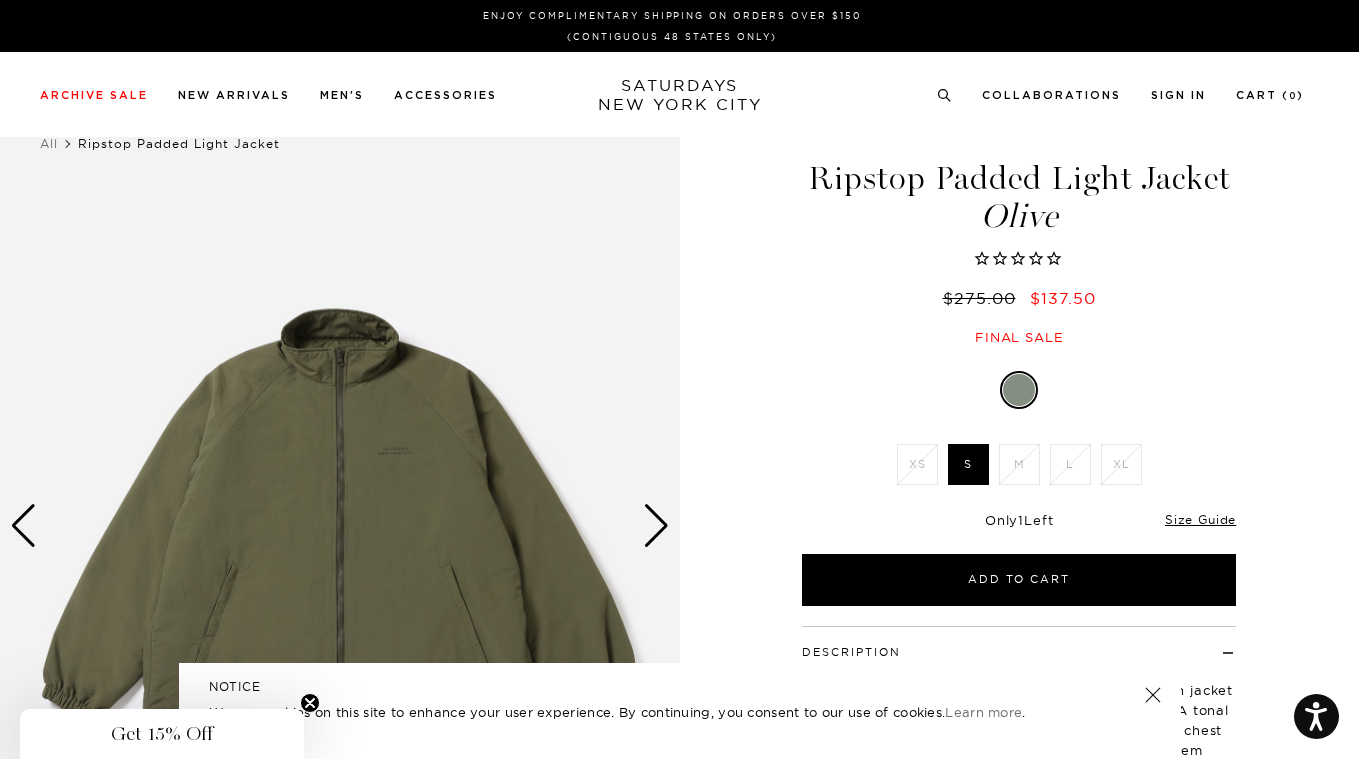 click at bounding box center [340, 525] 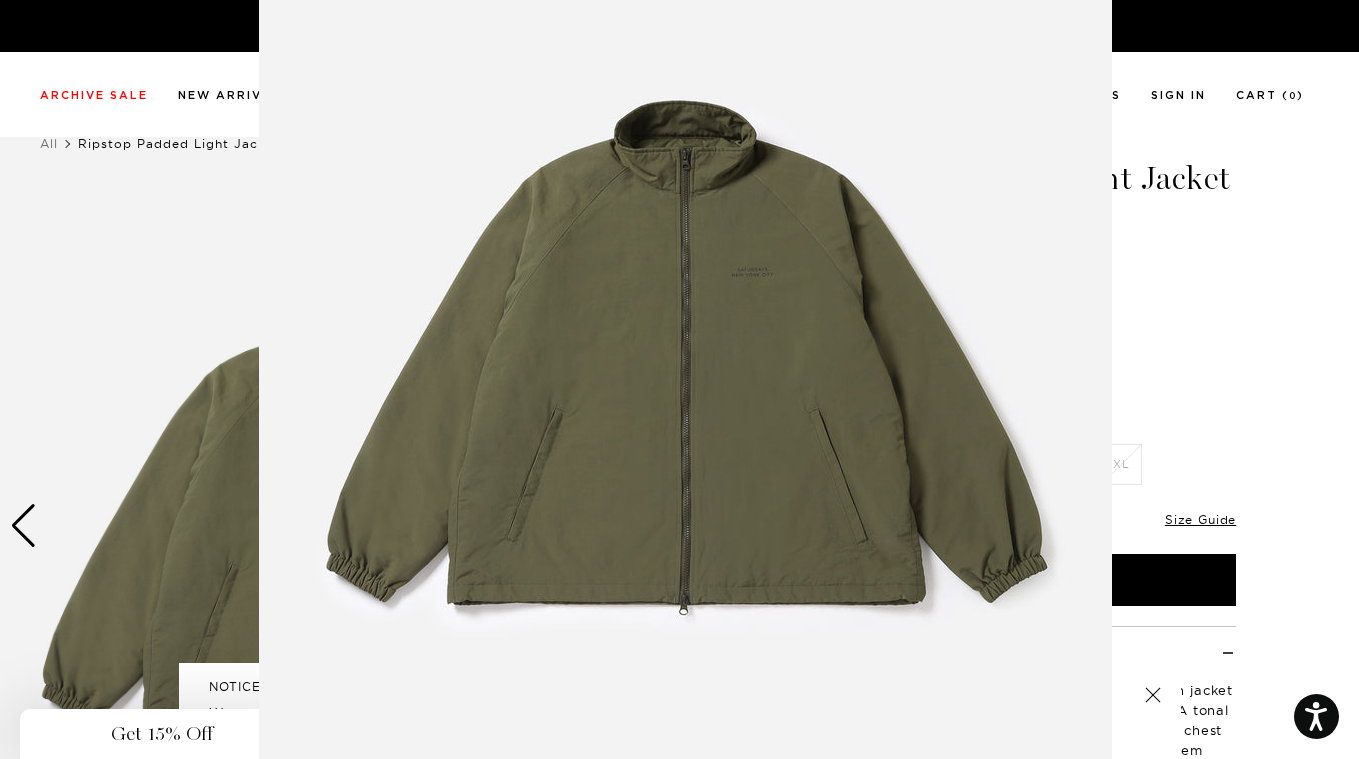 scroll, scrollTop: 151, scrollLeft: 0, axis: vertical 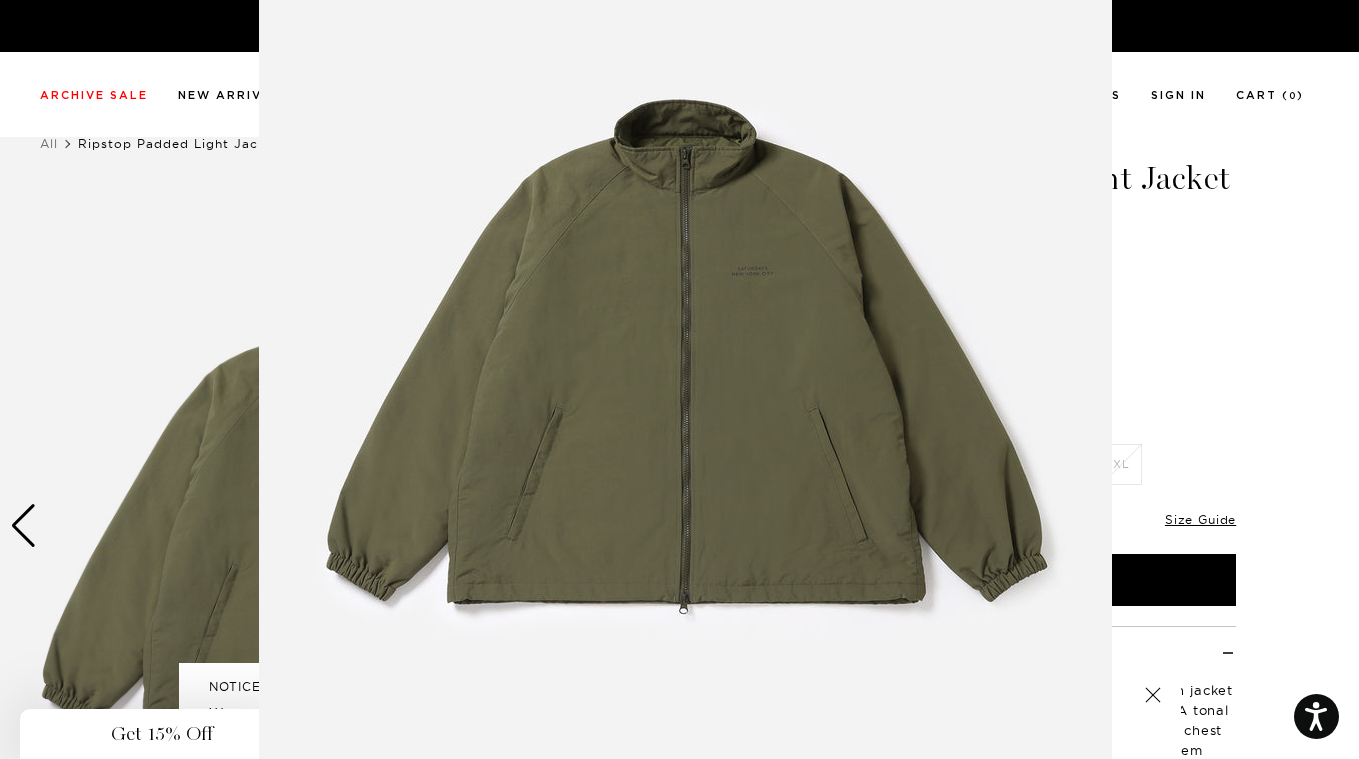 click at bounding box center [685, 361] 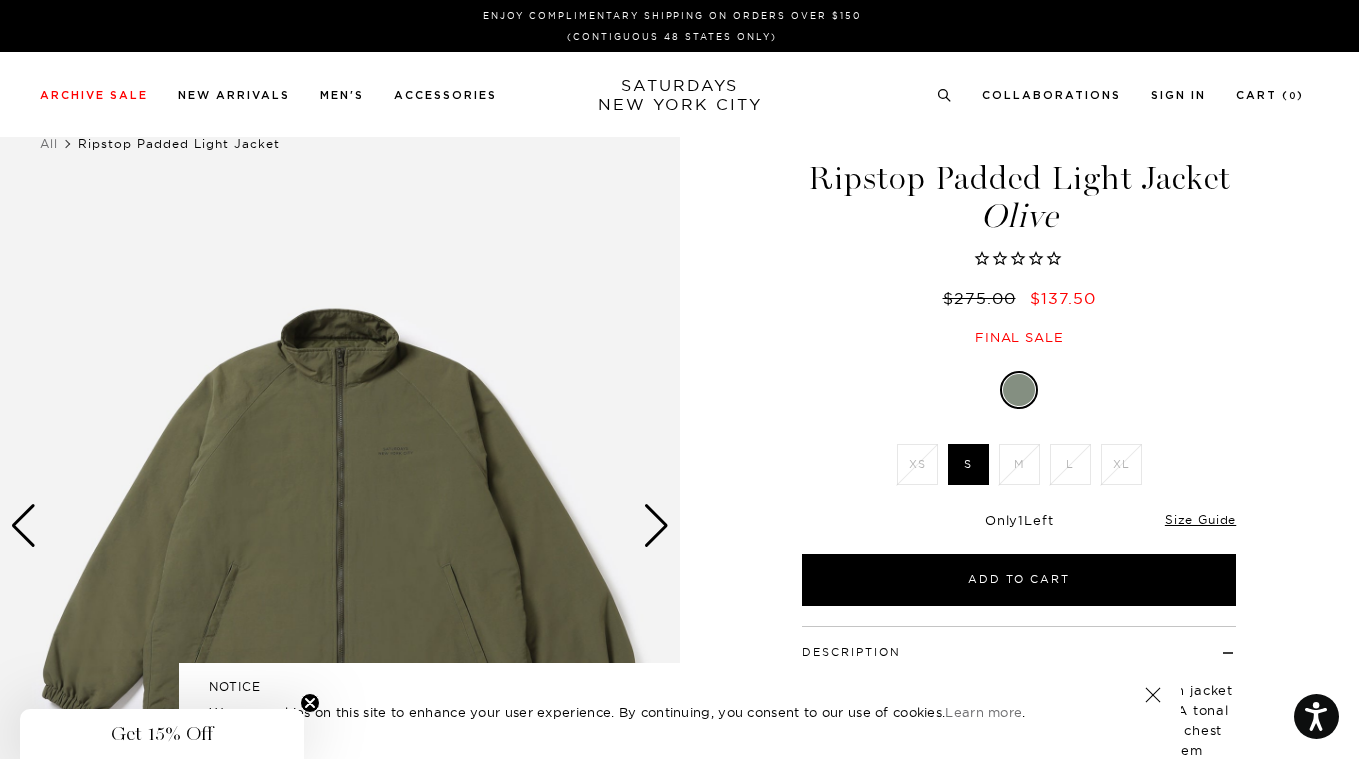 scroll, scrollTop: 0, scrollLeft: 0, axis: both 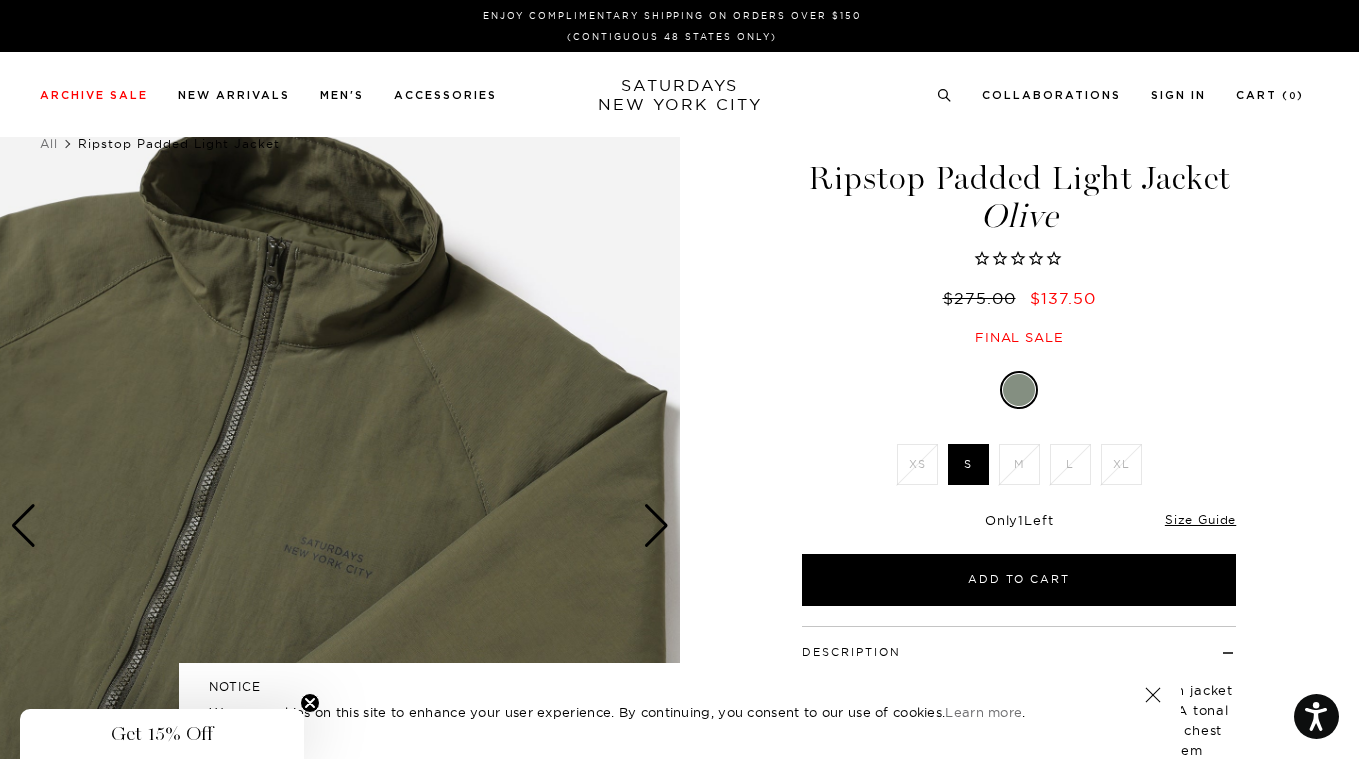 click at bounding box center [656, 526] 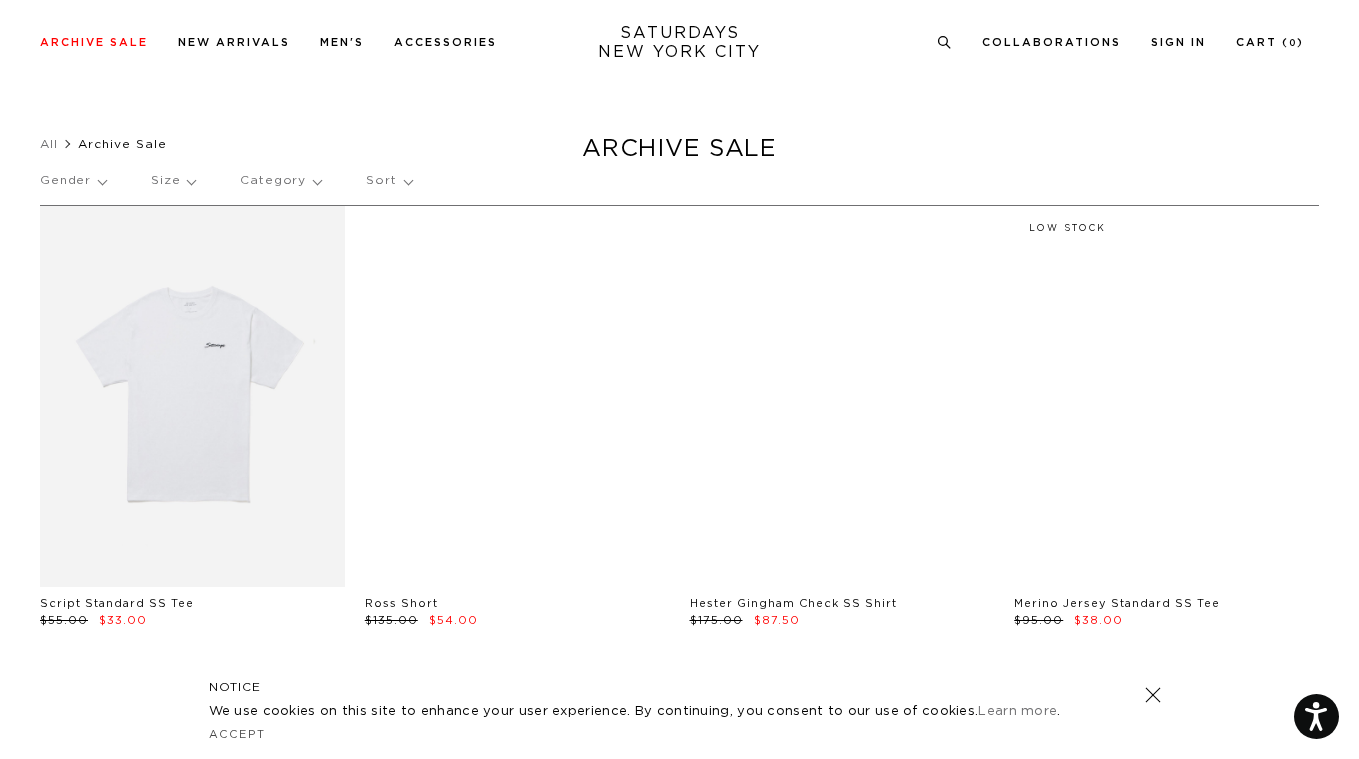 scroll, scrollTop: 20981, scrollLeft: 0, axis: vertical 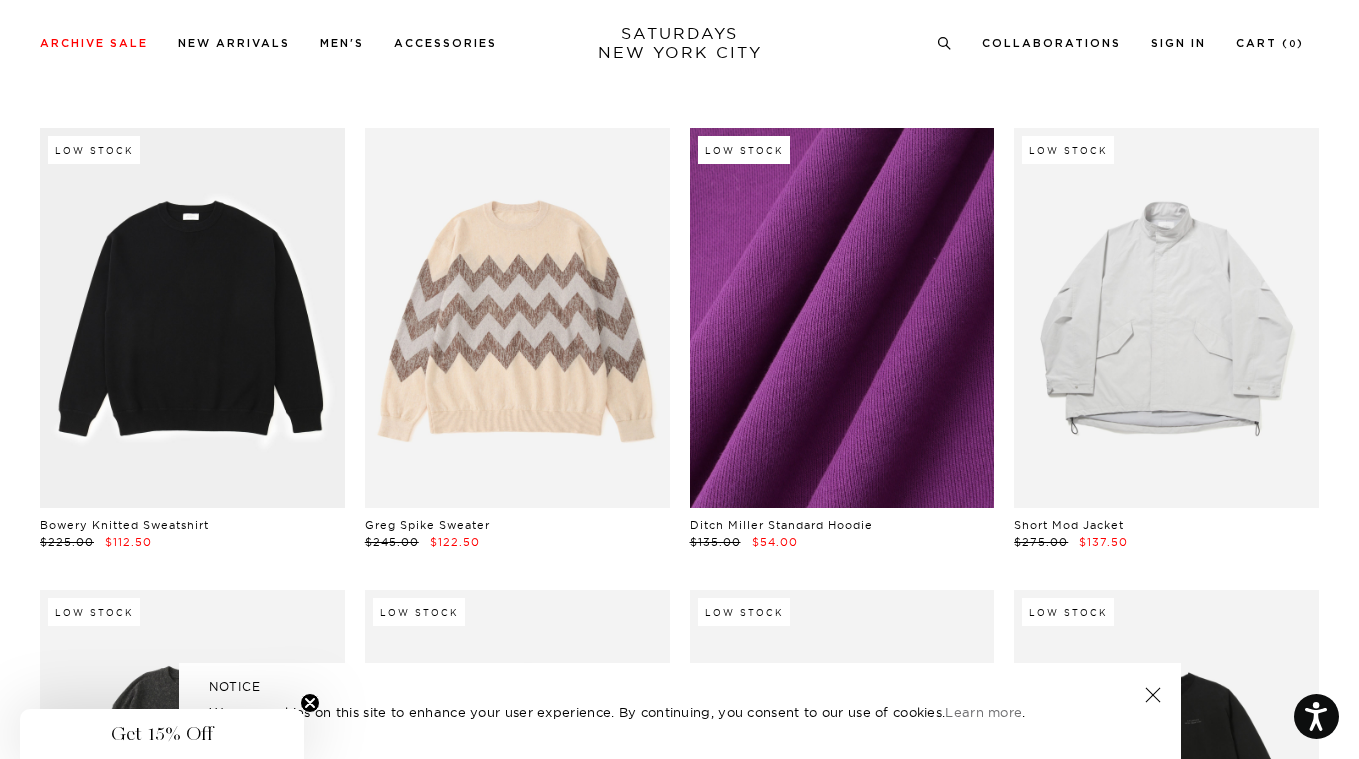 click at bounding box center [842, 318] 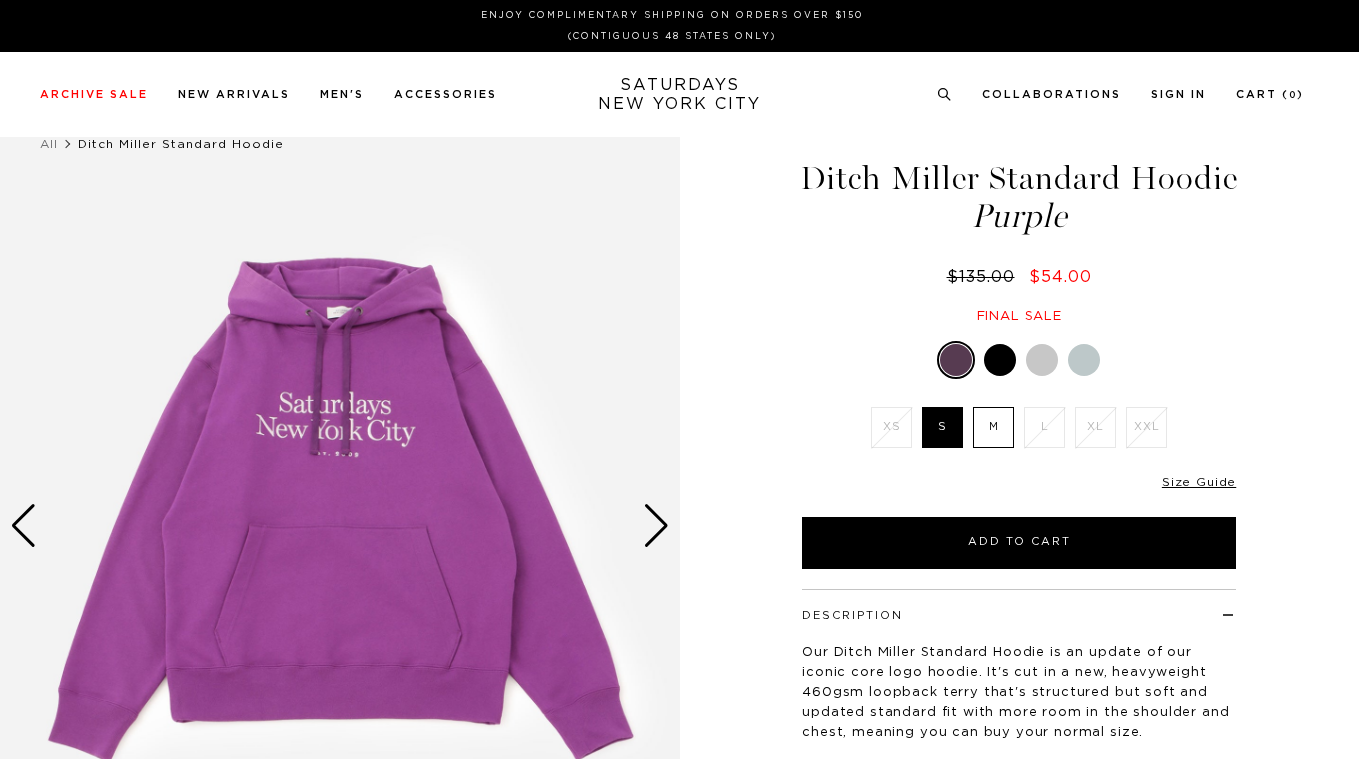 scroll, scrollTop: 0, scrollLeft: 0, axis: both 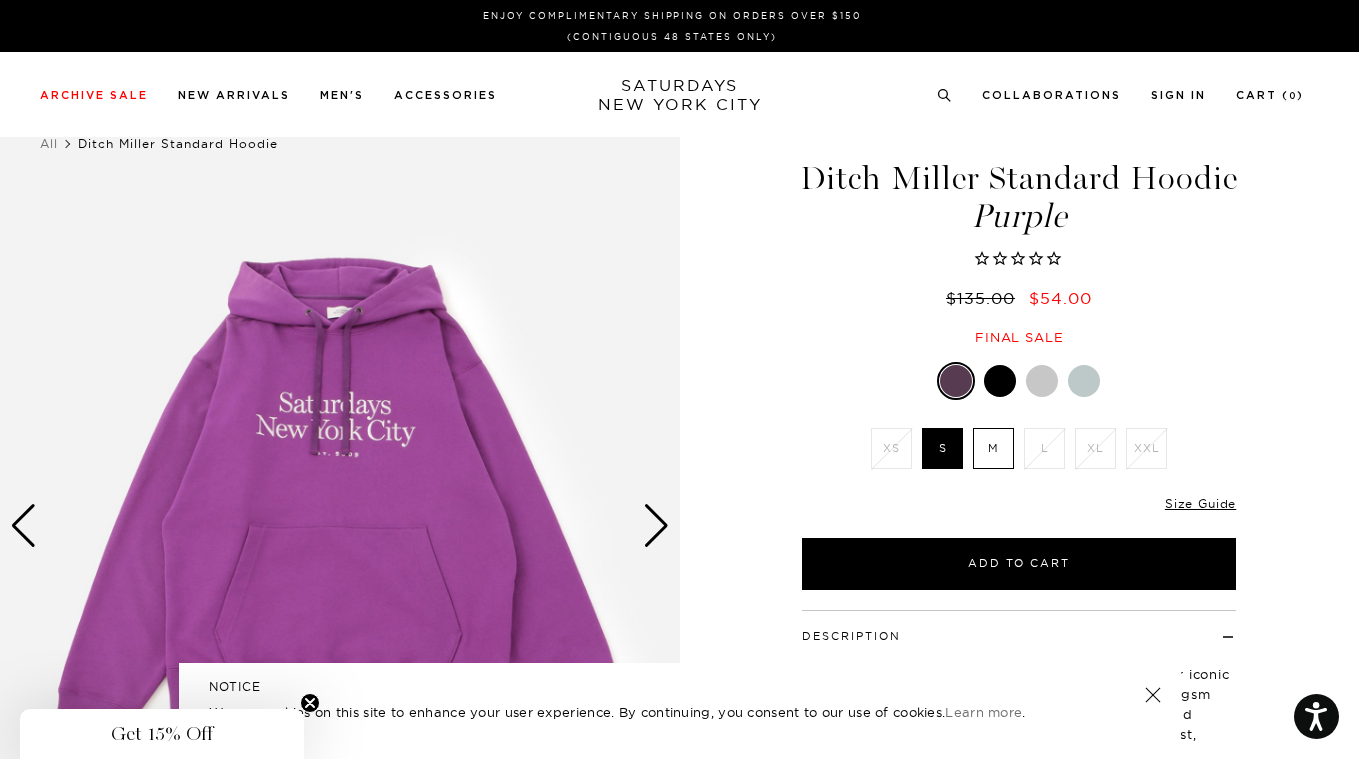 click at bounding box center (656, 526) 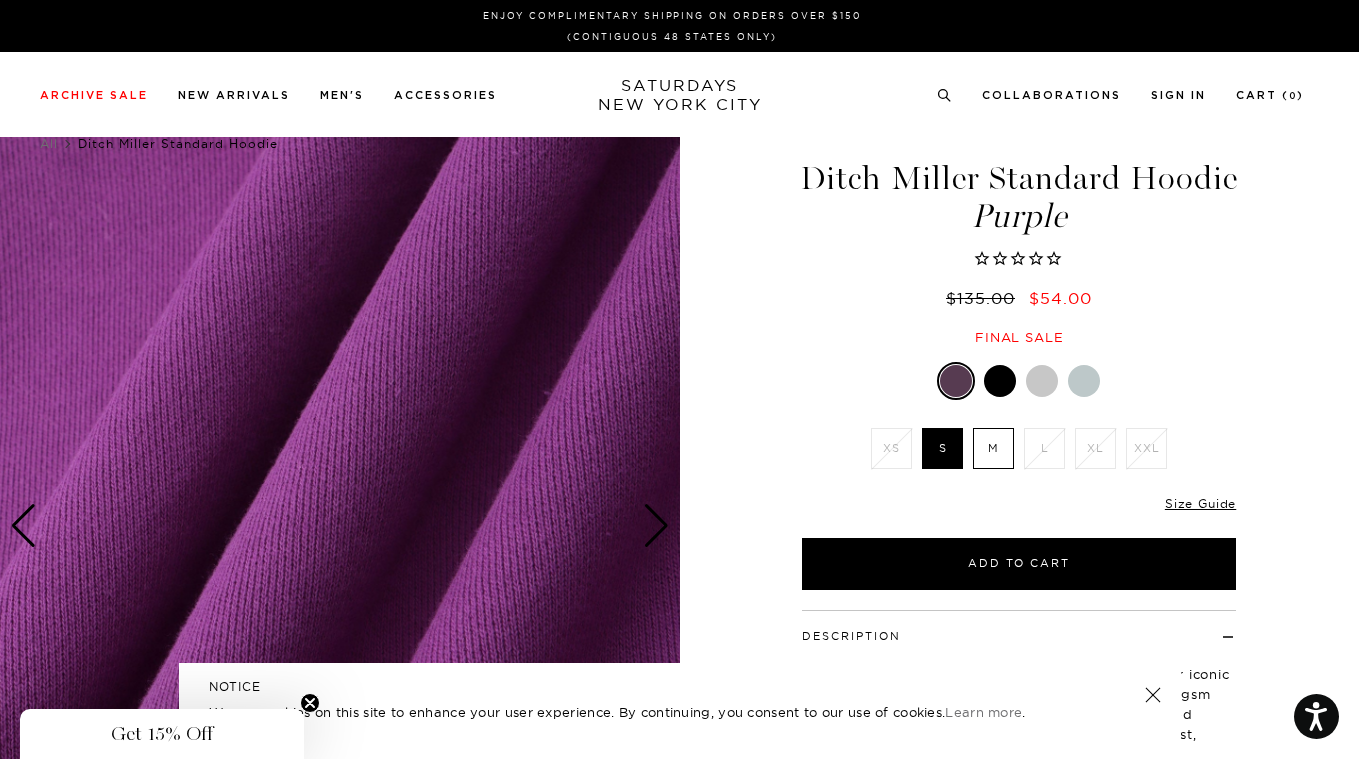 click at bounding box center [656, 526] 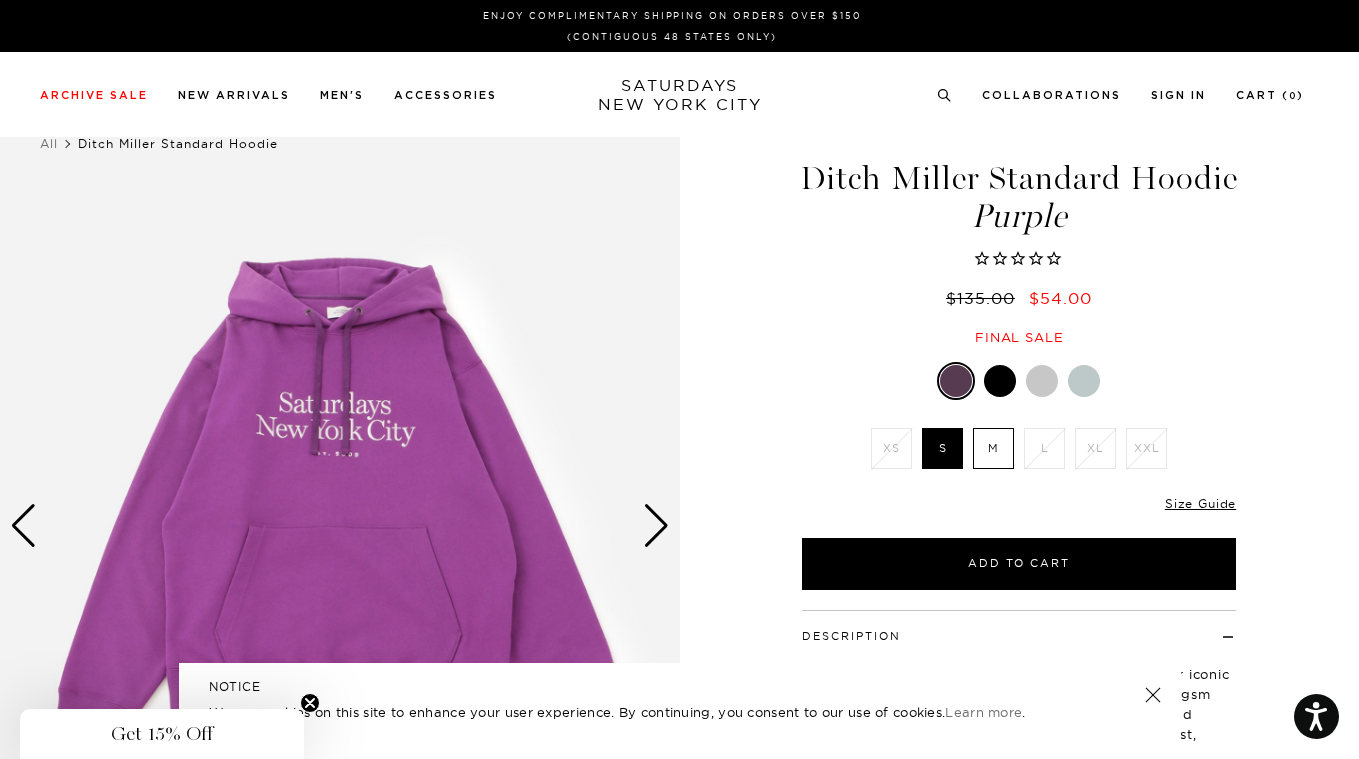 click at bounding box center (656, 526) 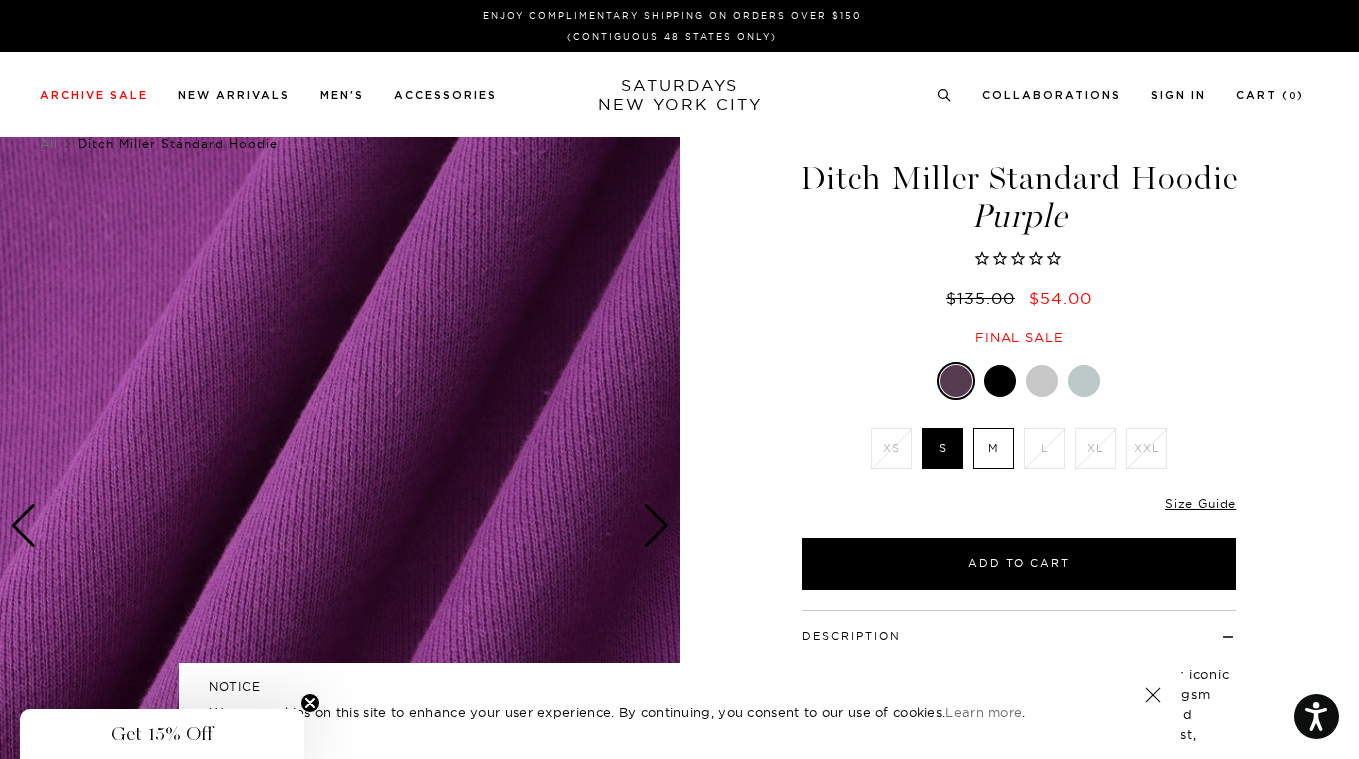 click at bounding box center [656, 526] 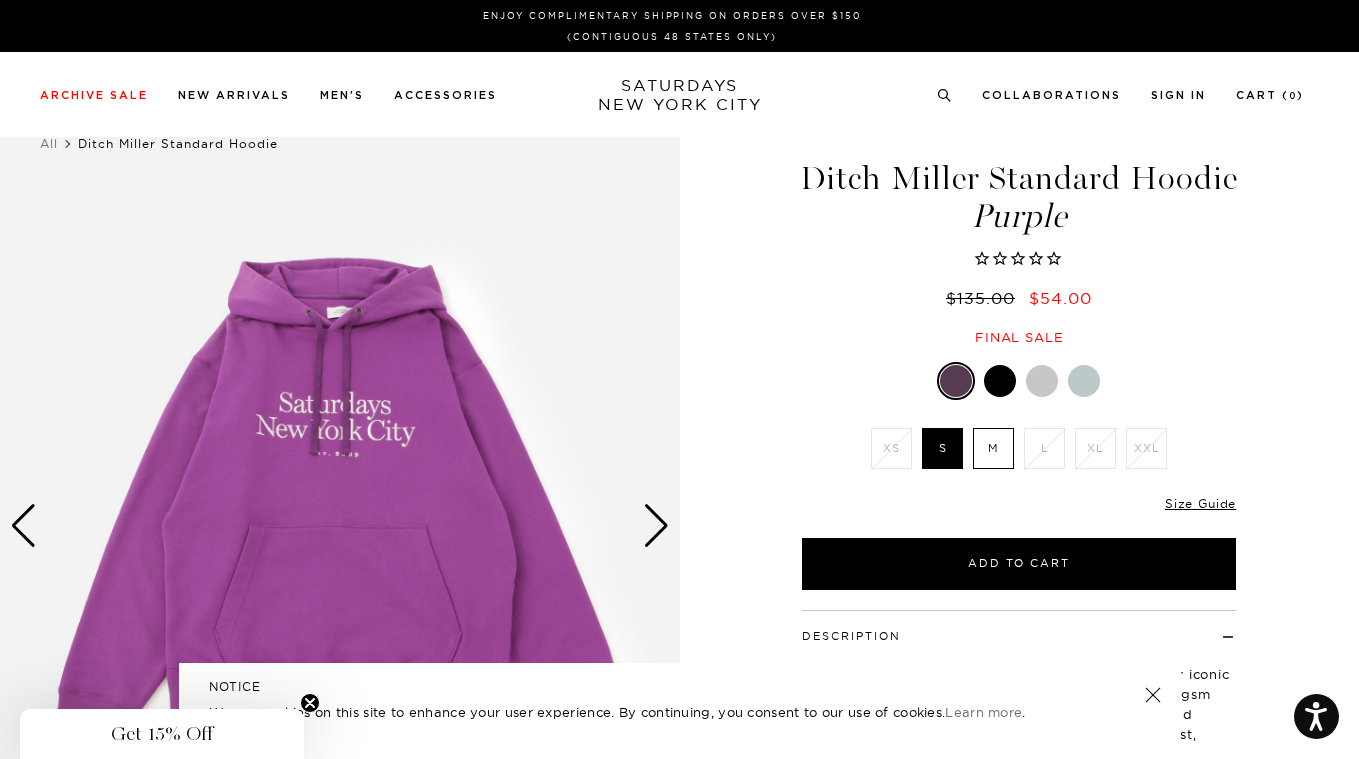 click at bounding box center (1000, 381) 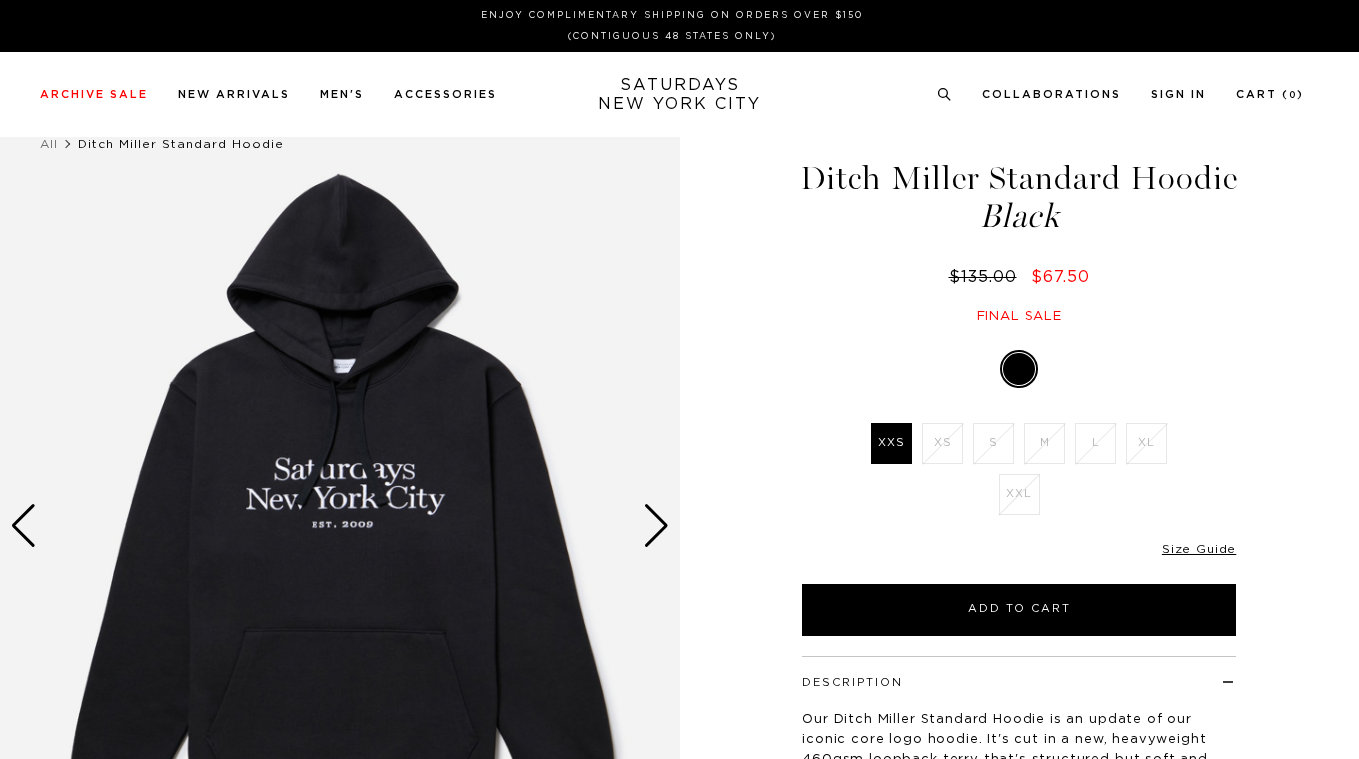 scroll, scrollTop: 0, scrollLeft: 0, axis: both 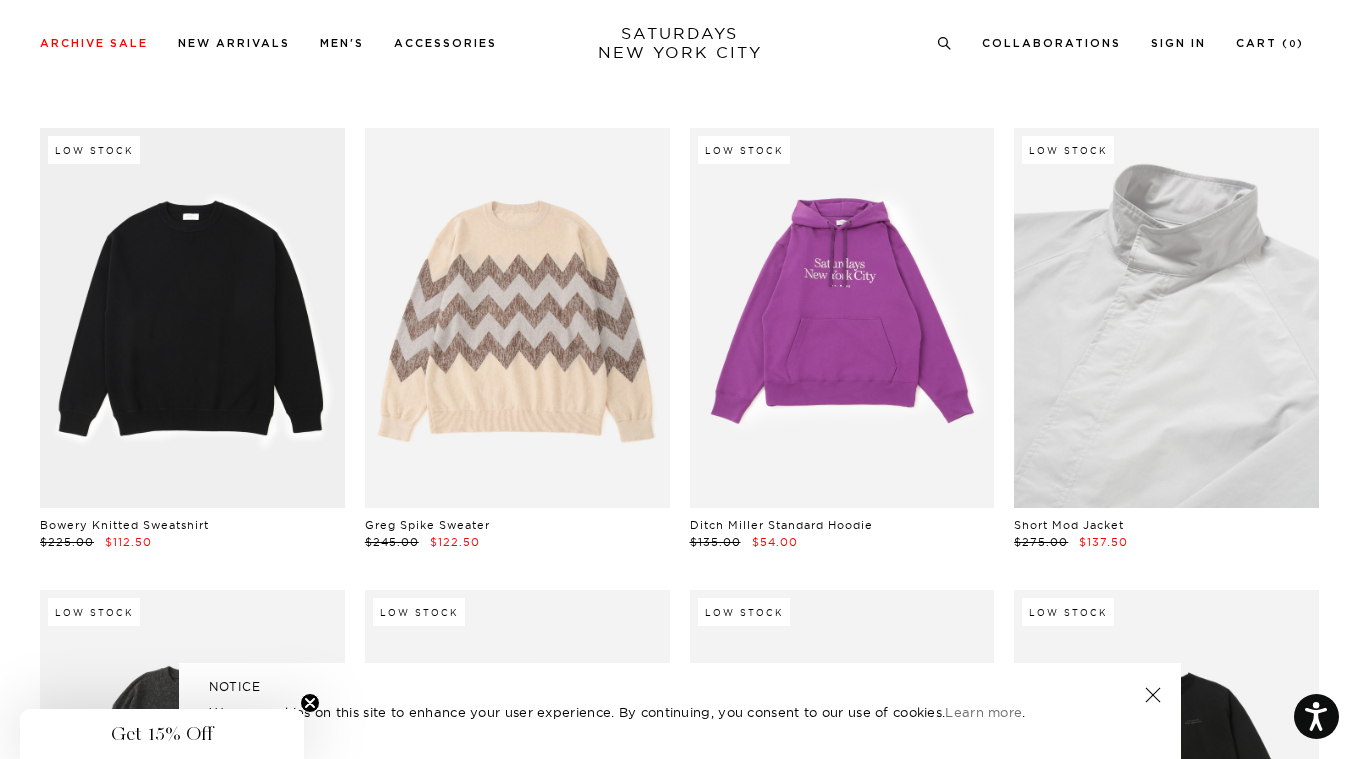 click at bounding box center [1166, 318] 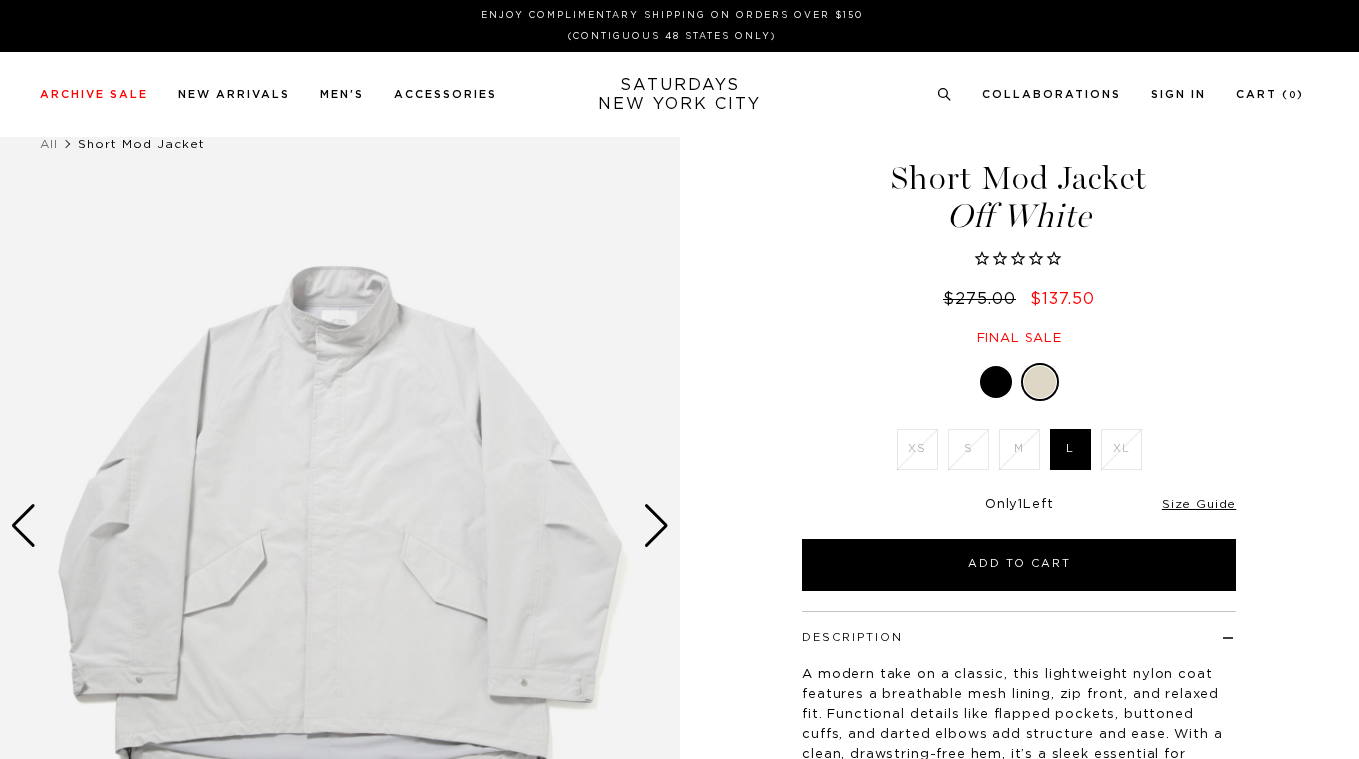 scroll, scrollTop: 0, scrollLeft: 0, axis: both 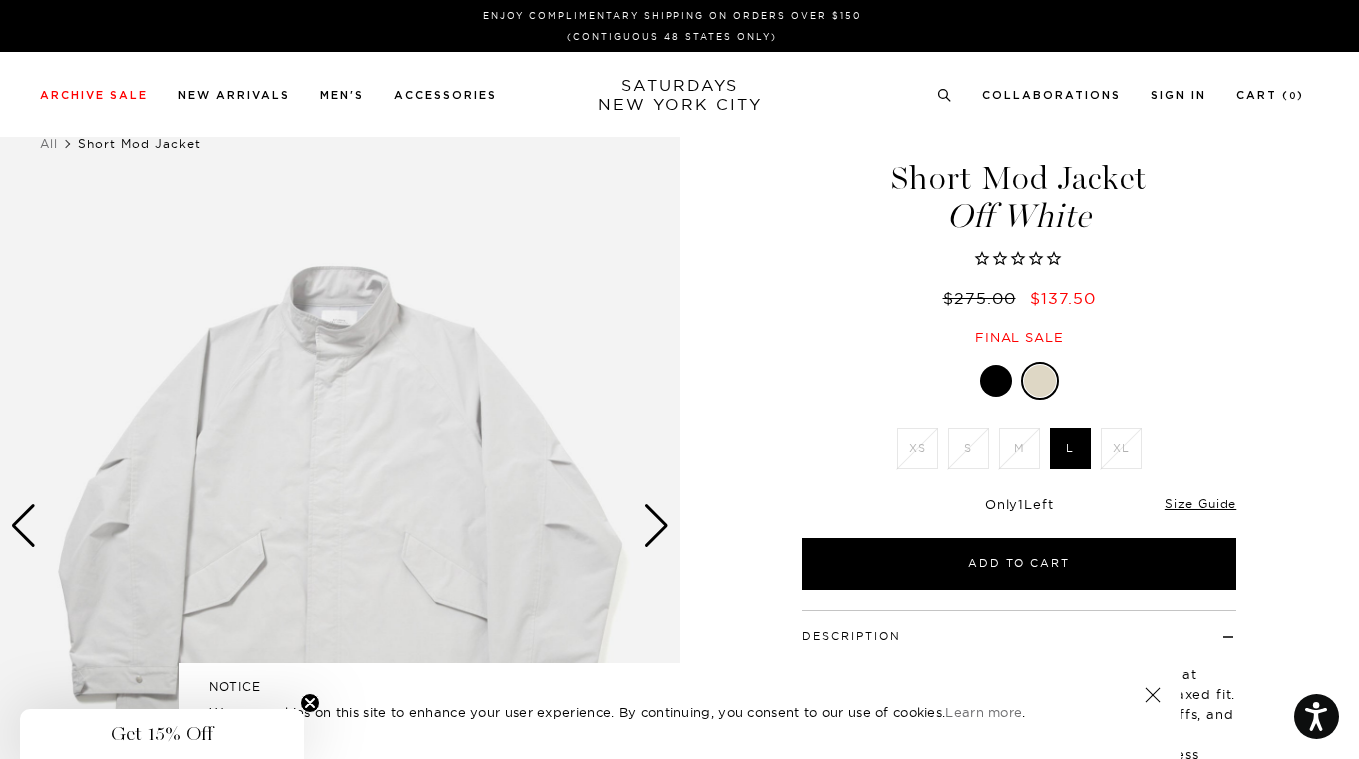 click at bounding box center (656, 526) 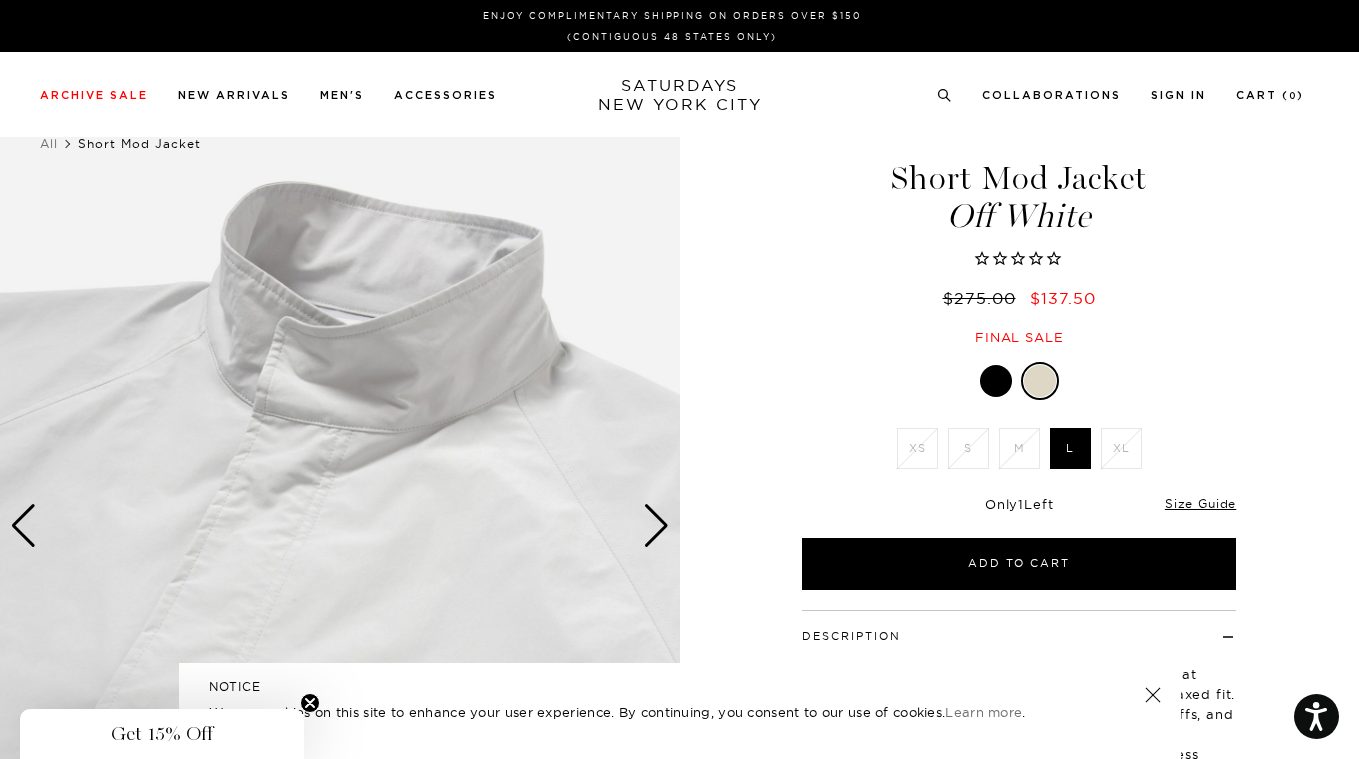 click at bounding box center [656, 526] 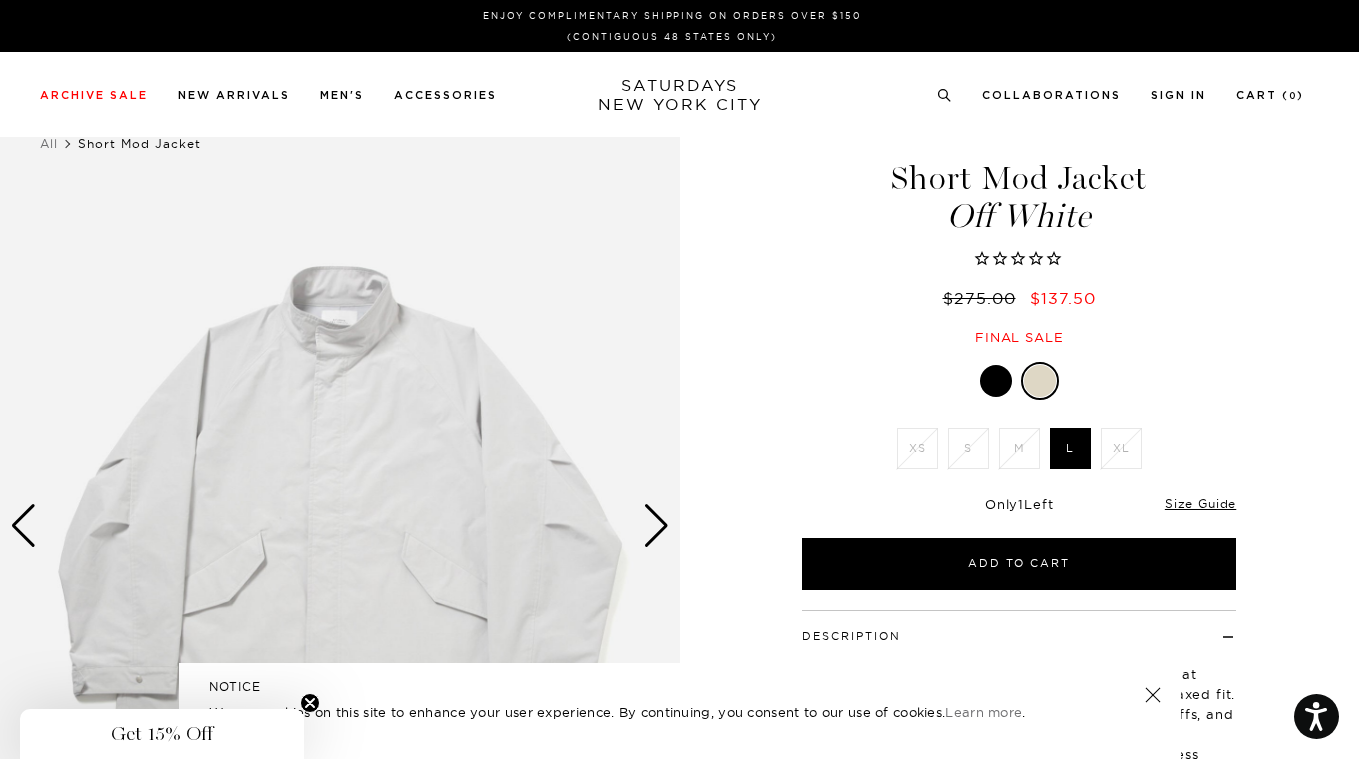 click at bounding box center [656, 526] 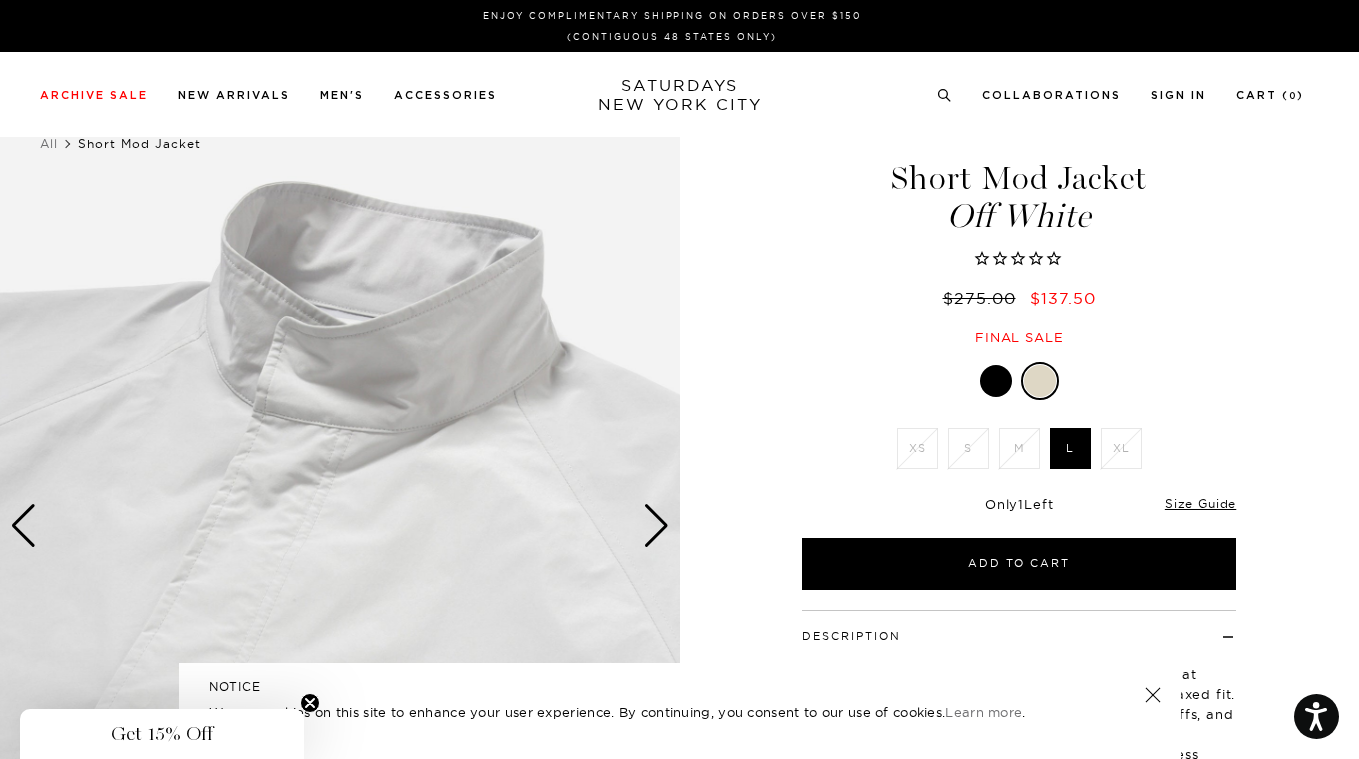 click at bounding box center [656, 526] 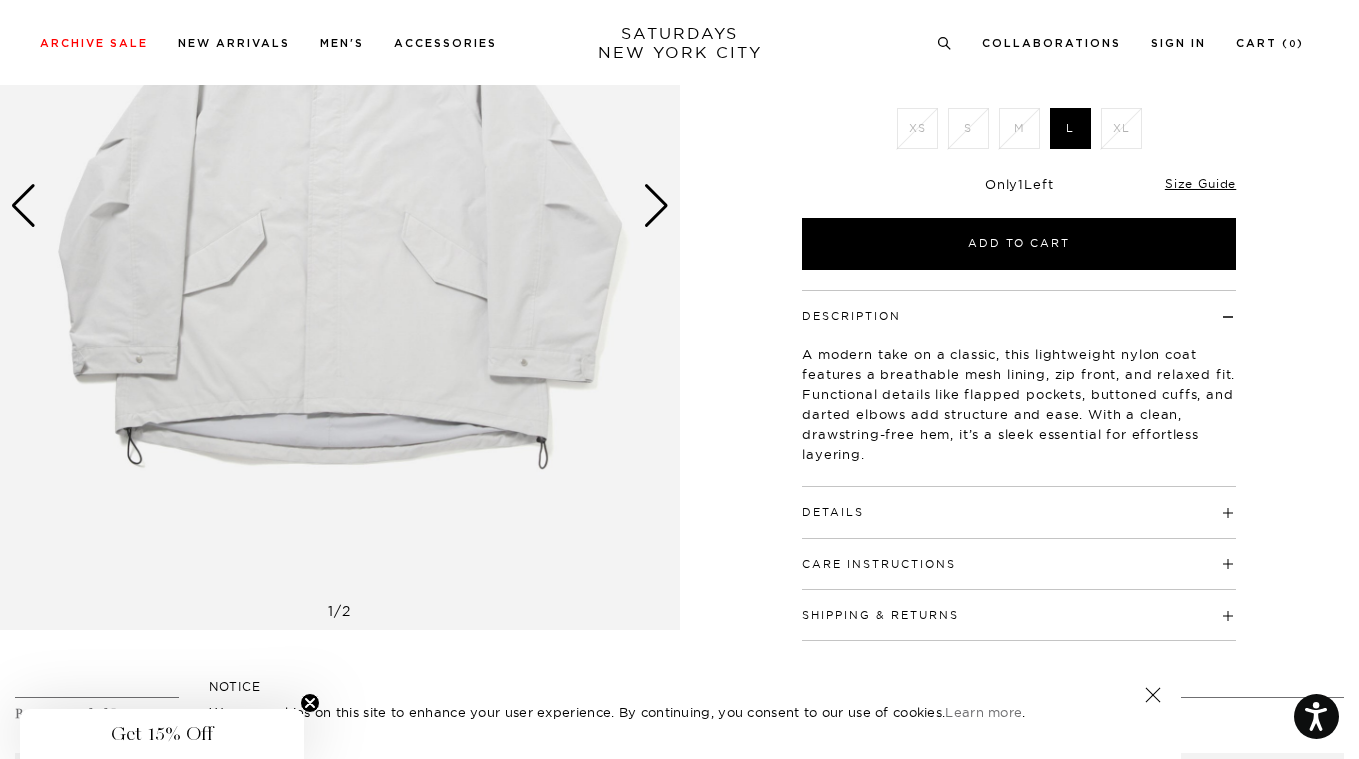 scroll, scrollTop: 319, scrollLeft: 0, axis: vertical 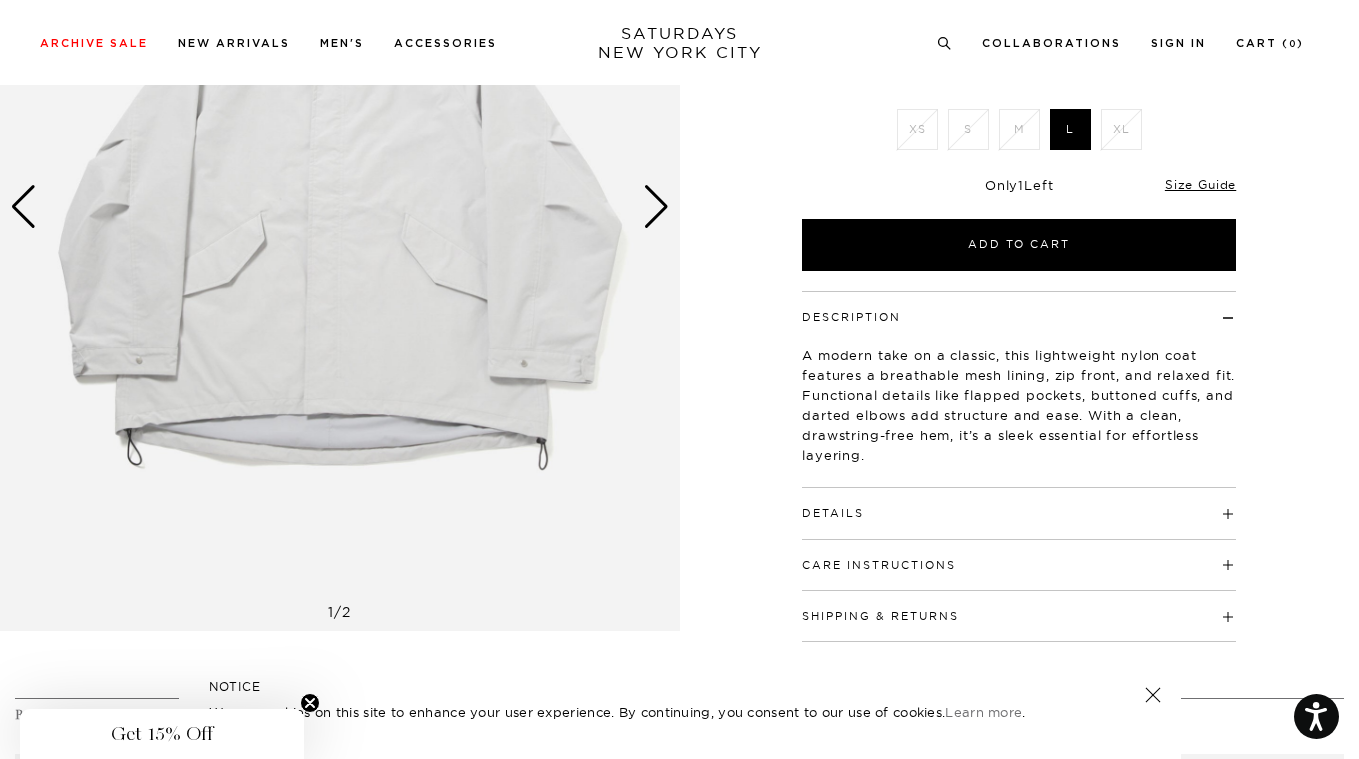 click on "Details" at bounding box center (1019, 504) 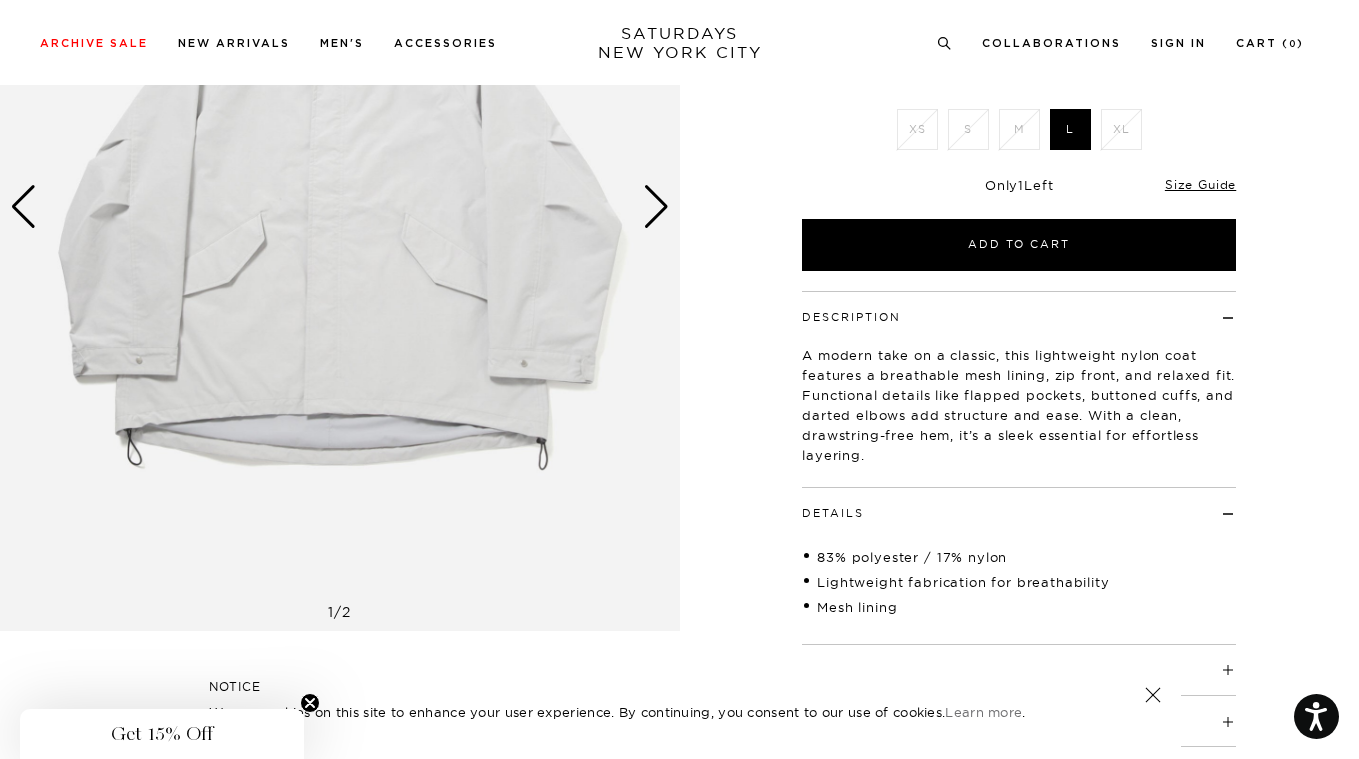 click on "Details" at bounding box center (1019, 504) 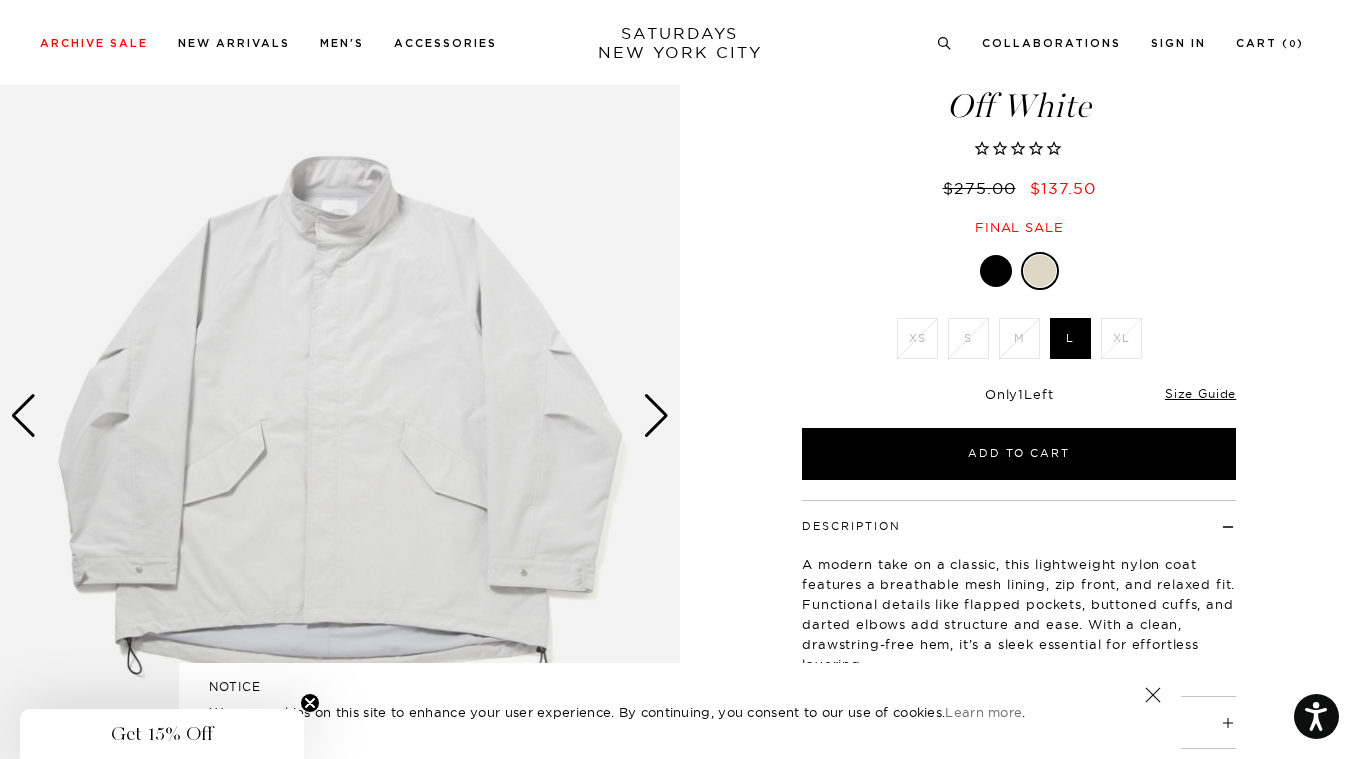 scroll, scrollTop: 107, scrollLeft: 0, axis: vertical 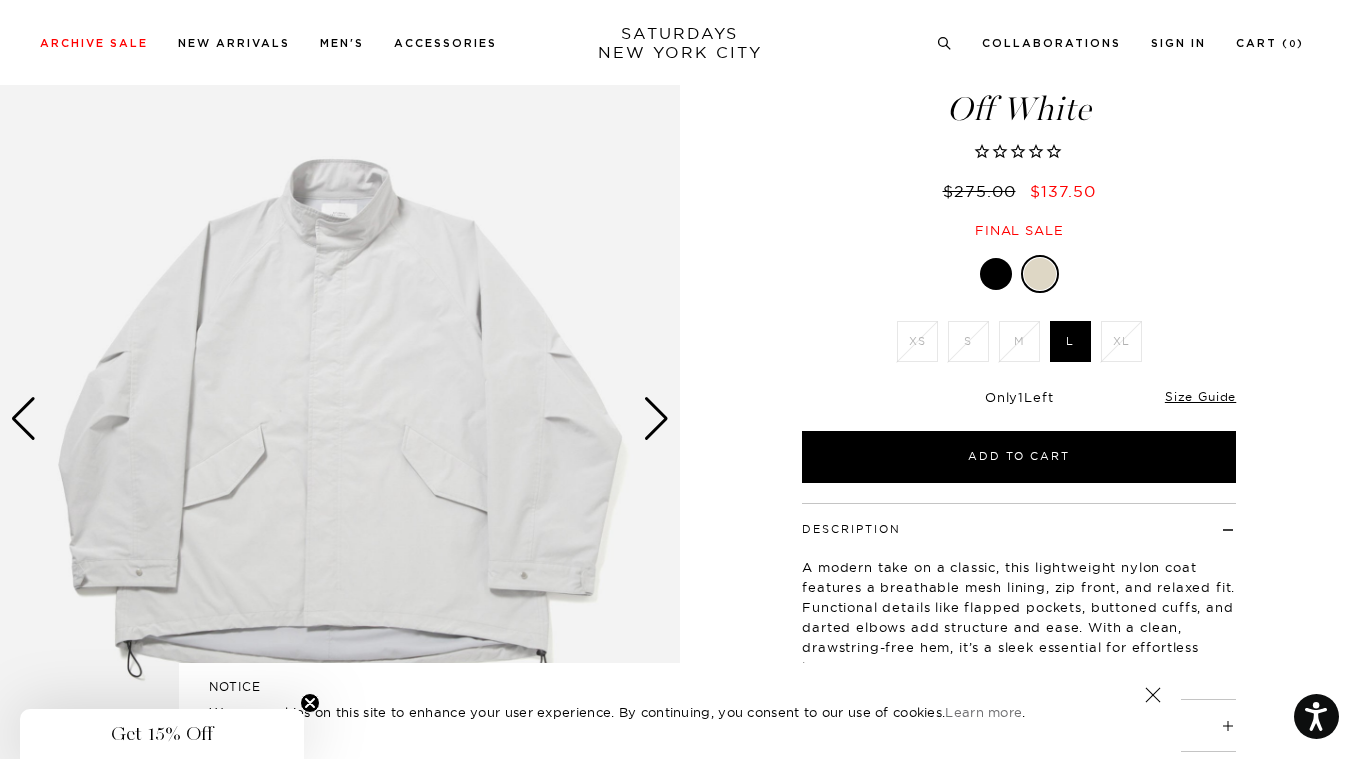 click on "1  /  2
Short Mod Jacket  Off White
$275.00
$137.50" at bounding box center (679, 424) 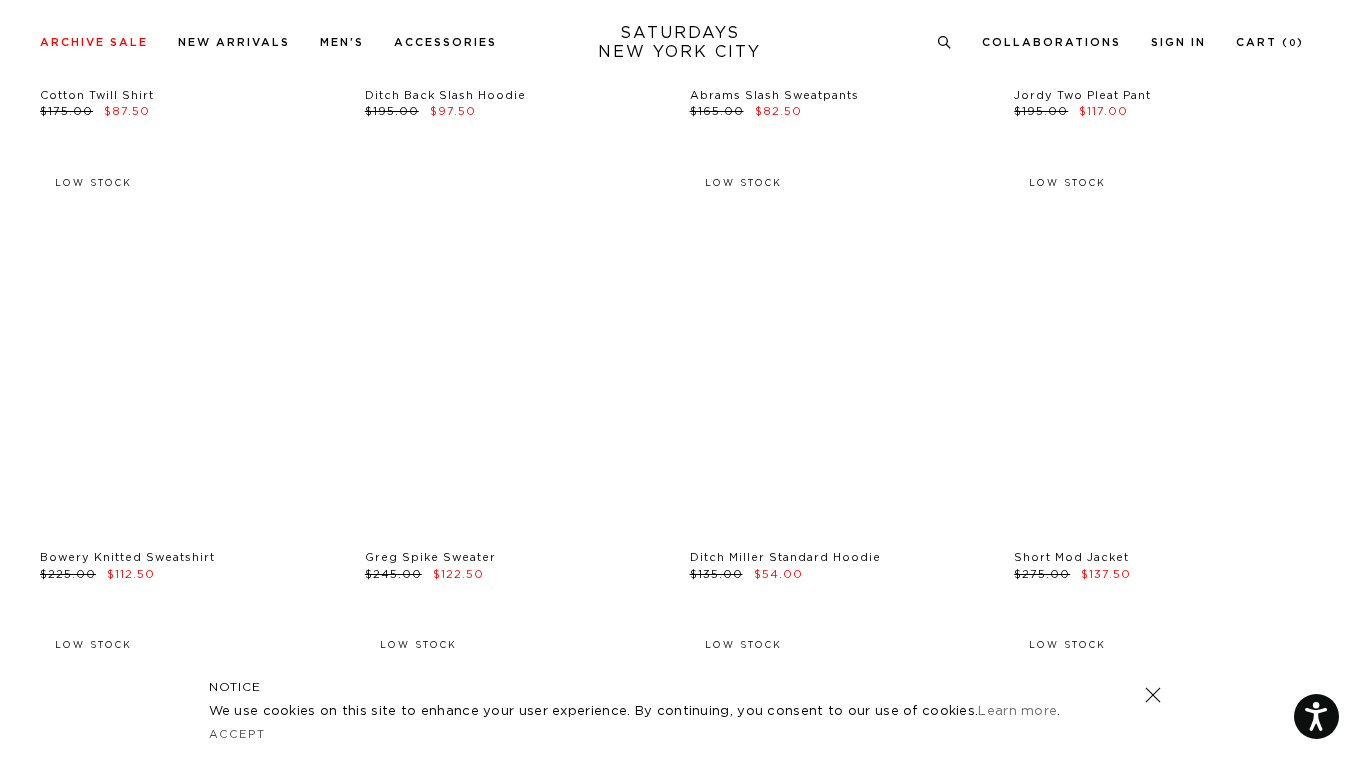 scroll, scrollTop: 23705, scrollLeft: 0, axis: vertical 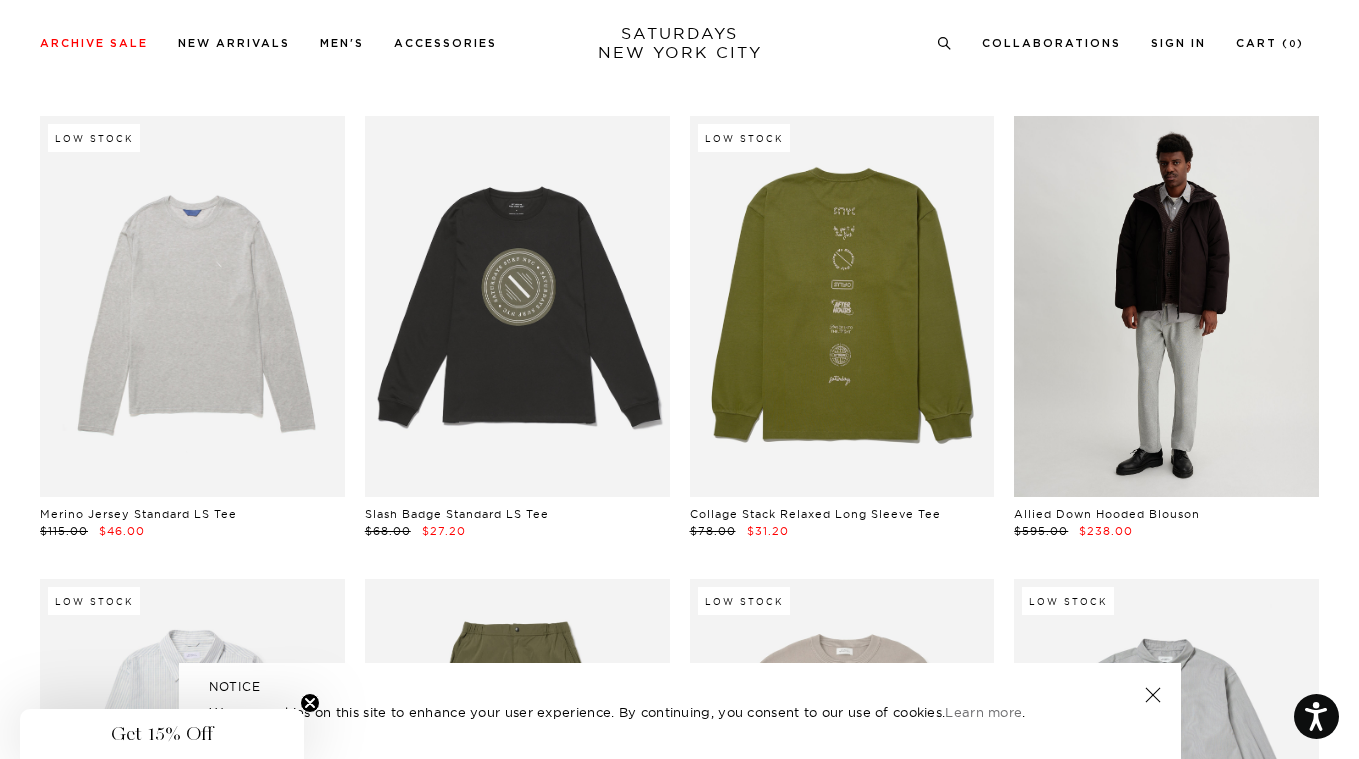 click at bounding box center [1166, 306] 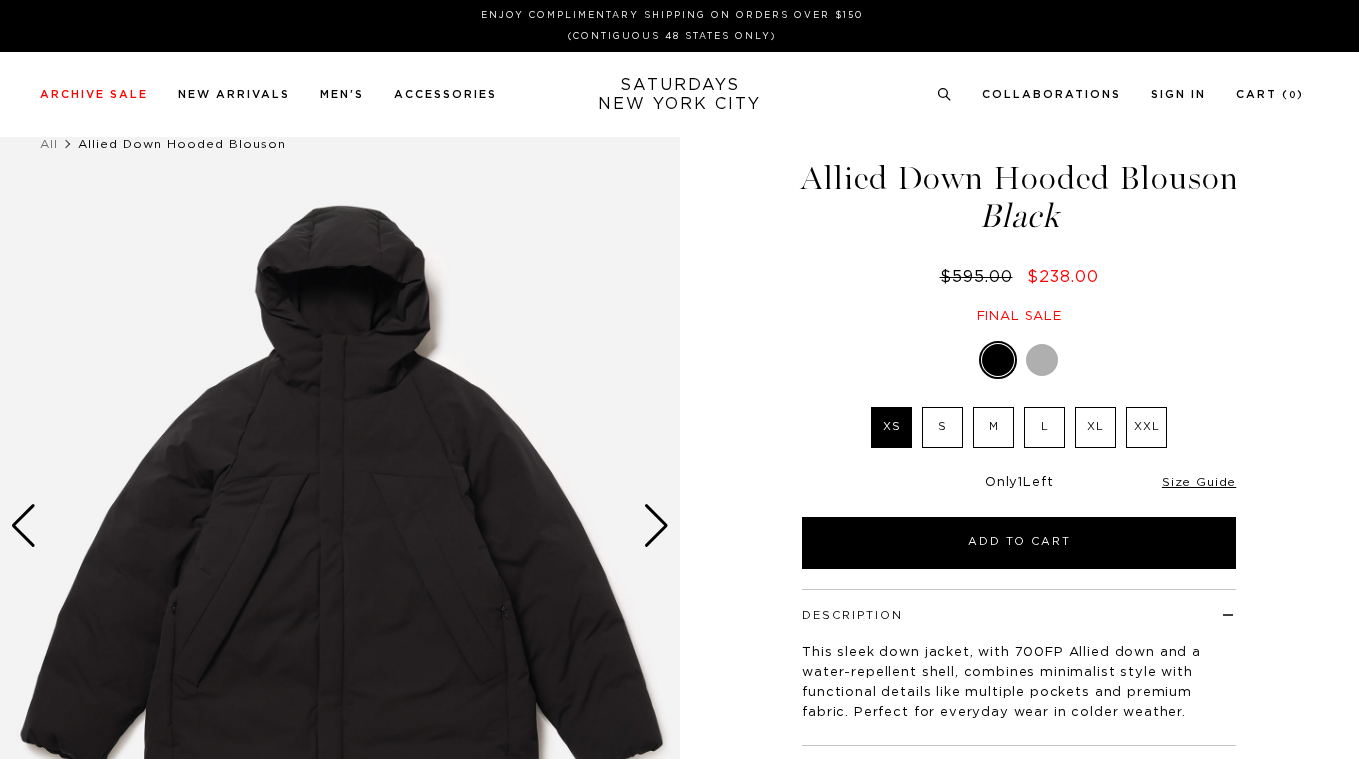 scroll, scrollTop: 0, scrollLeft: 0, axis: both 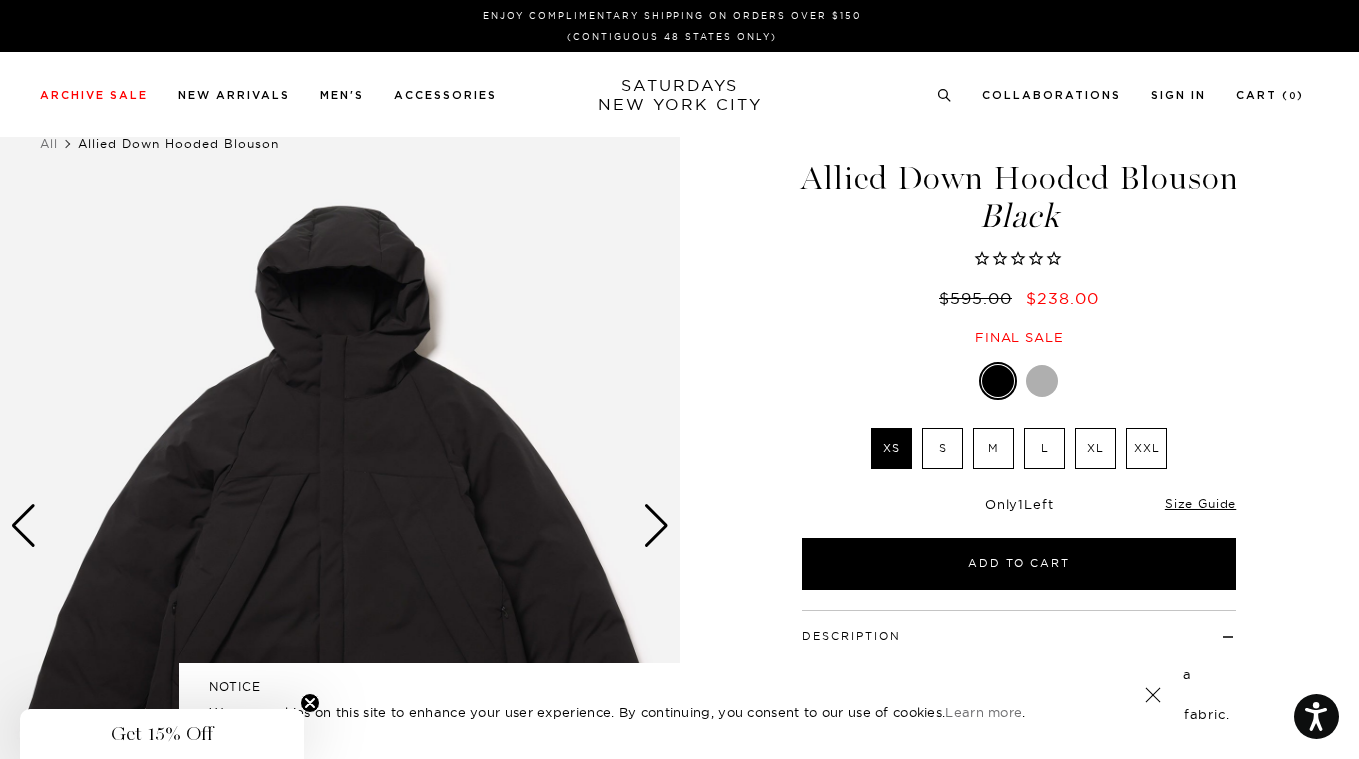 click at bounding box center (656, 526) 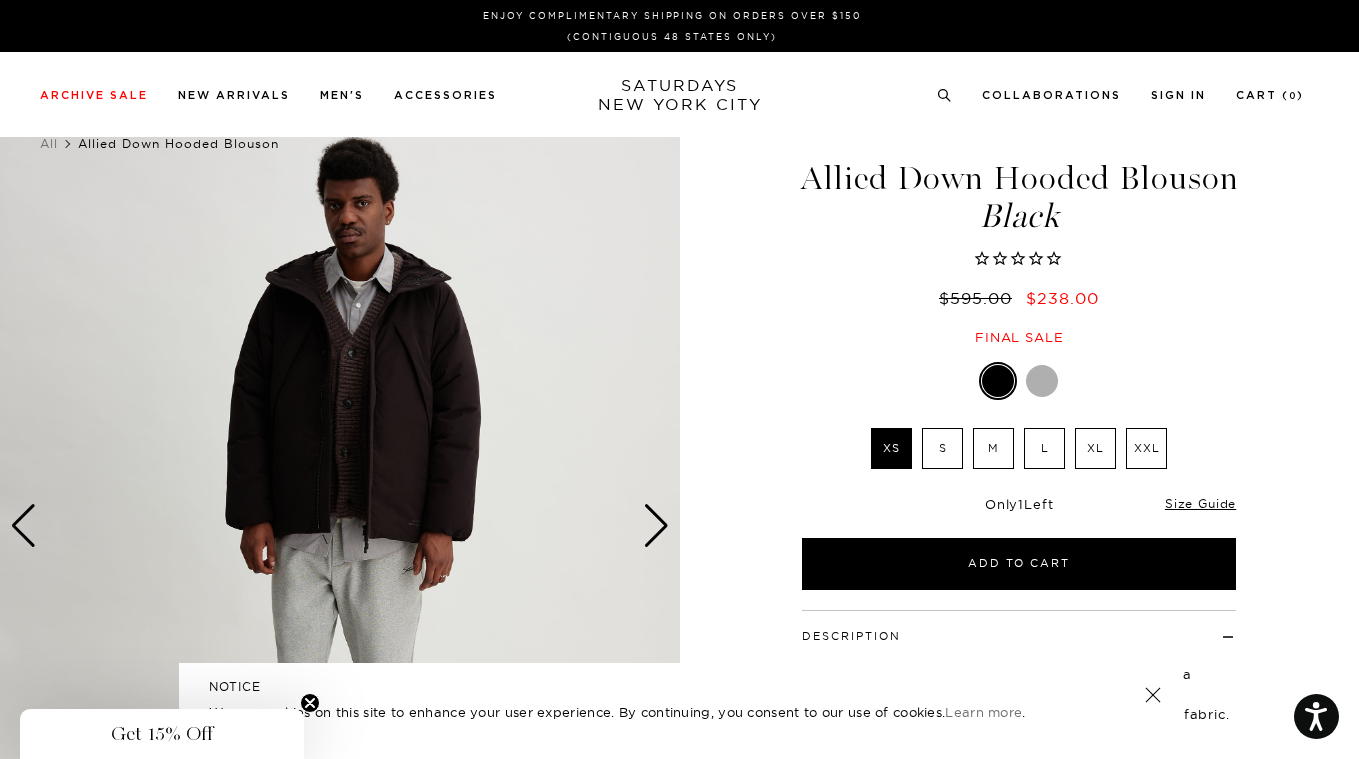 click at bounding box center (656, 526) 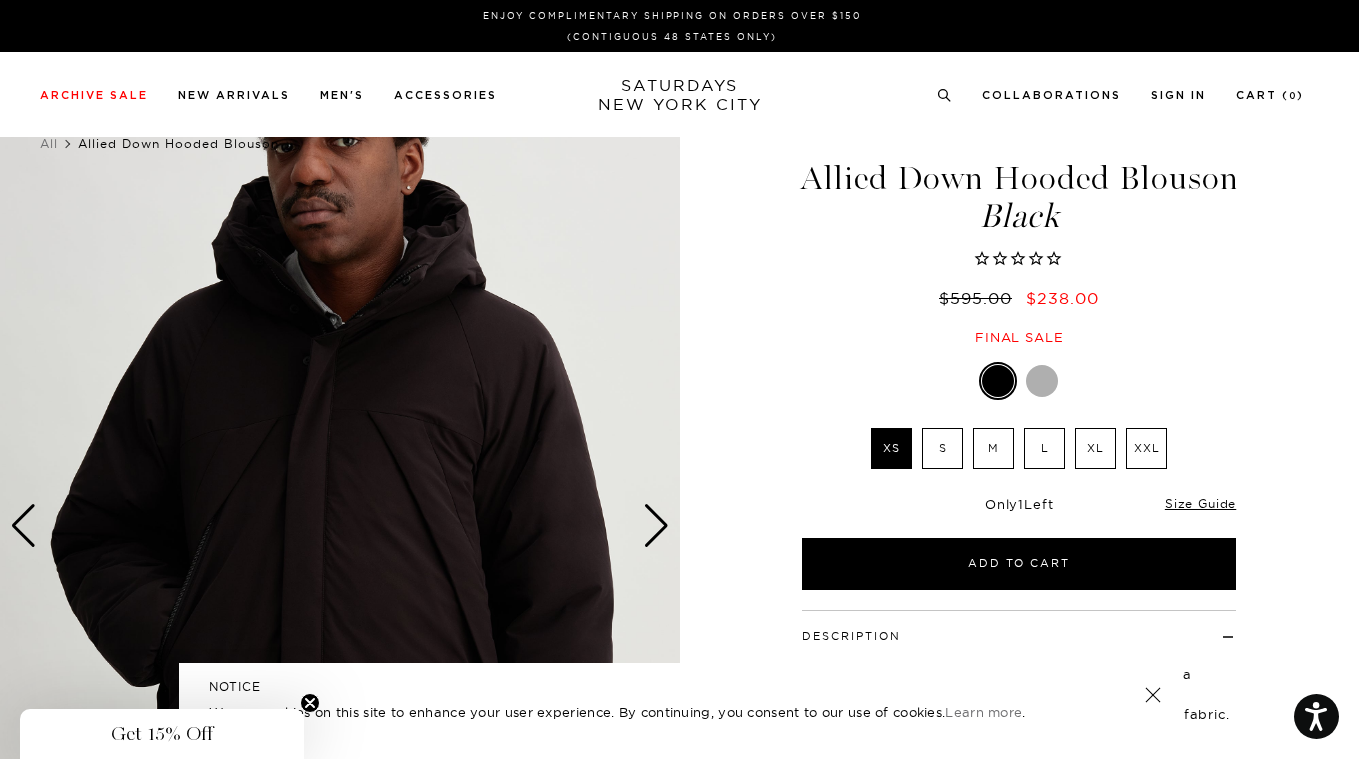 click at bounding box center [656, 526] 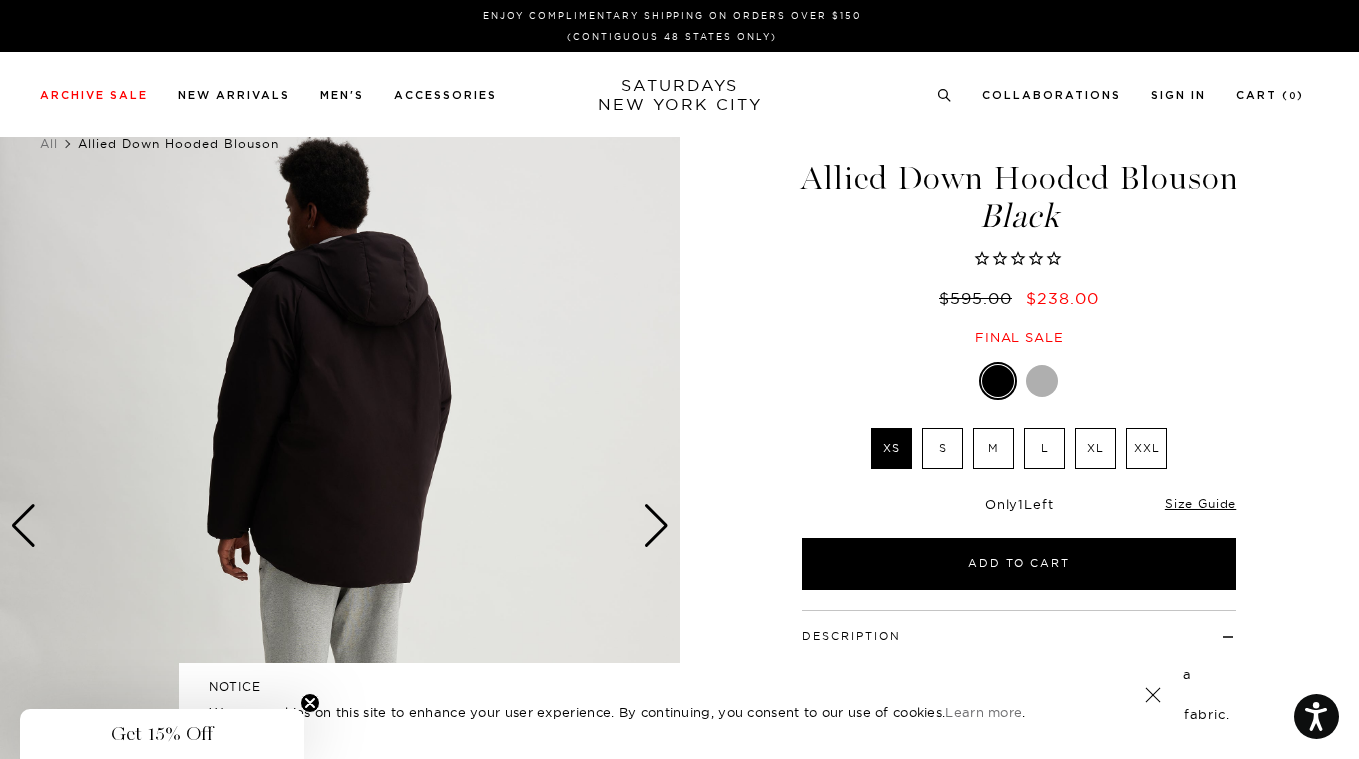 click at bounding box center [656, 526] 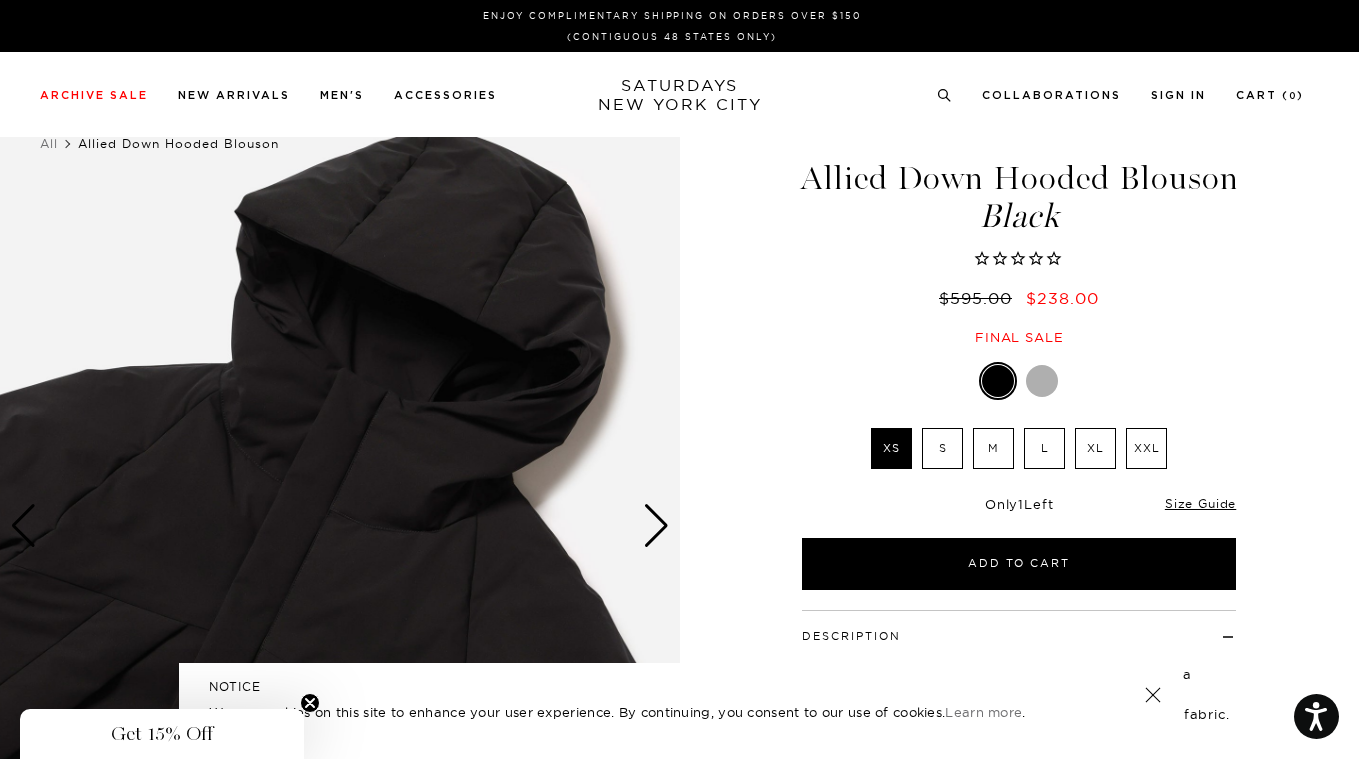 click at bounding box center [656, 526] 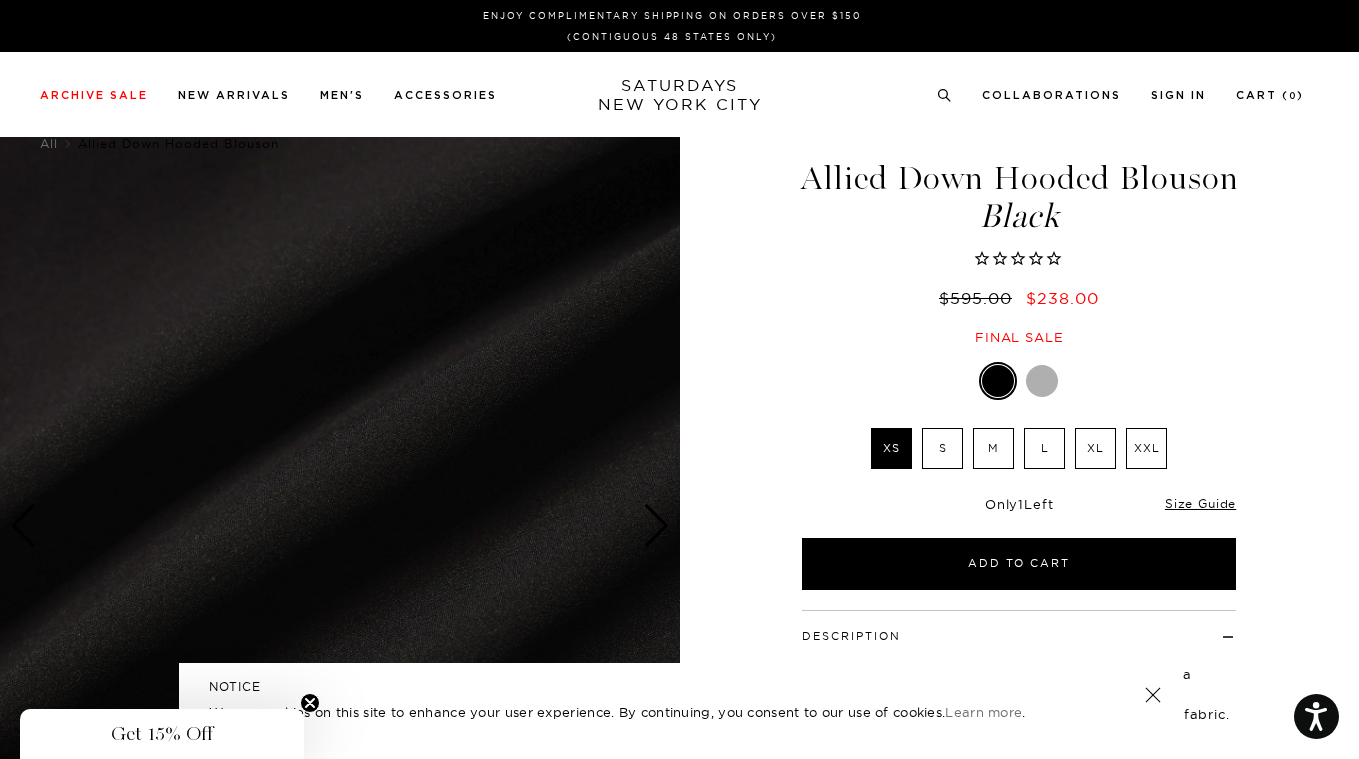 click at bounding box center [656, 526] 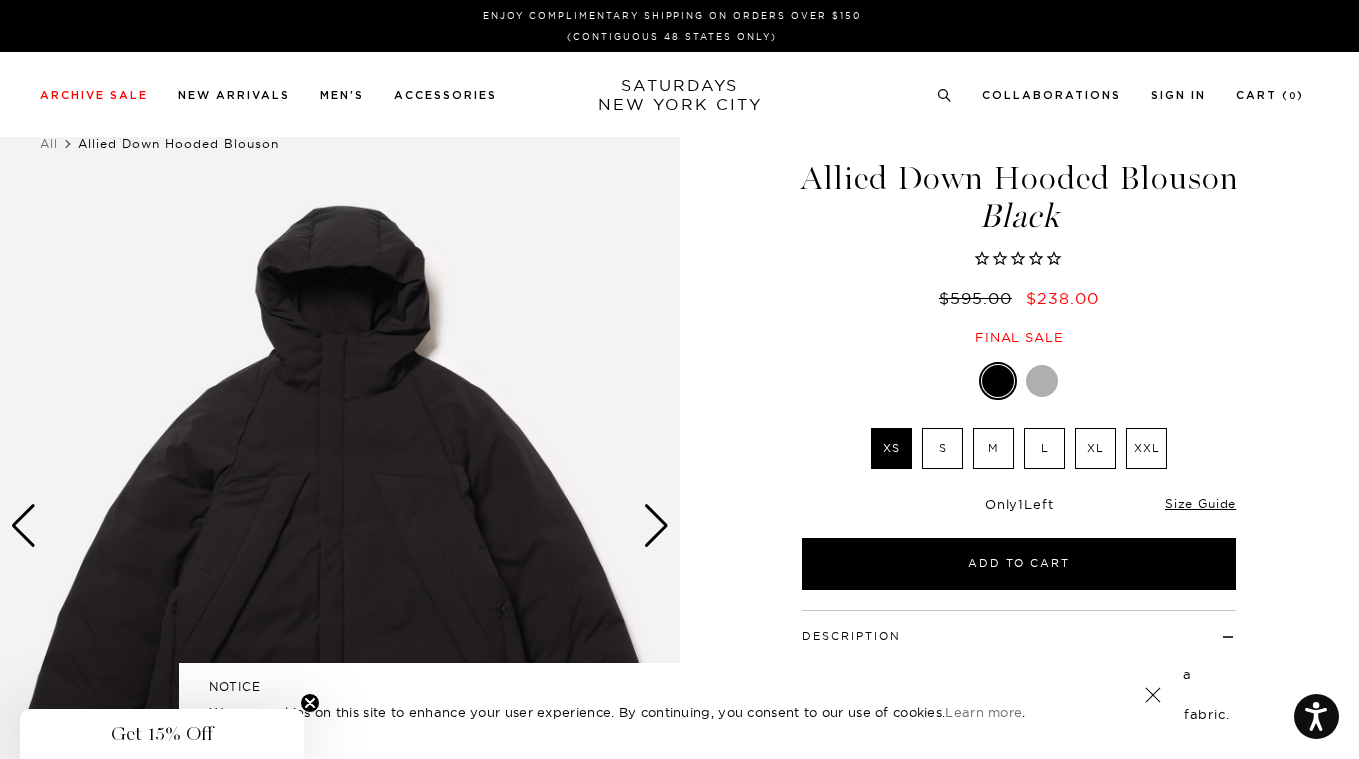 click at bounding box center [656, 526] 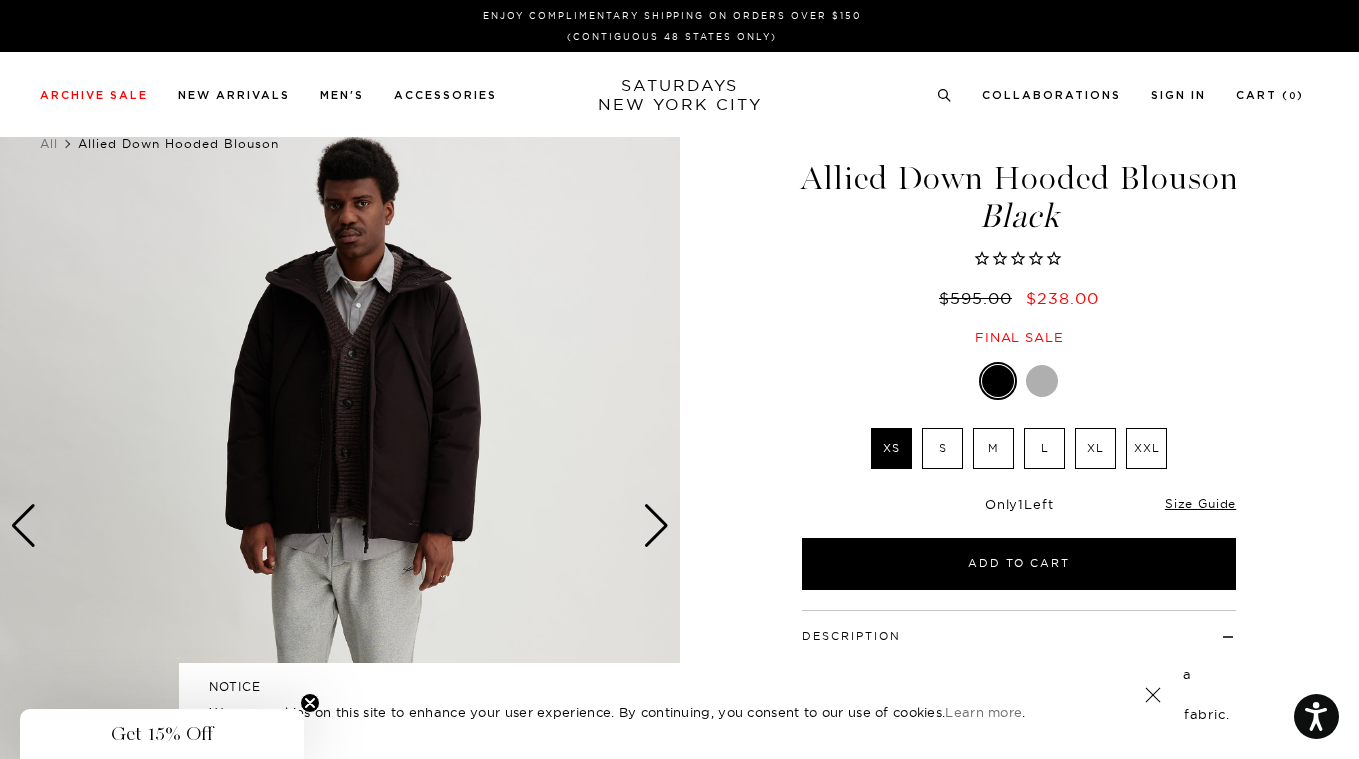 click at bounding box center (656, 526) 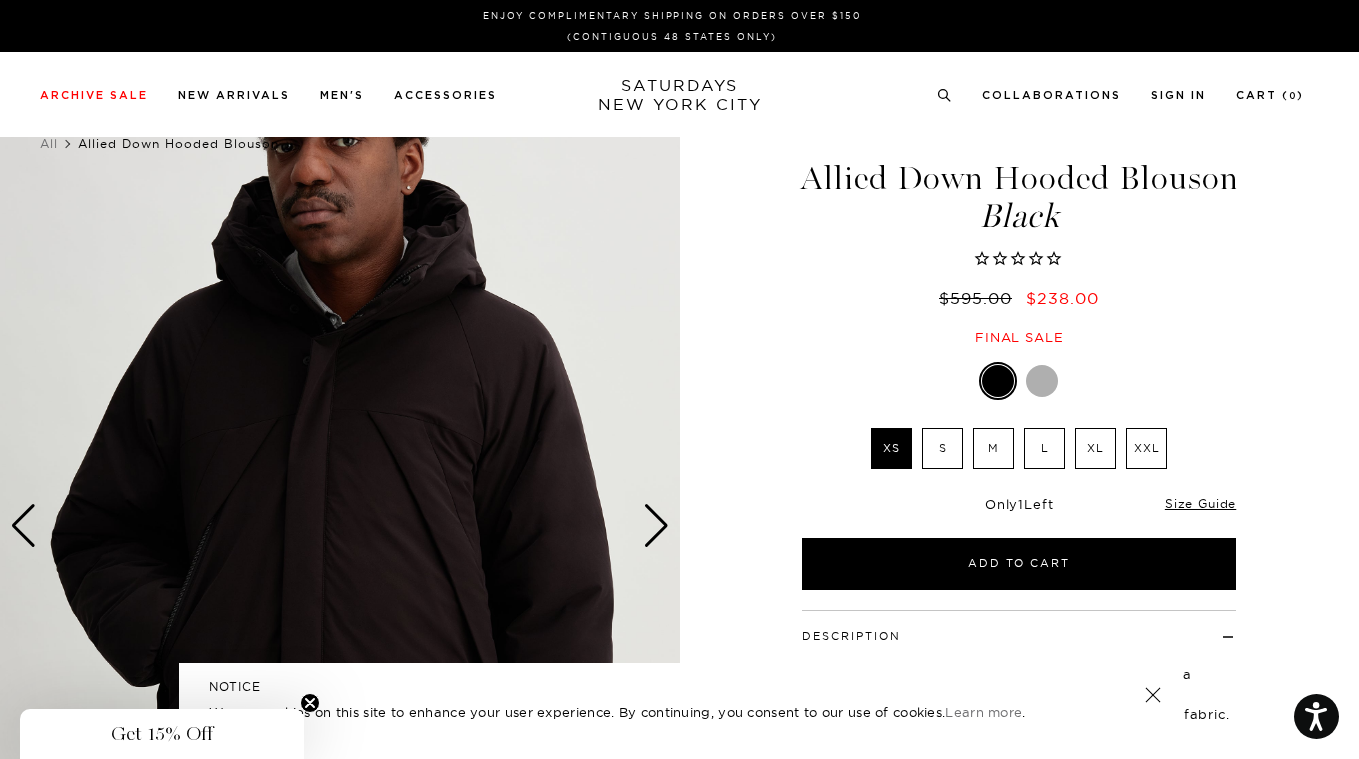click at bounding box center [656, 526] 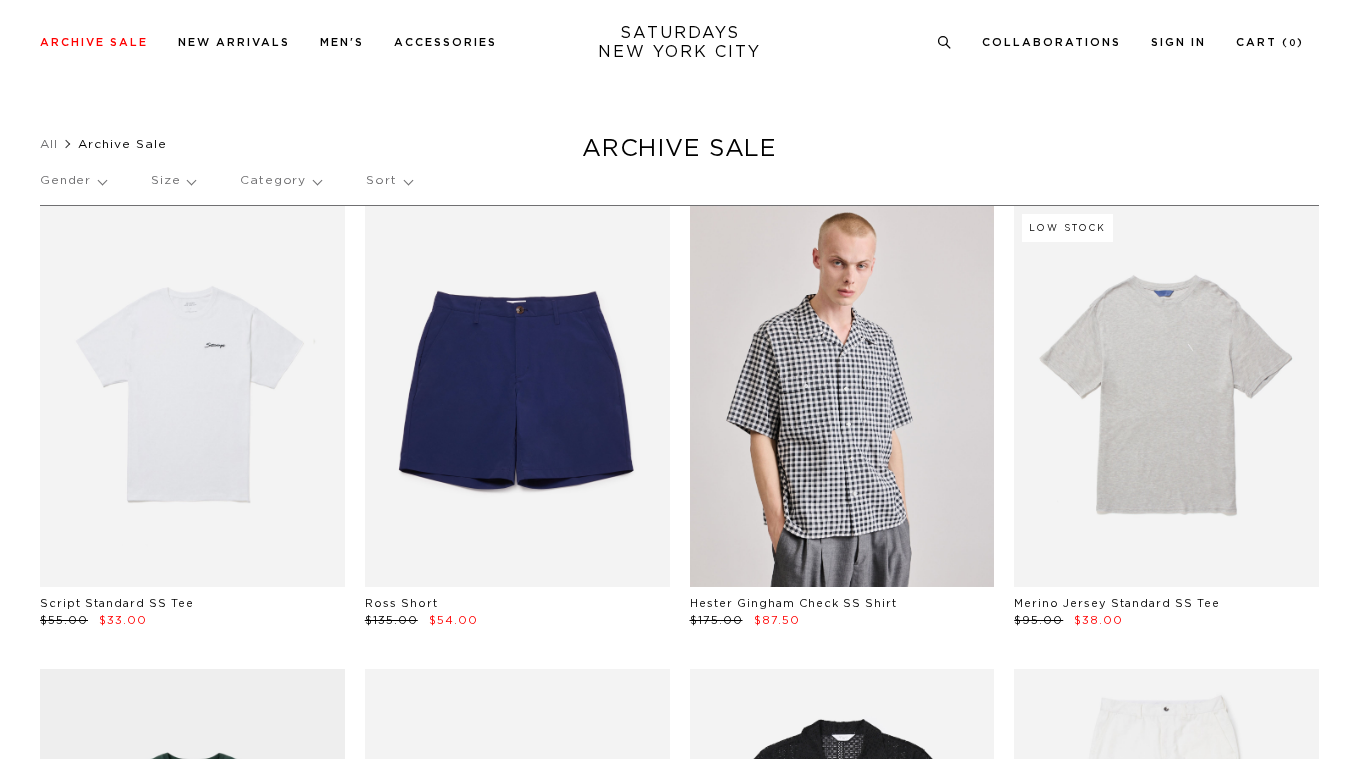 scroll, scrollTop: 24642, scrollLeft: 0, axis: vertical 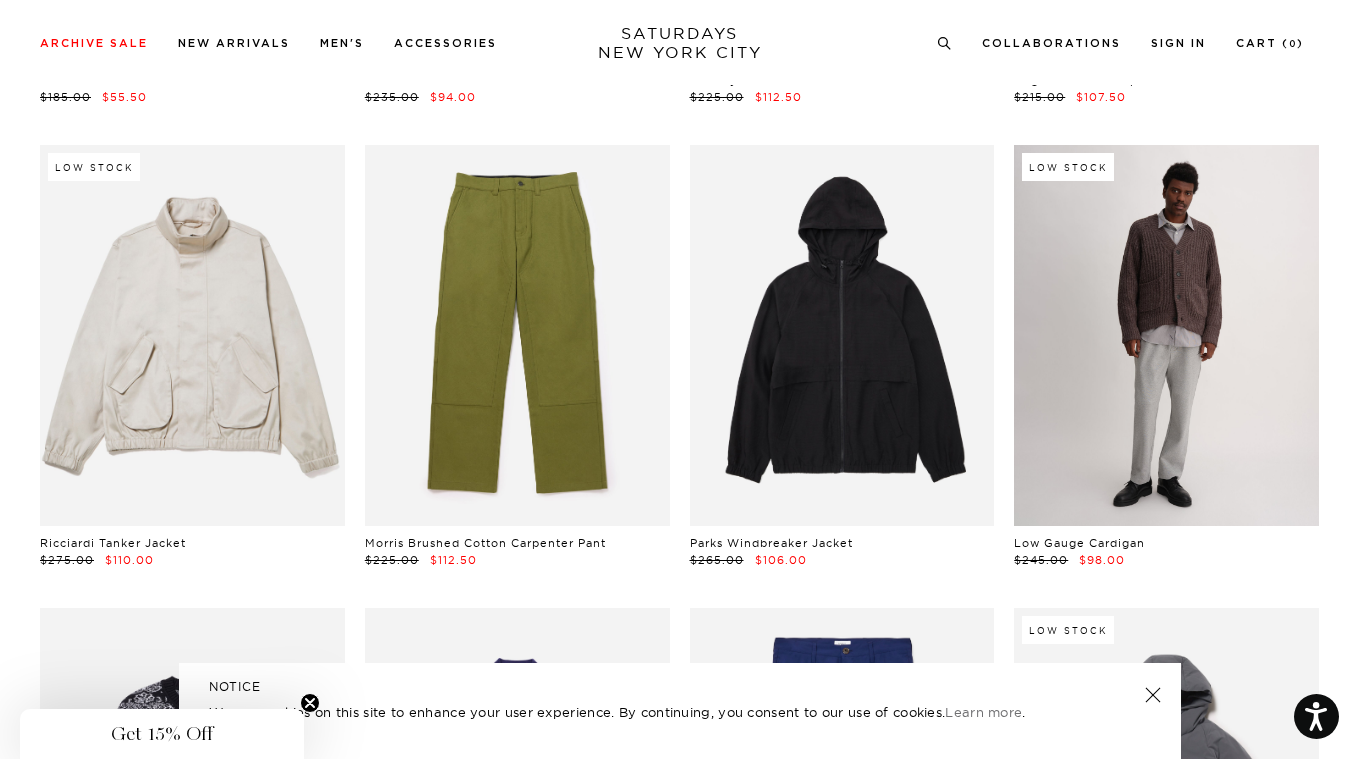 click at bounding box center [1166, 335] 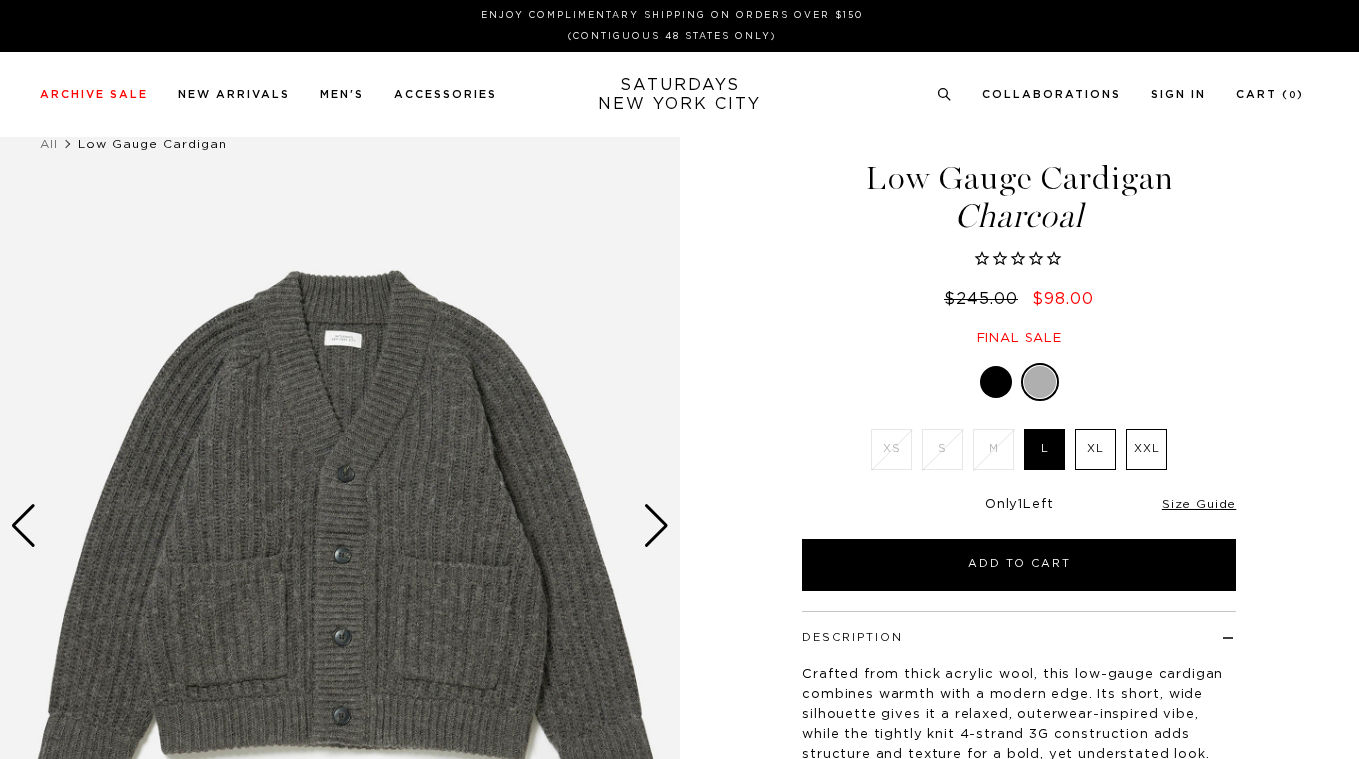 scroll, scrollTop: 0, scrollLeft: 0, axis: both 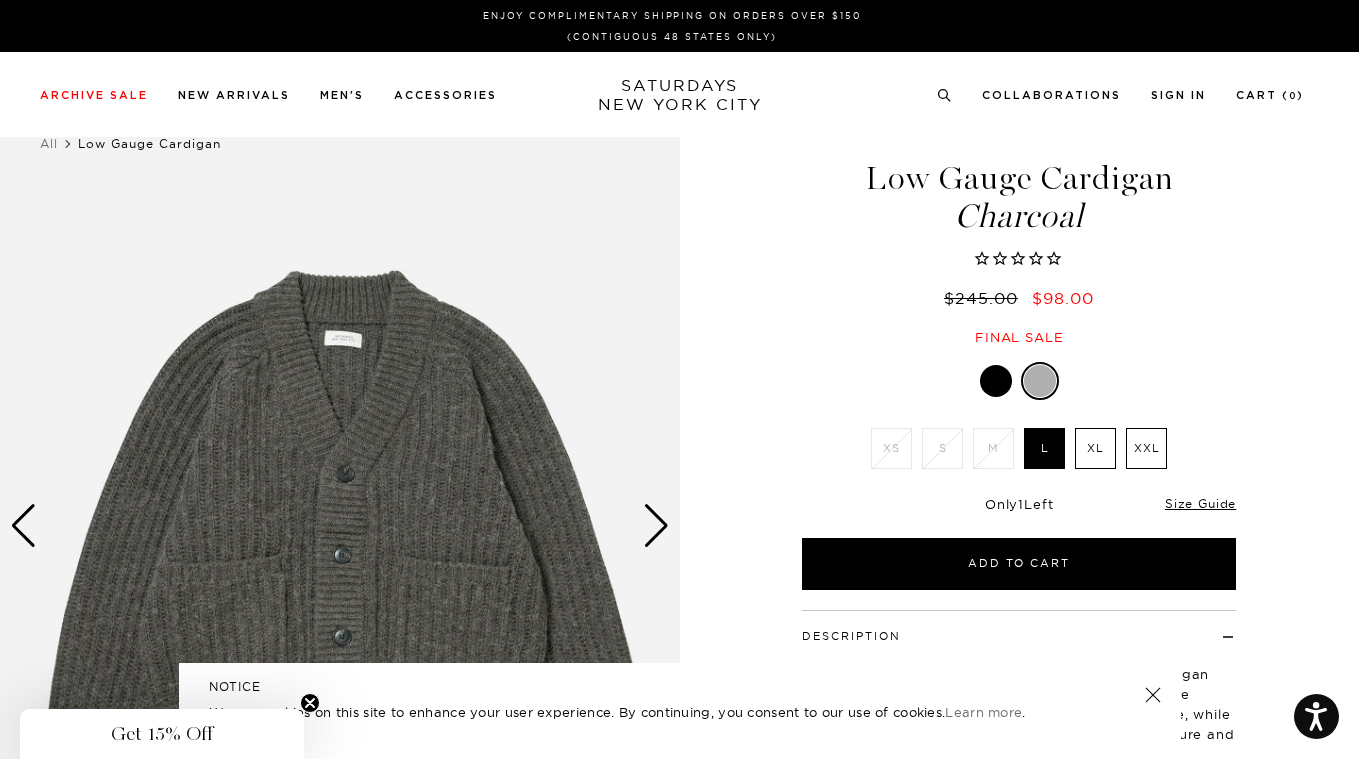 click at bounding box center (656, 526) 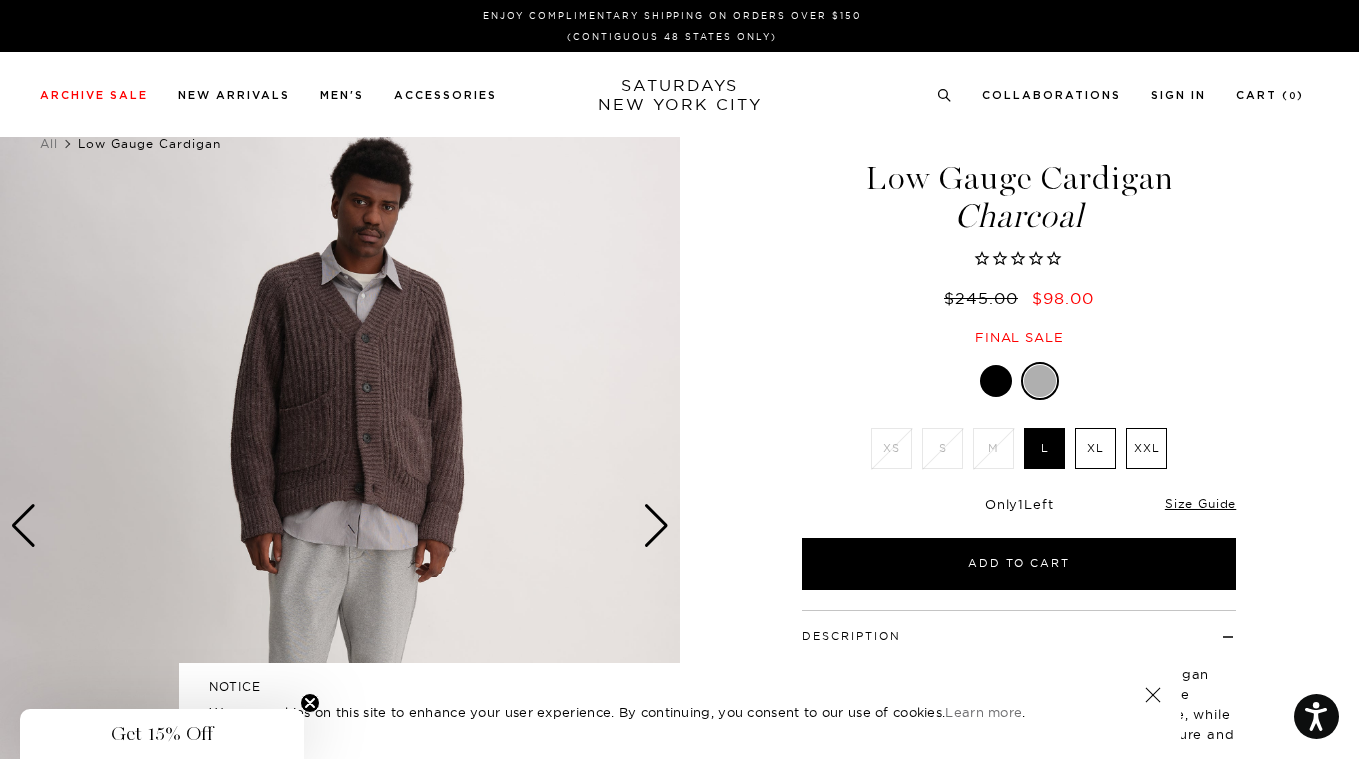 click at bounding box center [656, 526] 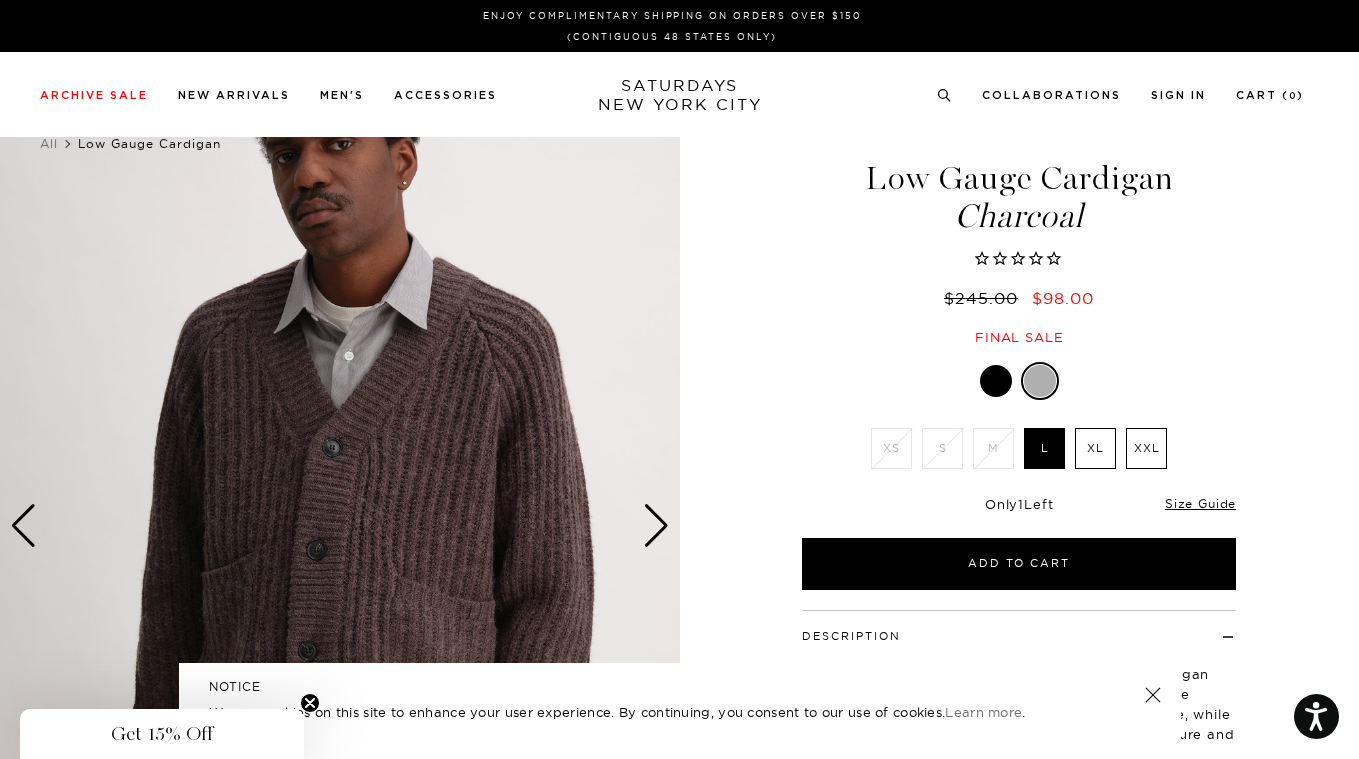 click at bounding box center [656, 526] 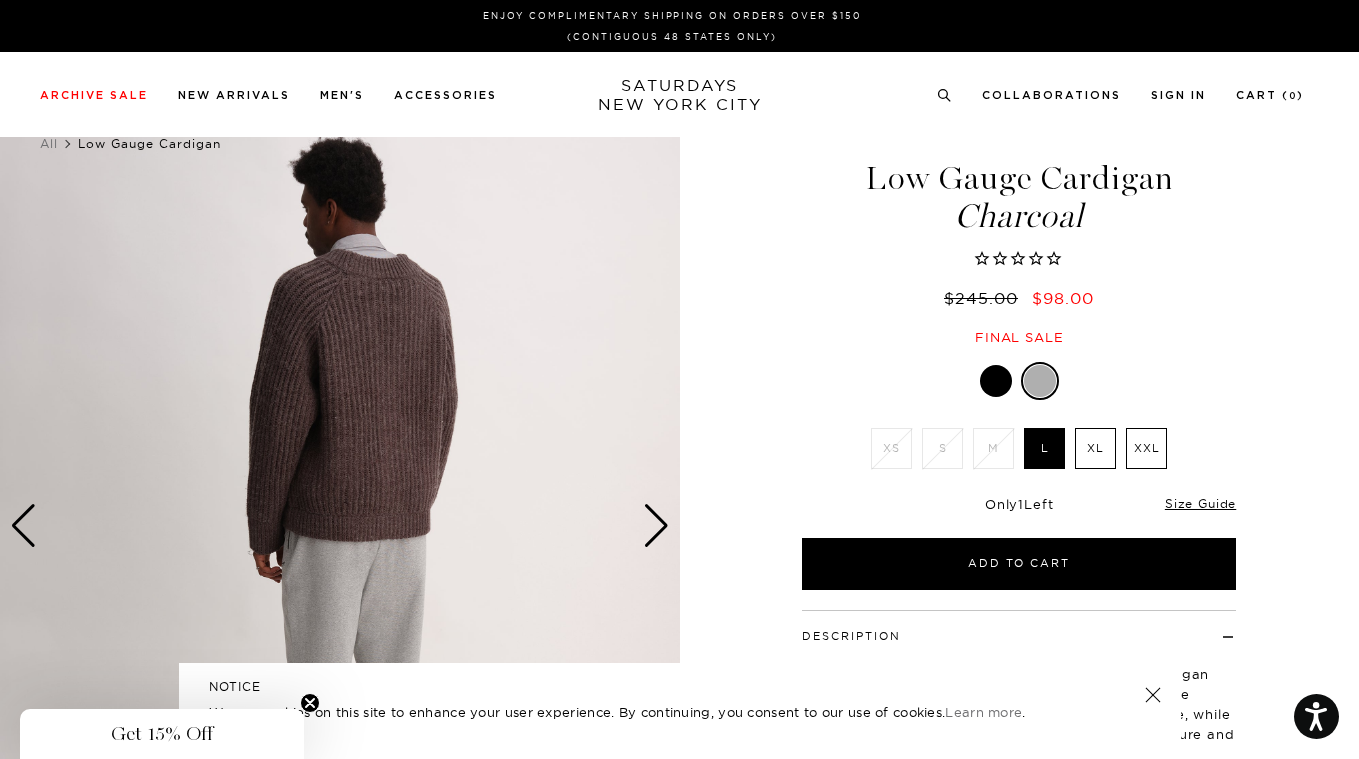 click at bounding box center (656, 526) 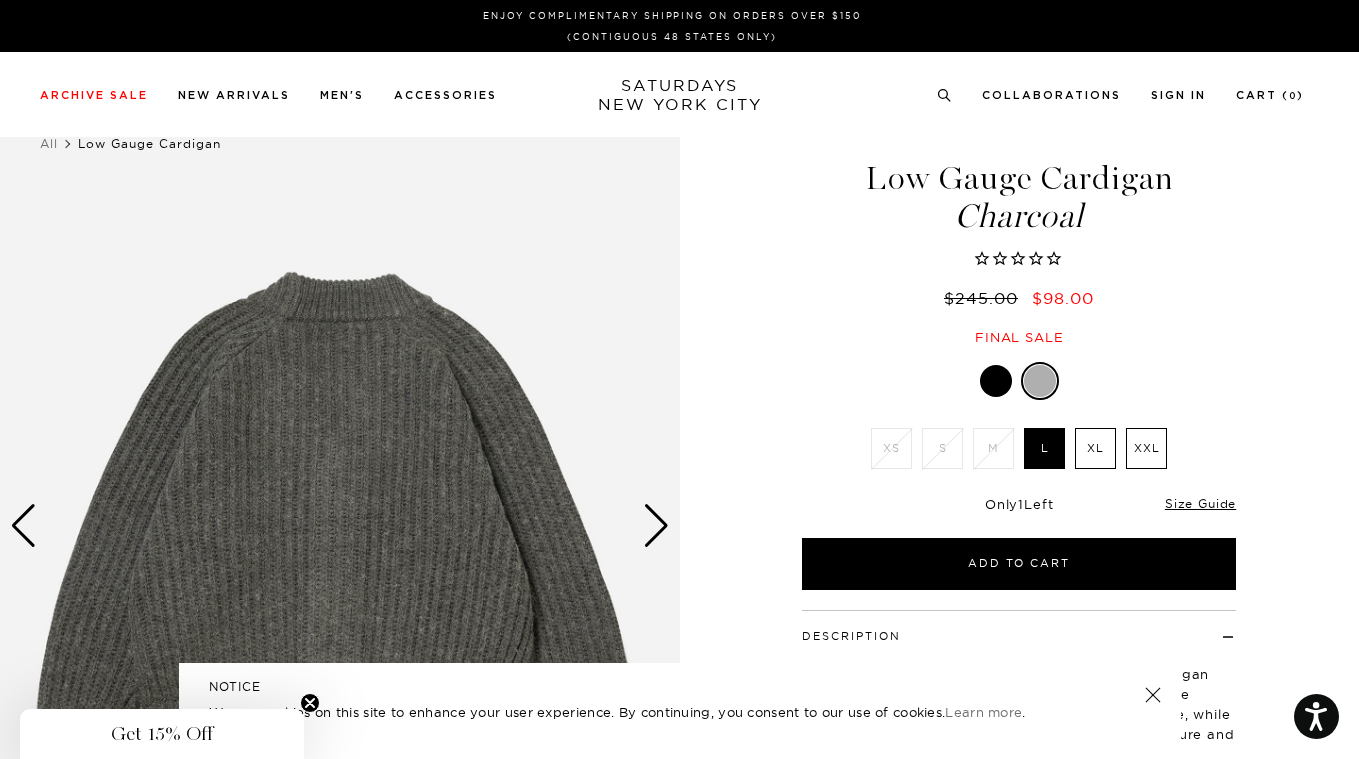 click at bounding box center [656, 526] 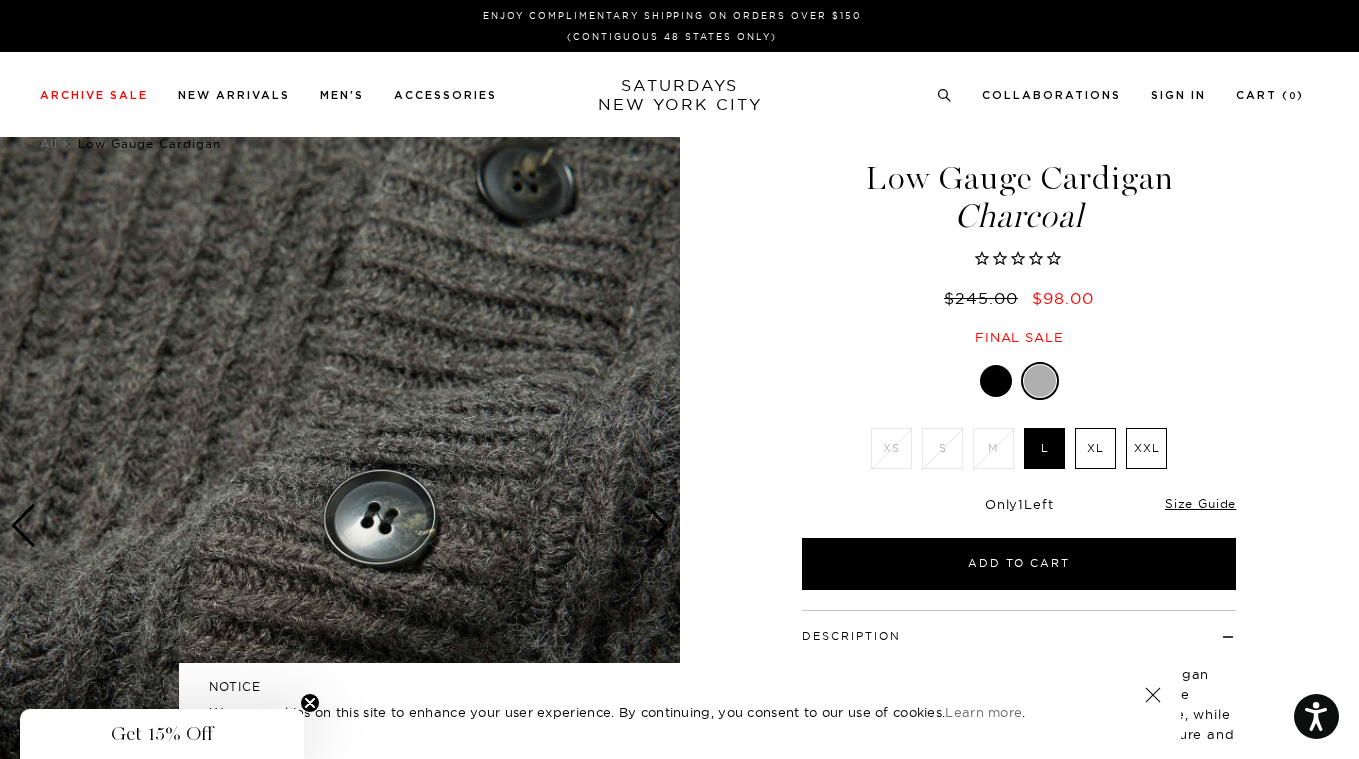 click at bounding box center (656, 526) 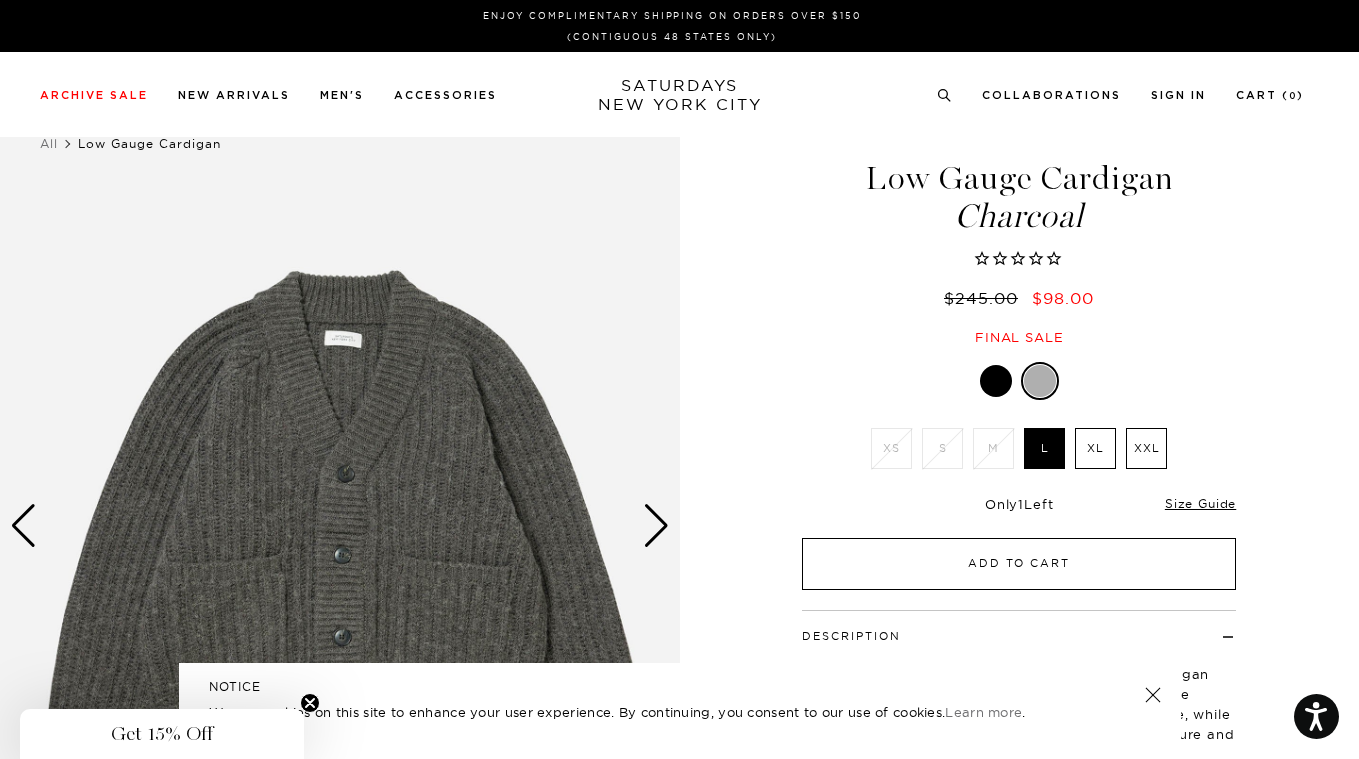 click on "Add to Cart" at bounding box center (1019, 564) 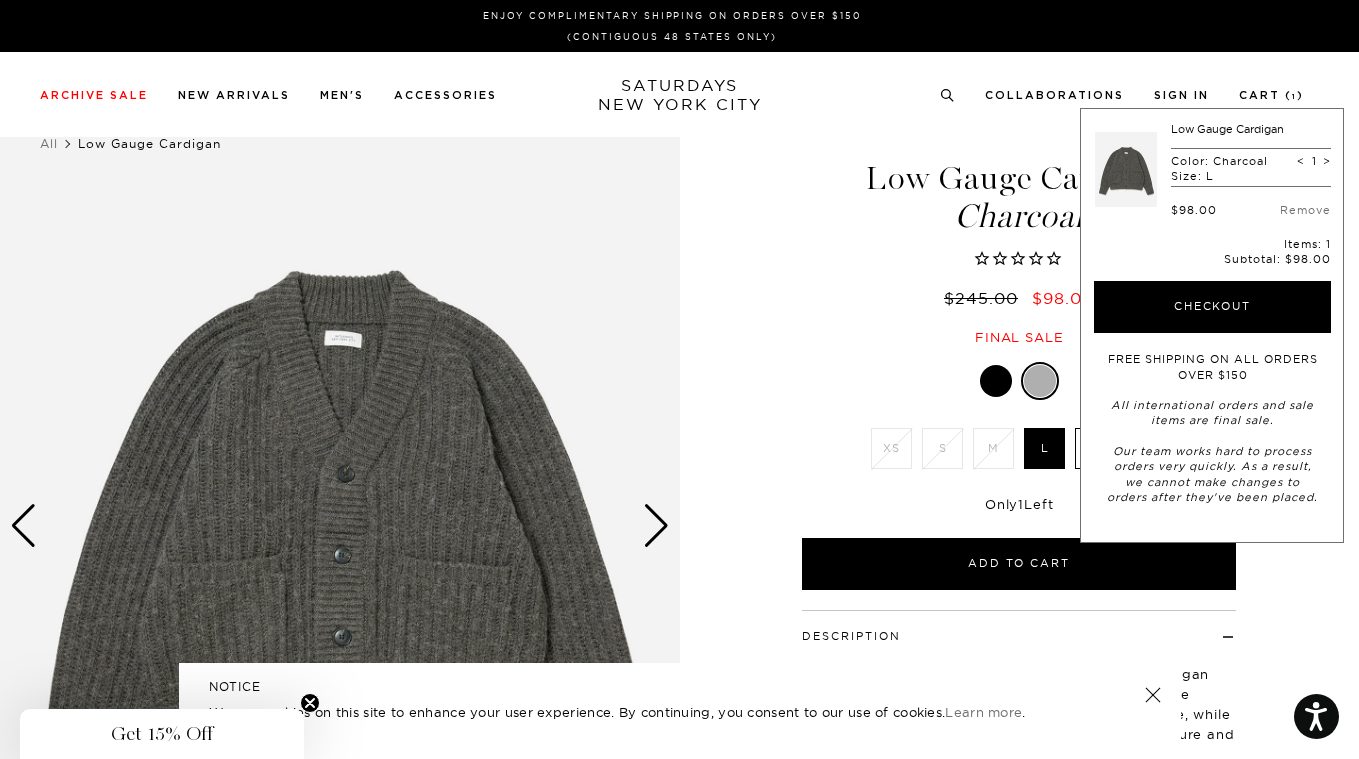 click on "Low Gauge Cardigan  Charcoal
$245.00
$98.00
Final sale" at bounding box center [1019, 233] 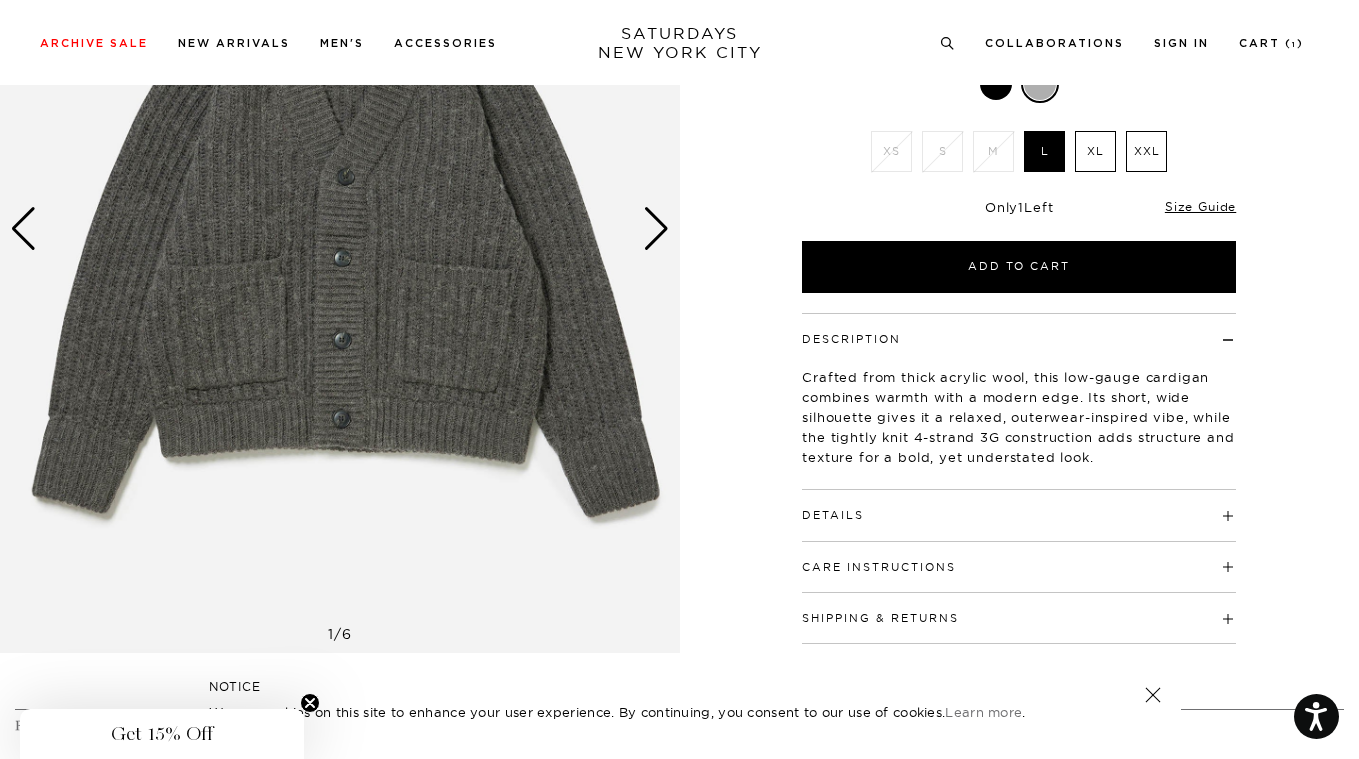 scroll, scrollTop: 298, scrollLeft: 0, axis: vertical 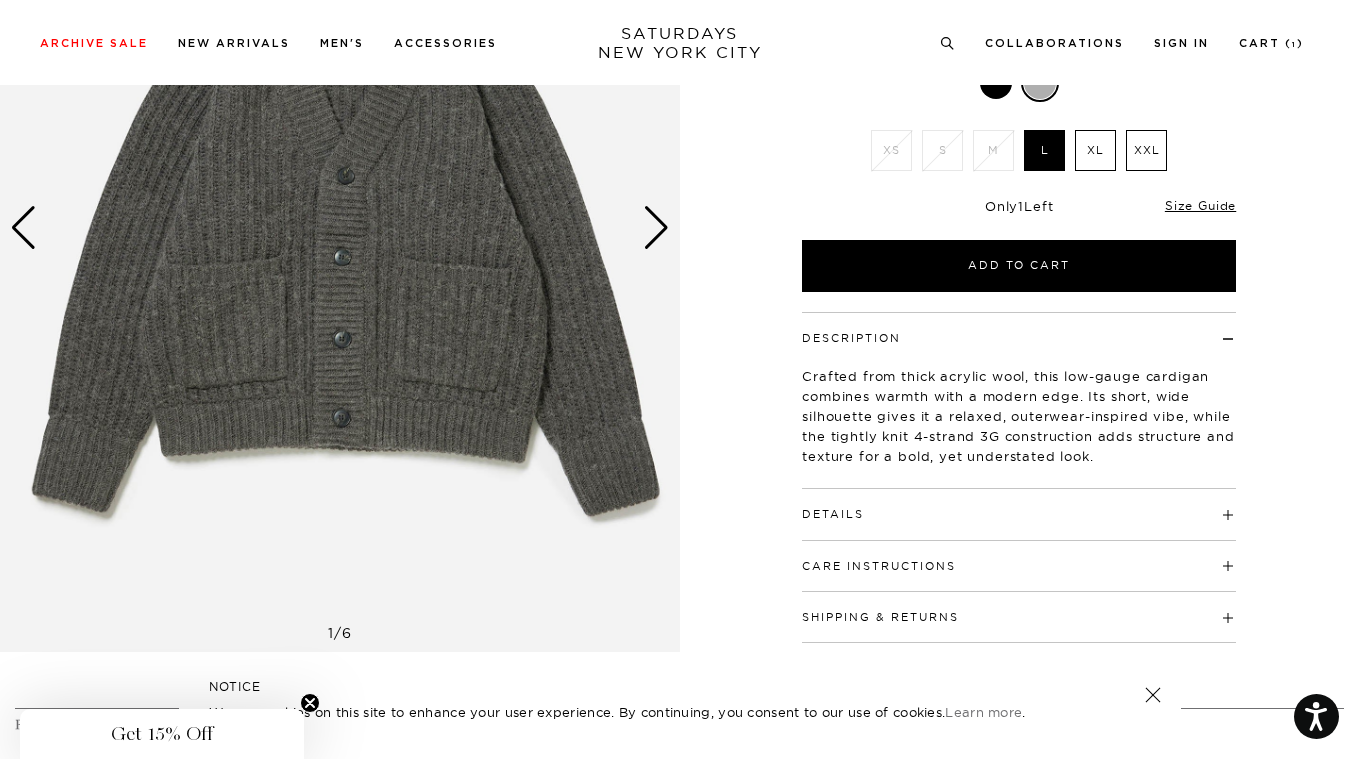 click on "Details" at bounding box center (1019, 505) 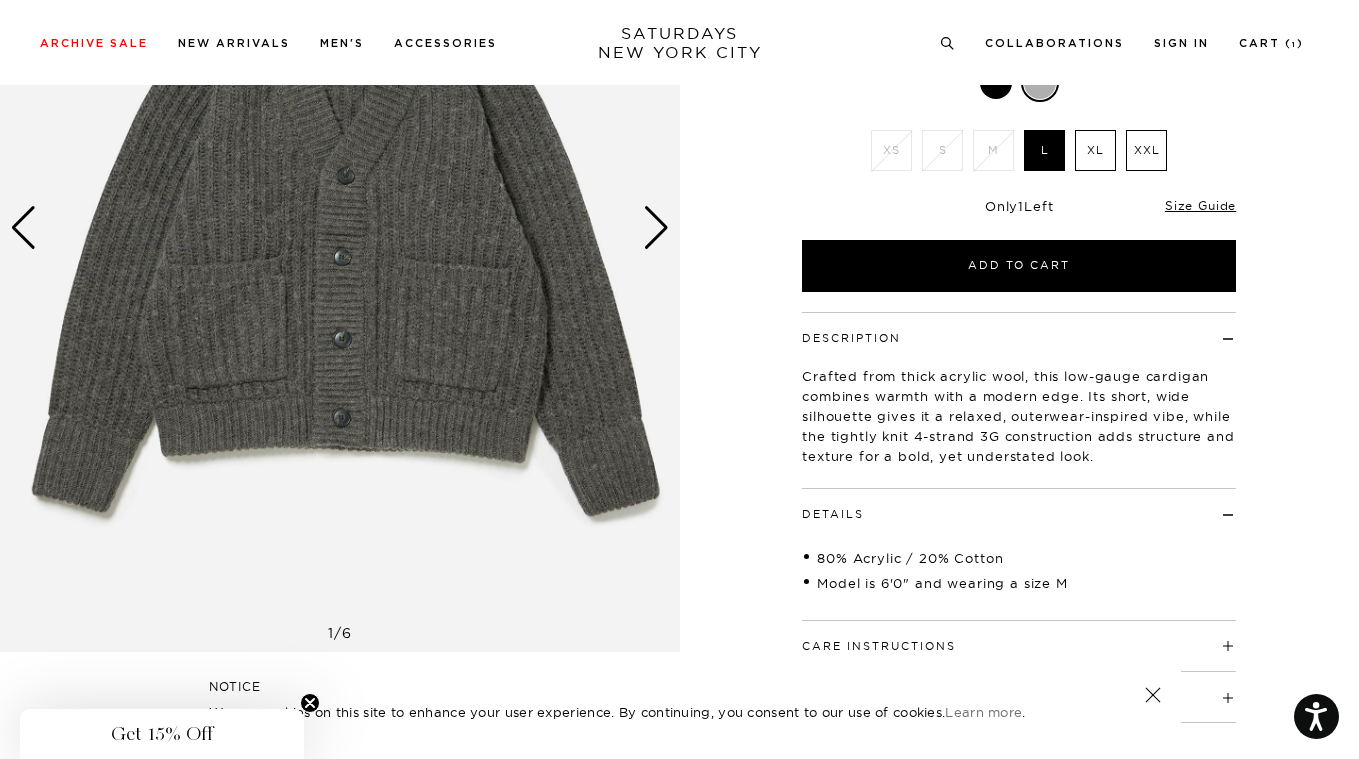 click on "Details" at bounding box center [1019, 505] 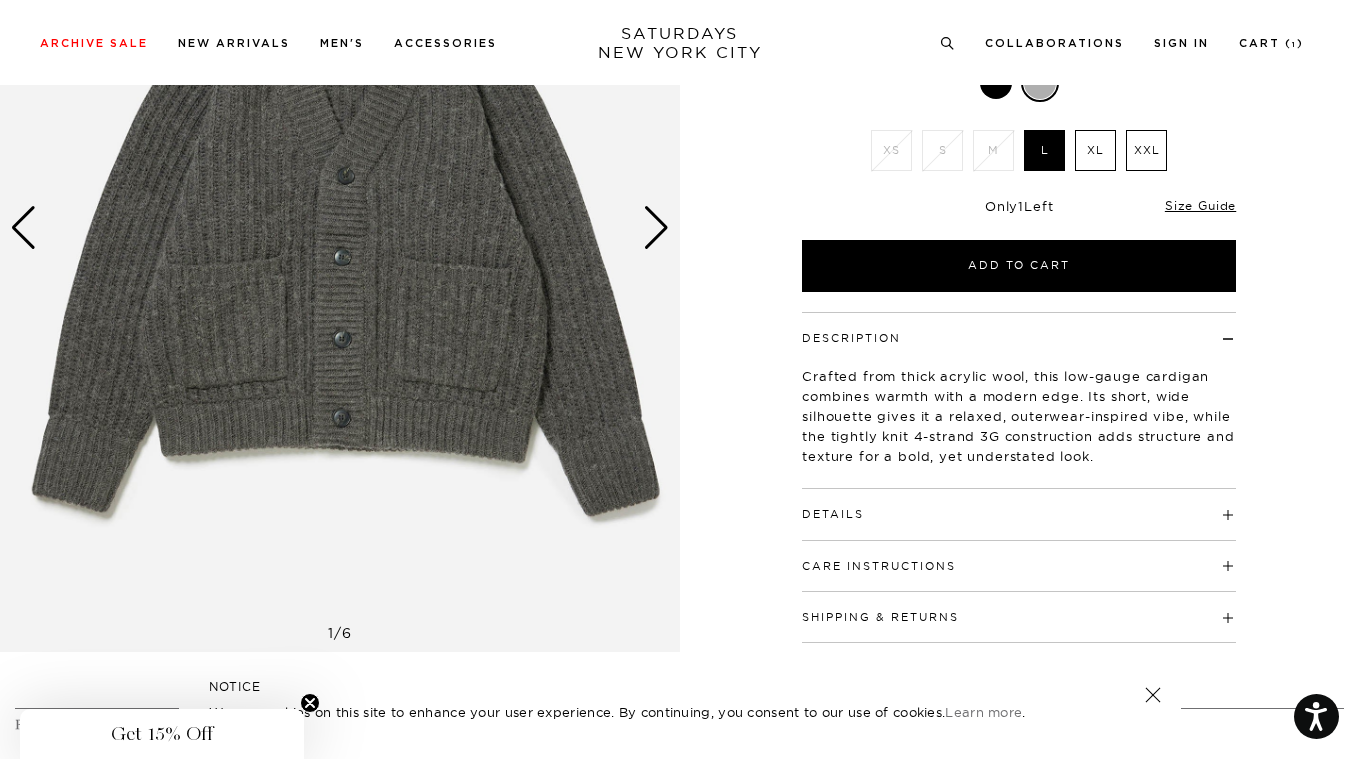 click at bounding box center [656, 228] 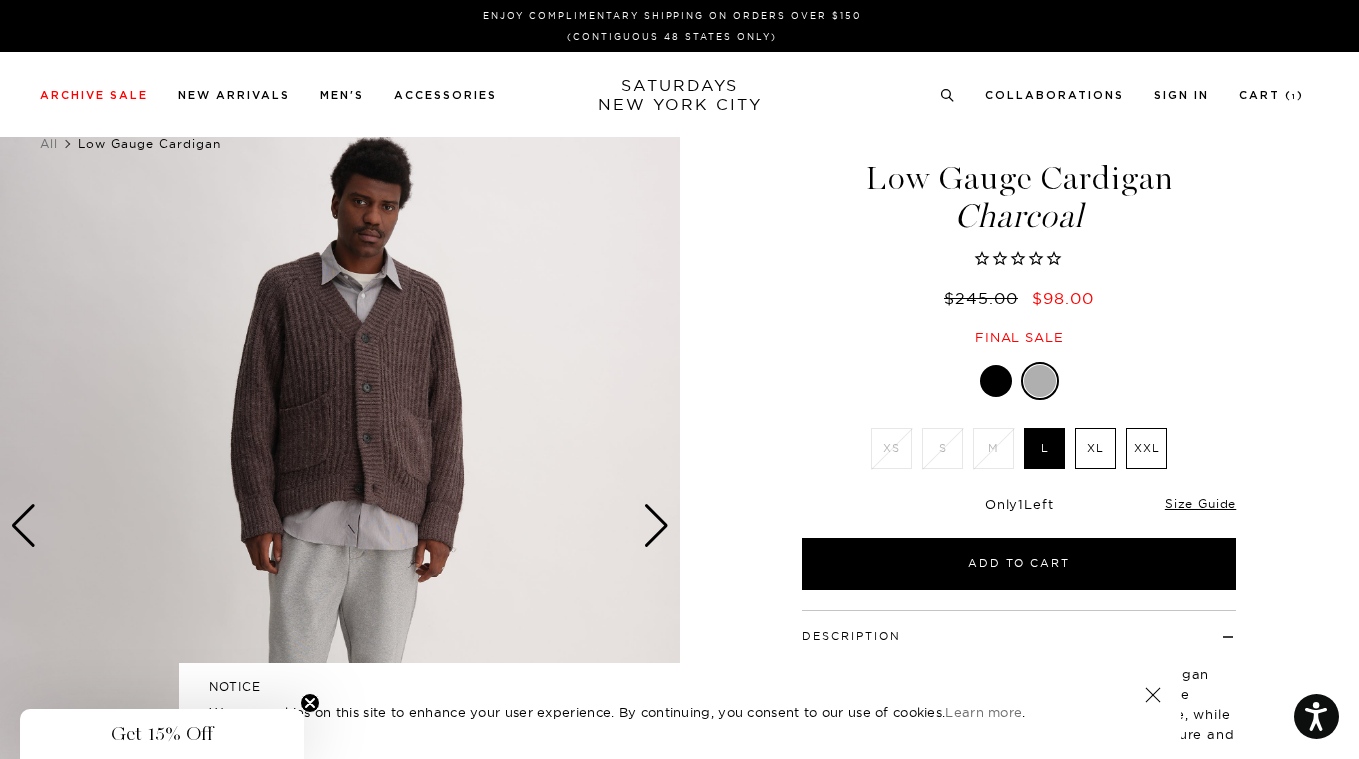 scroll, scrollTop: 3, scrollLeft: 0, axis: vertical 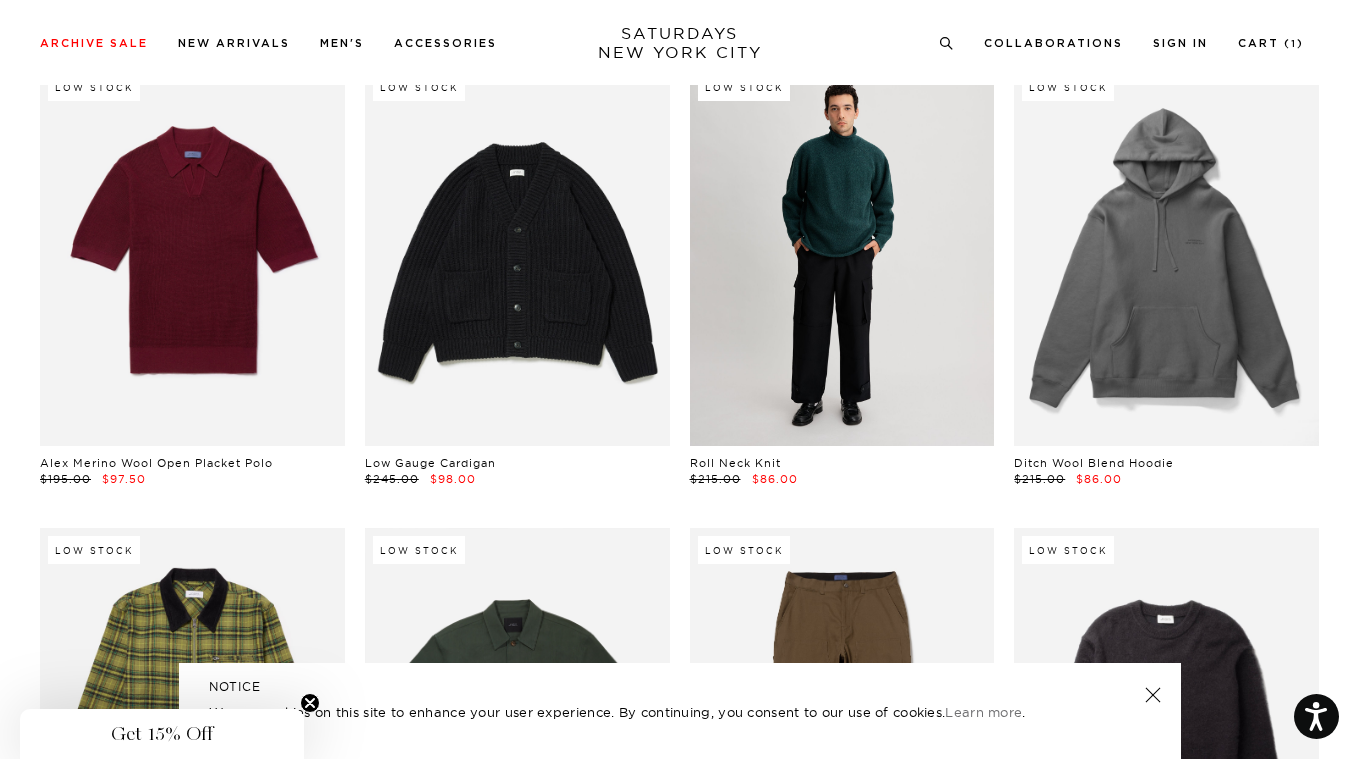 click at bounding box center (842, 255) 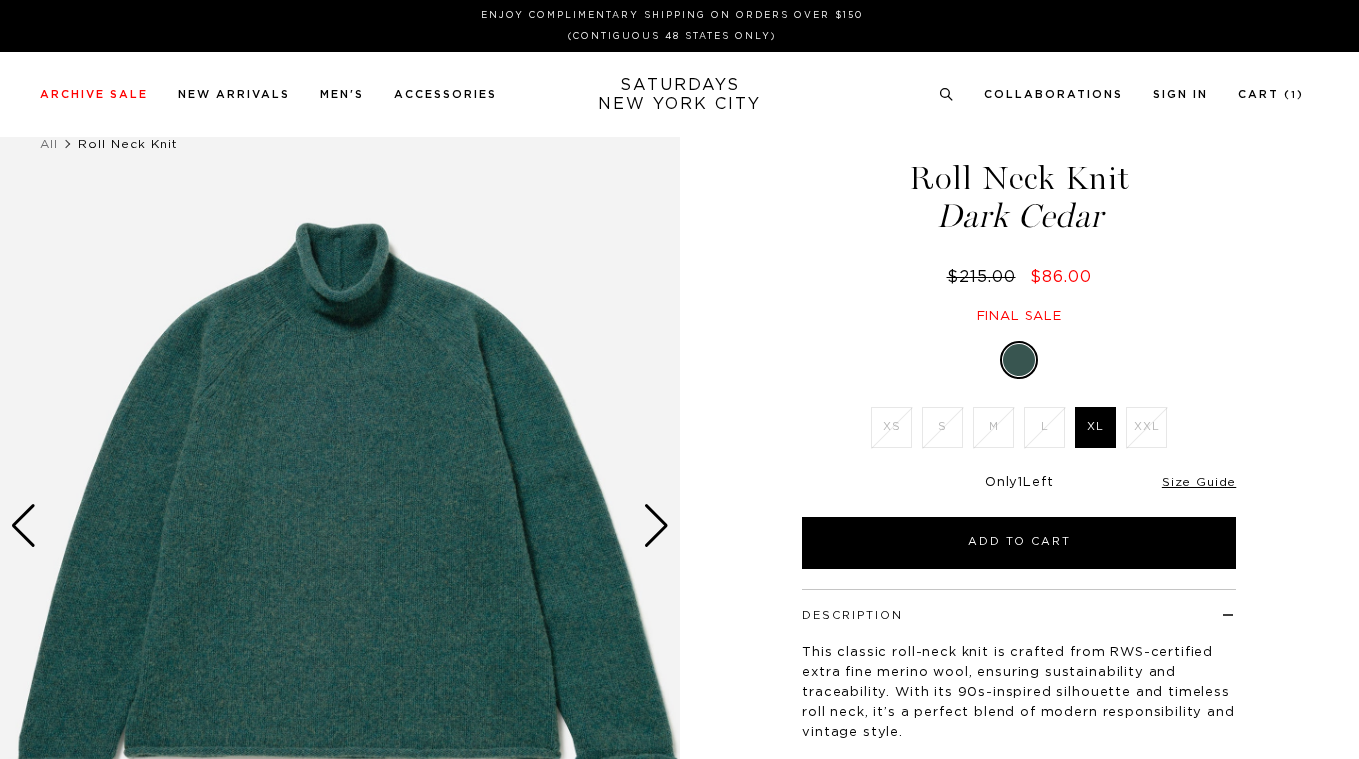 scroll, scrollTop: 0, scrollLeft: 0, axis: both 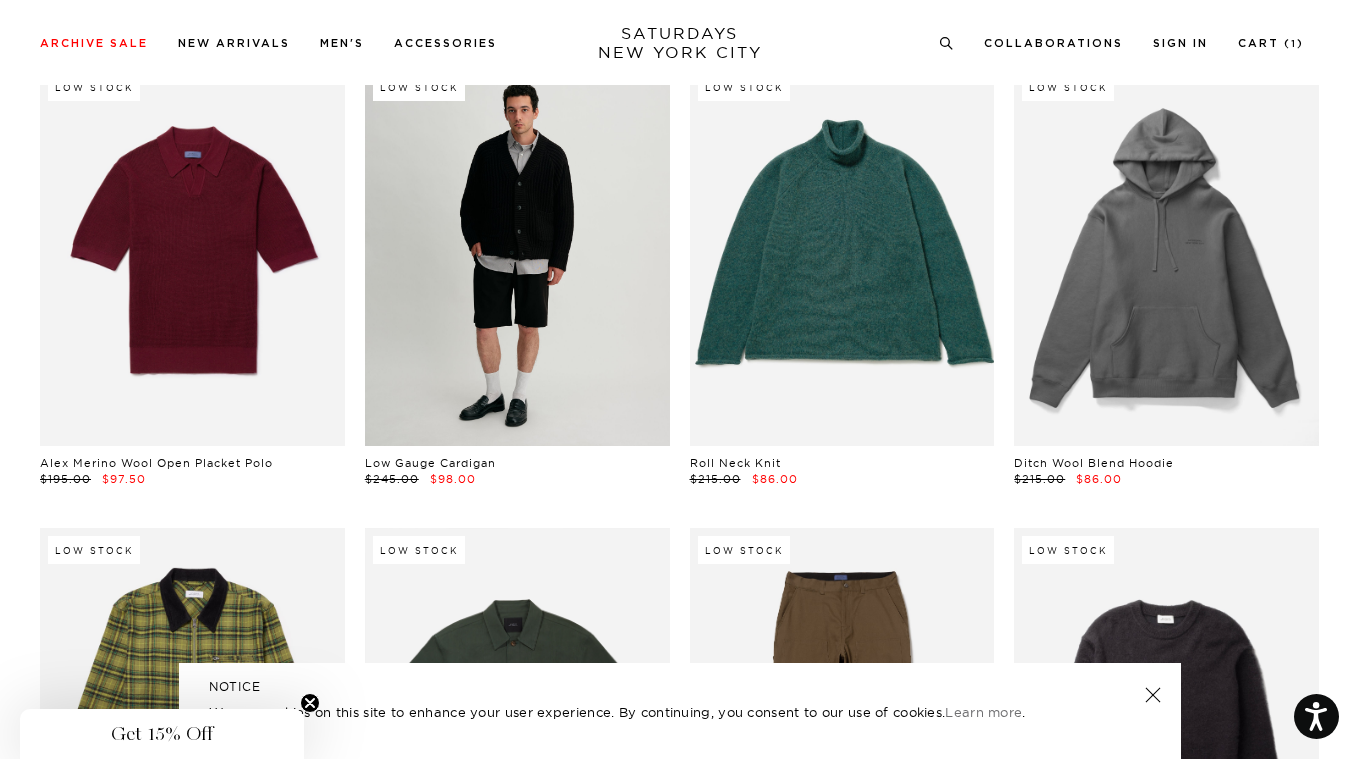 click at bounding box center [517, 255] 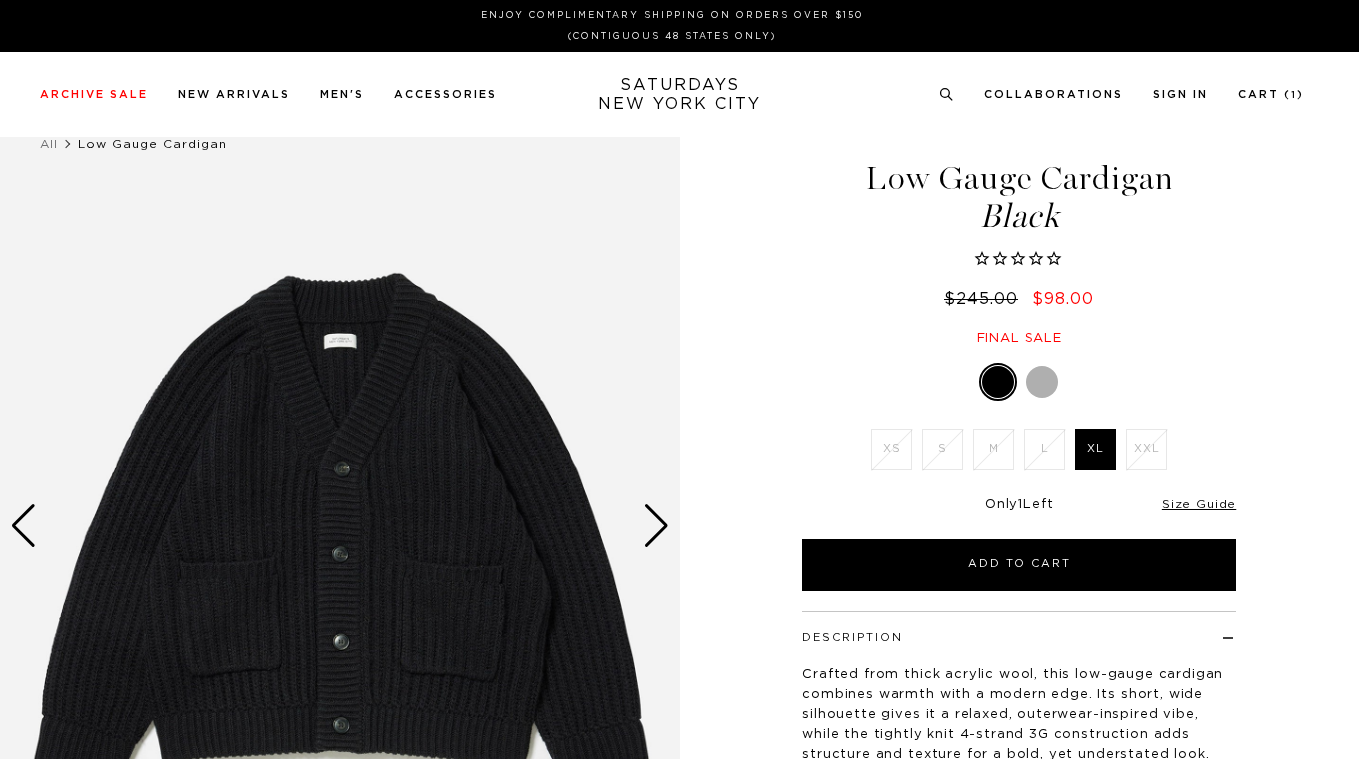 scroll, scrollTop: 0, scrollLeft: 0, axis: both 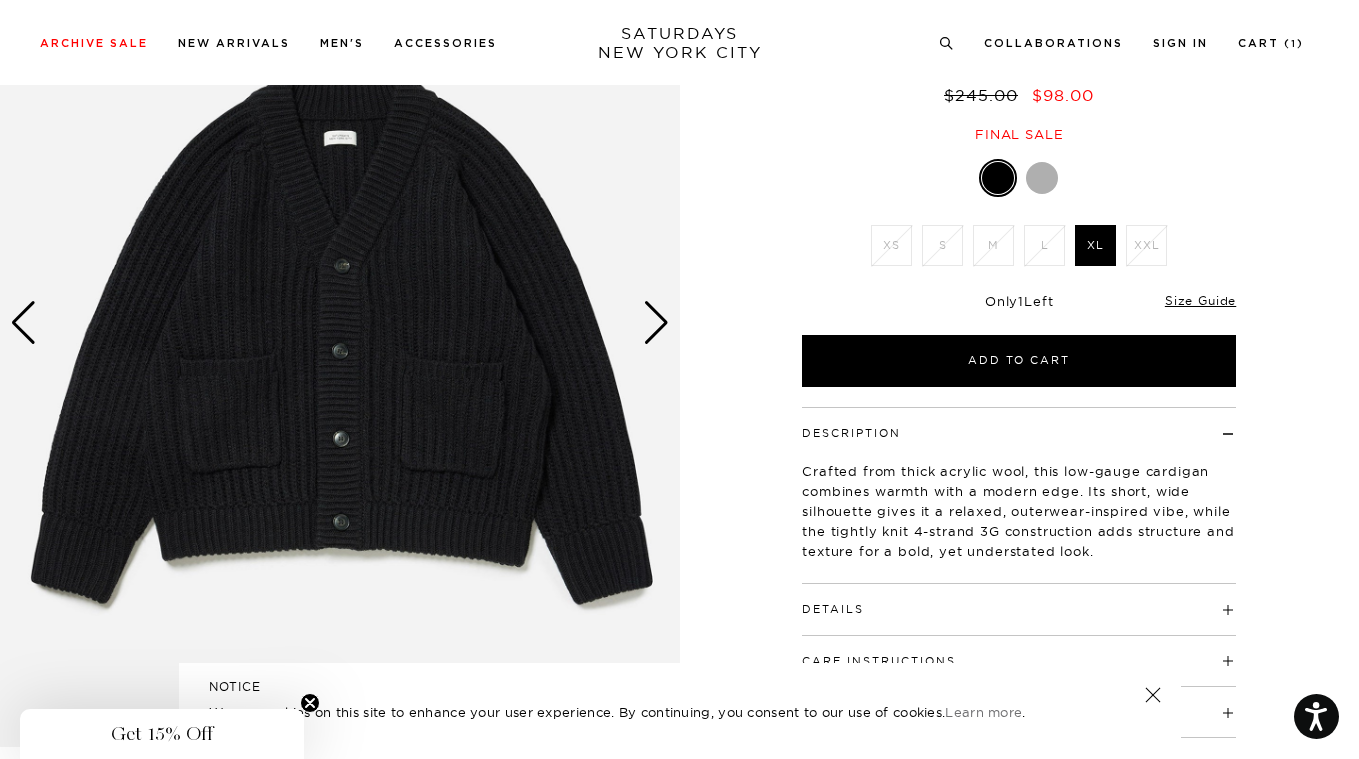 click at bounding box center (656, 323) 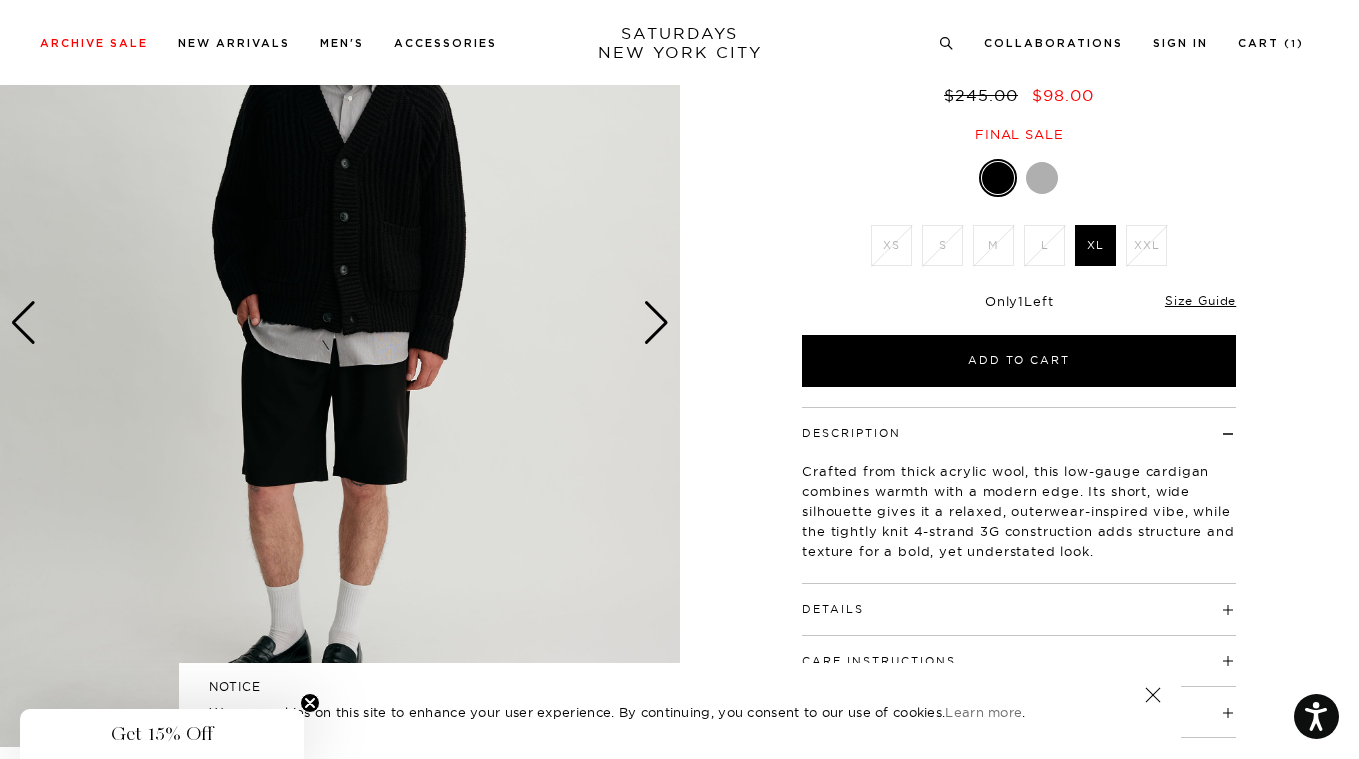 click at bounding box center [656, 323] 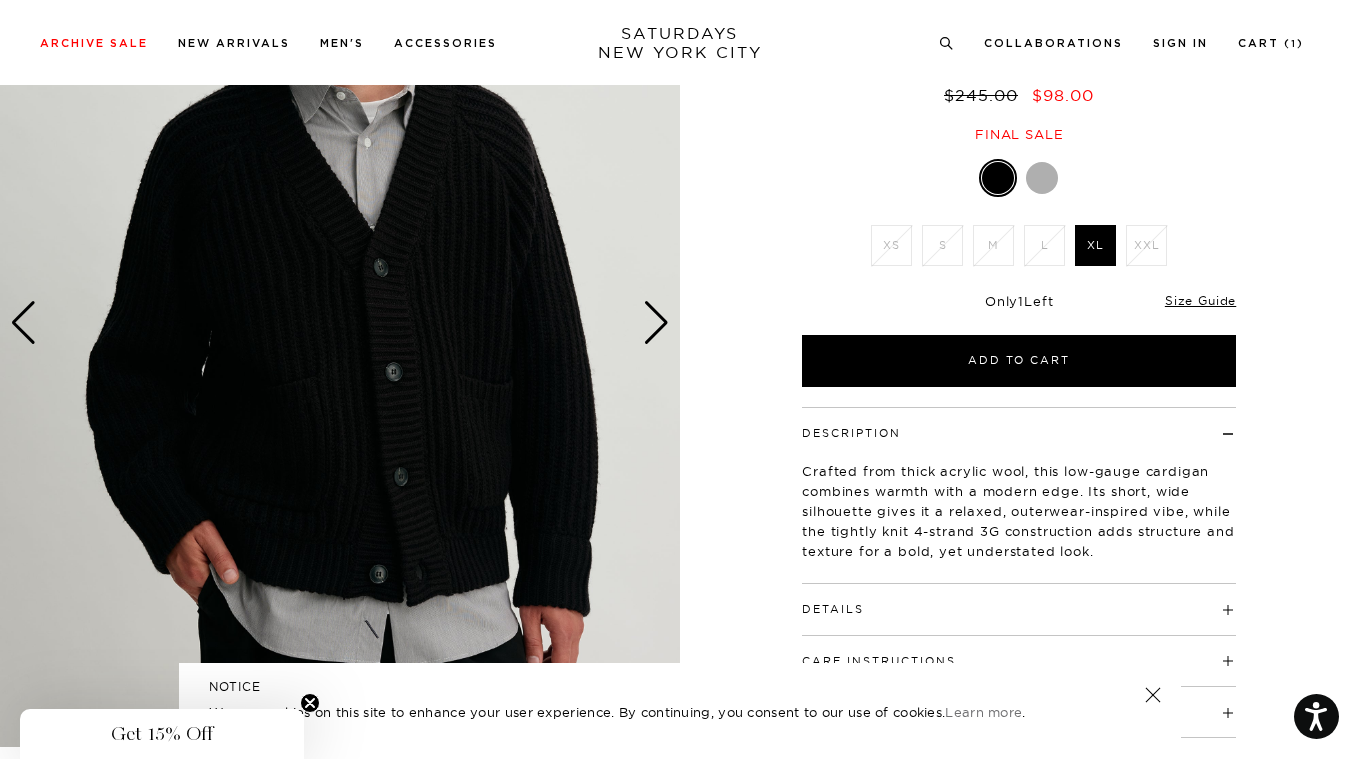 click at bounding box center [656, 323] 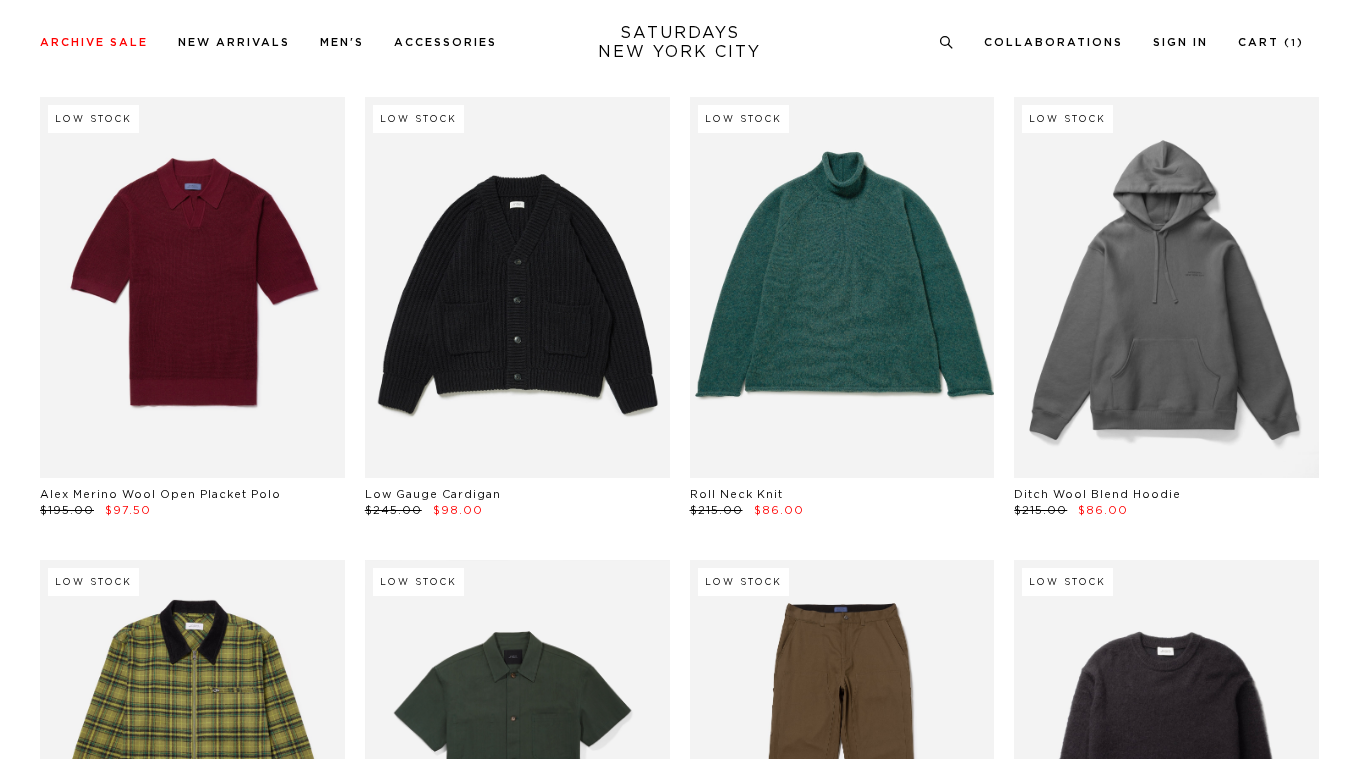 scroll, scrollTop: 0, scrollLeft: 0, axis: both 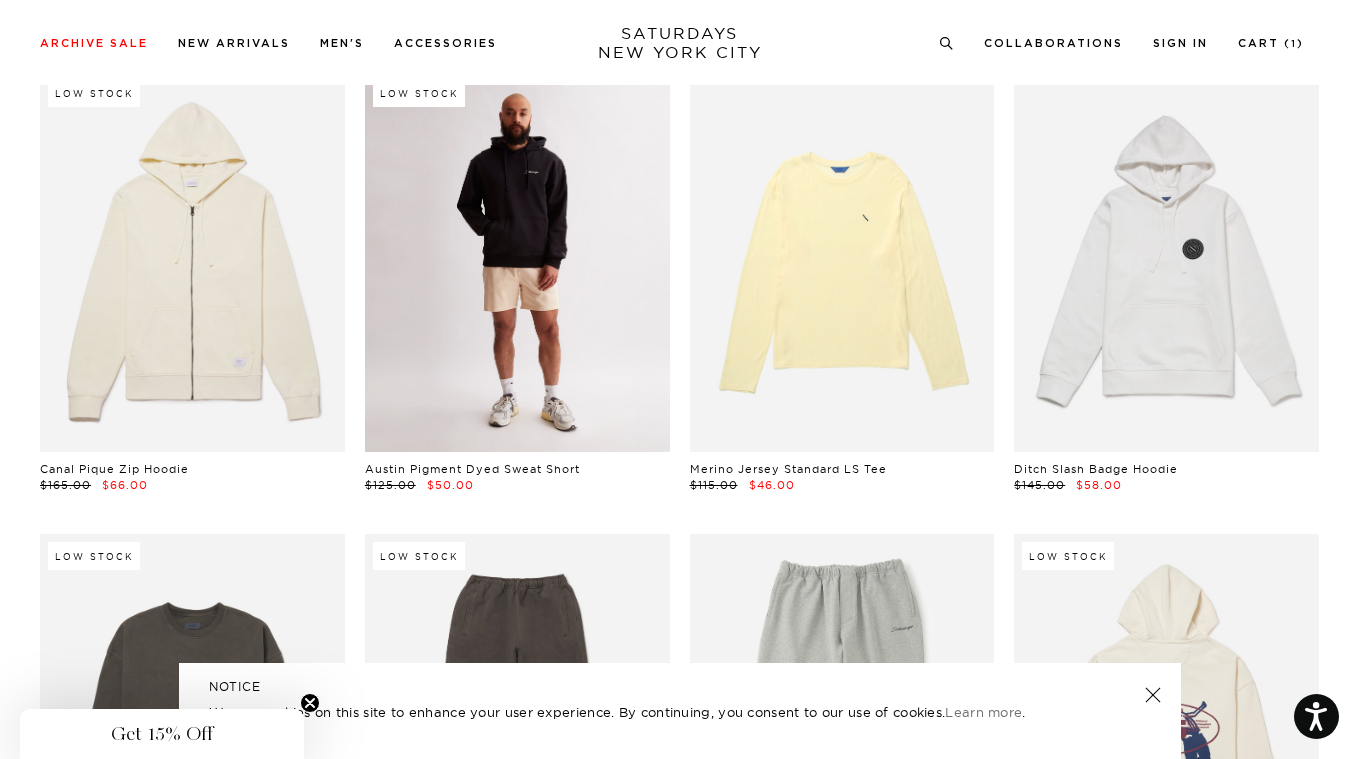 click at bounding box center (517, 261) 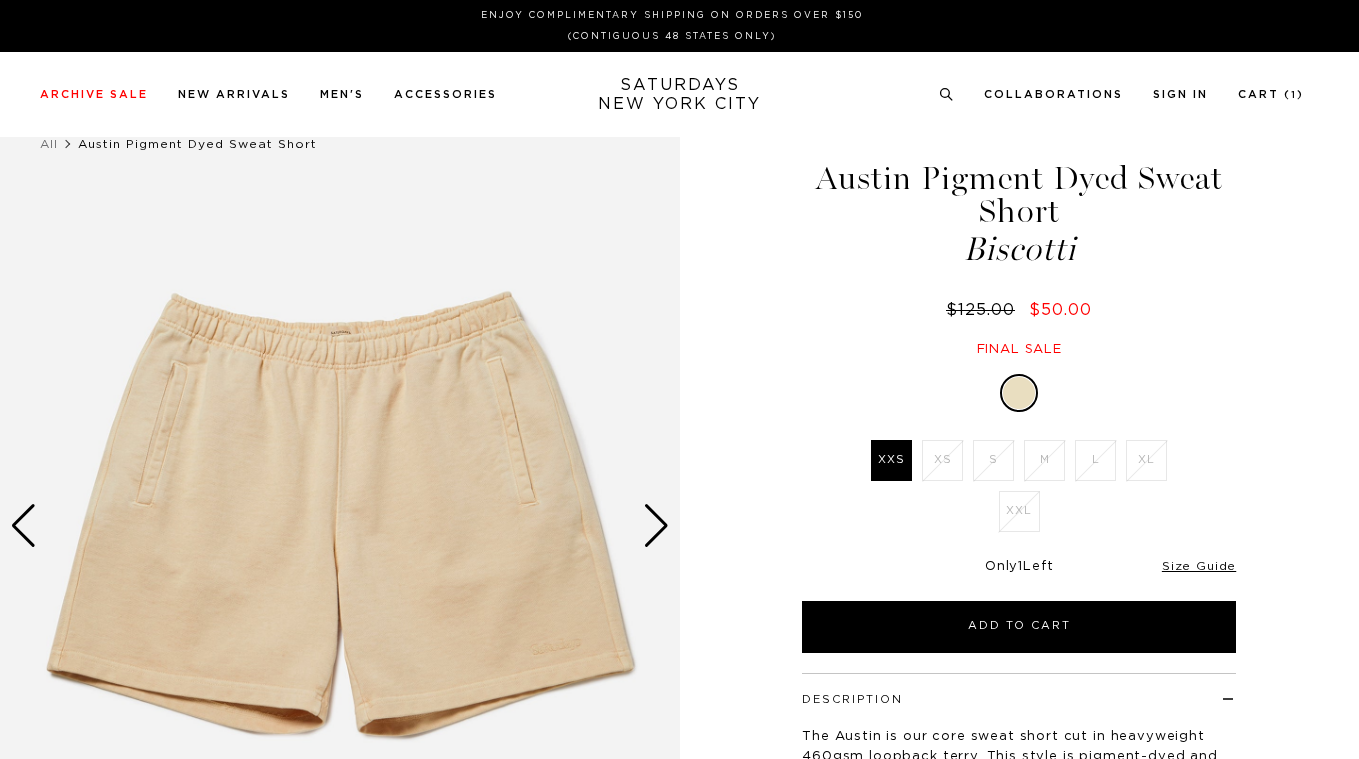 scroll, scrollTop: 0, scrollLeft: 0, axis: both 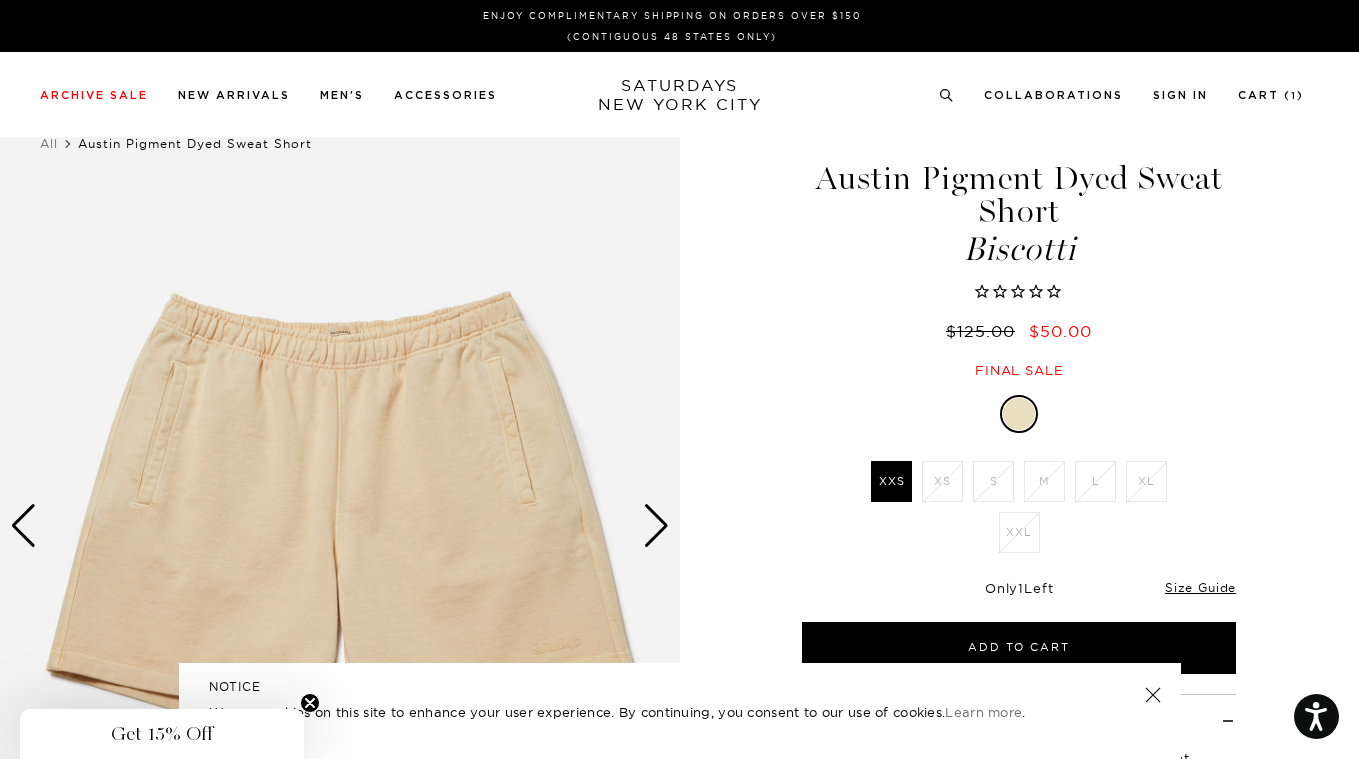 click at bounding box center [656, 526] 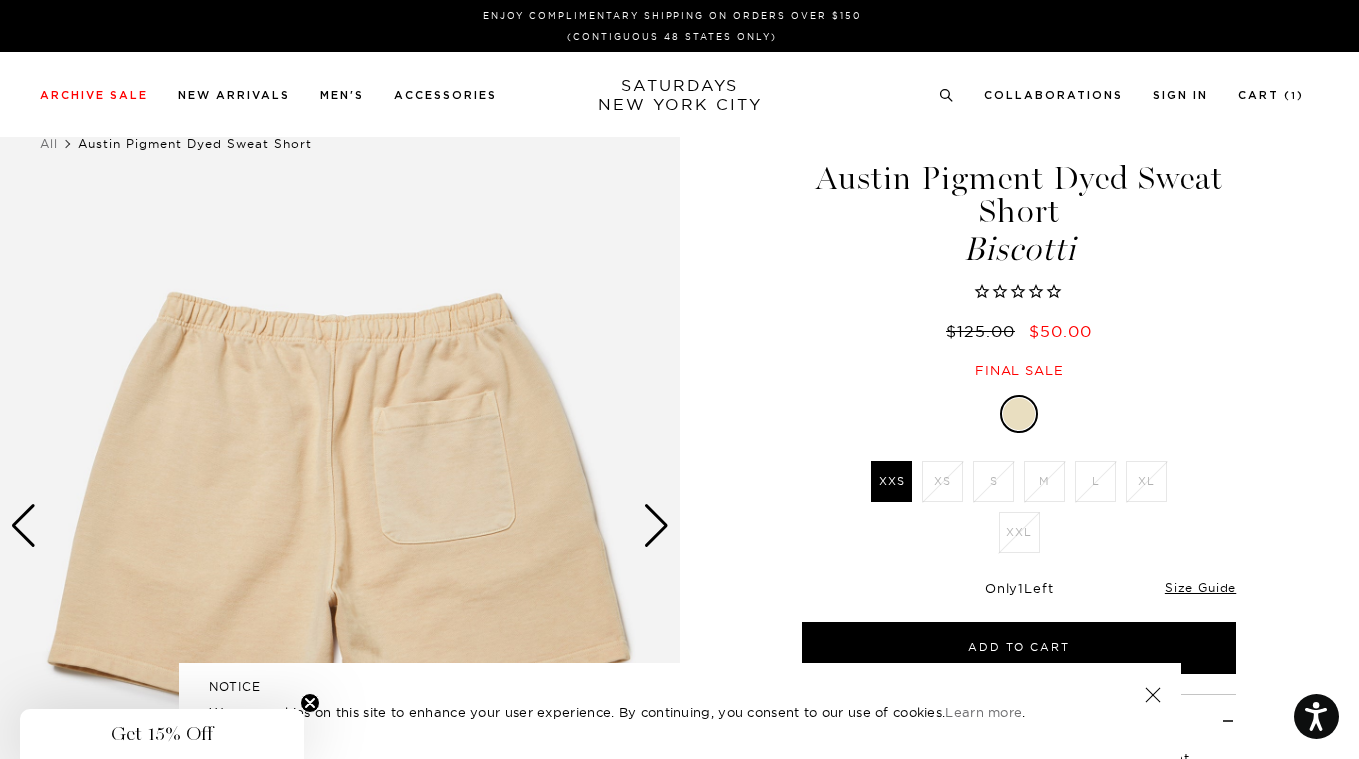 click at bounding box center (656, 526) 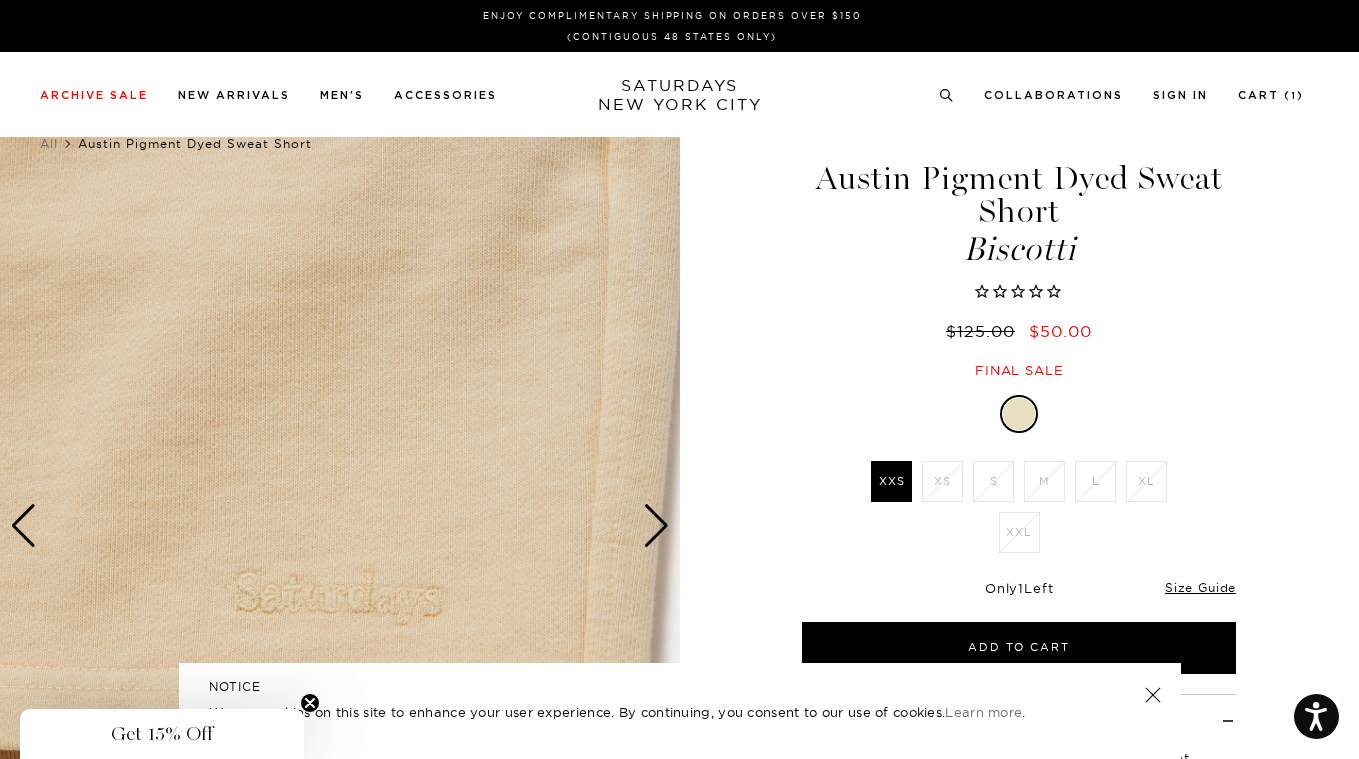click at bounding box center [656, 526] 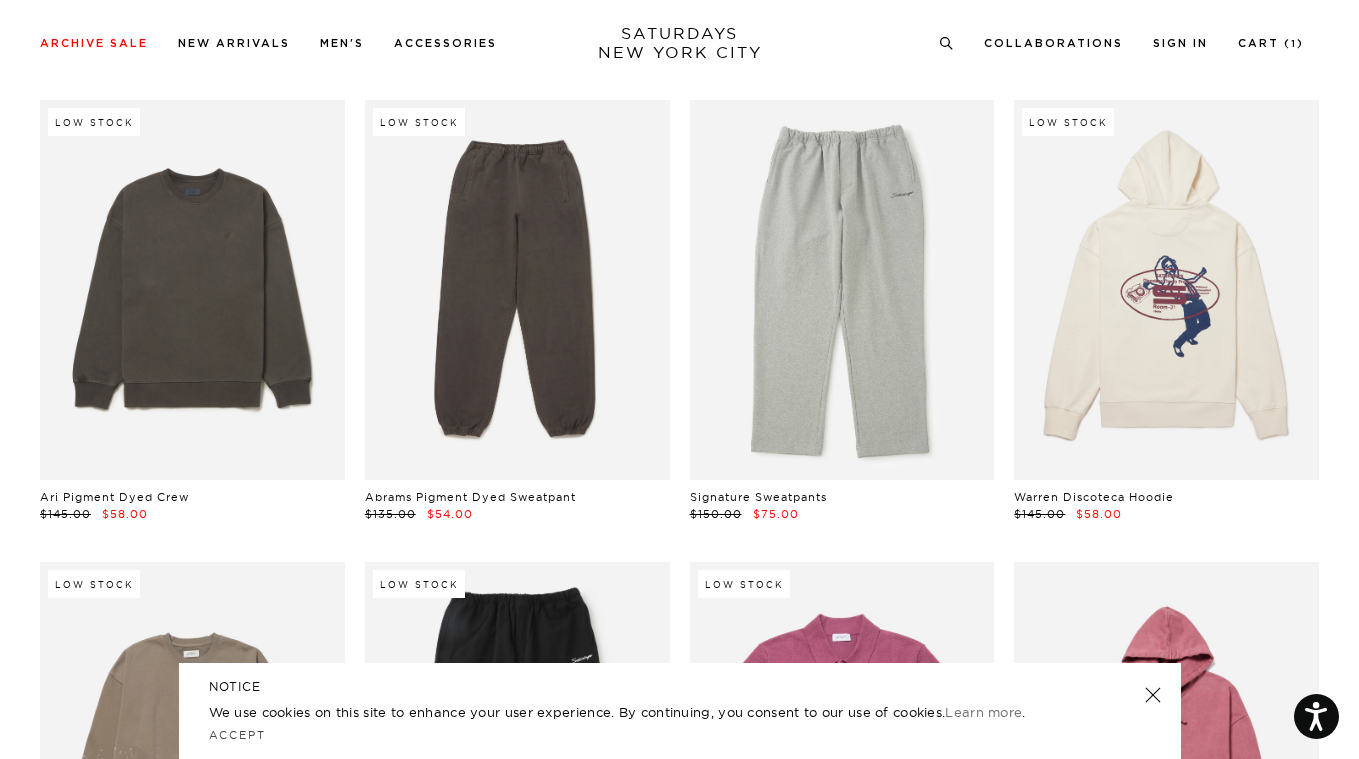 scroll, scrollTop: 38547, scrollLeft: 0, axis: vertical 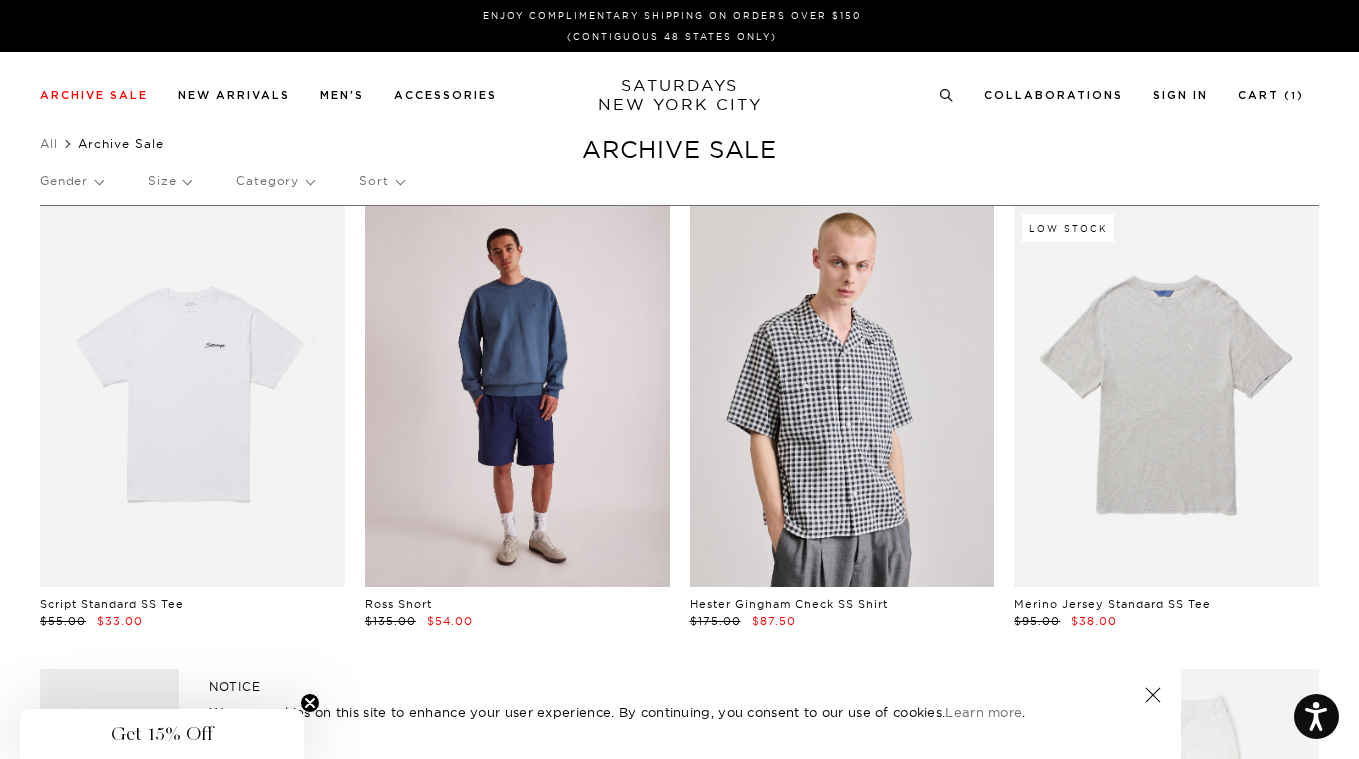 click at bounding box center (517, 396) 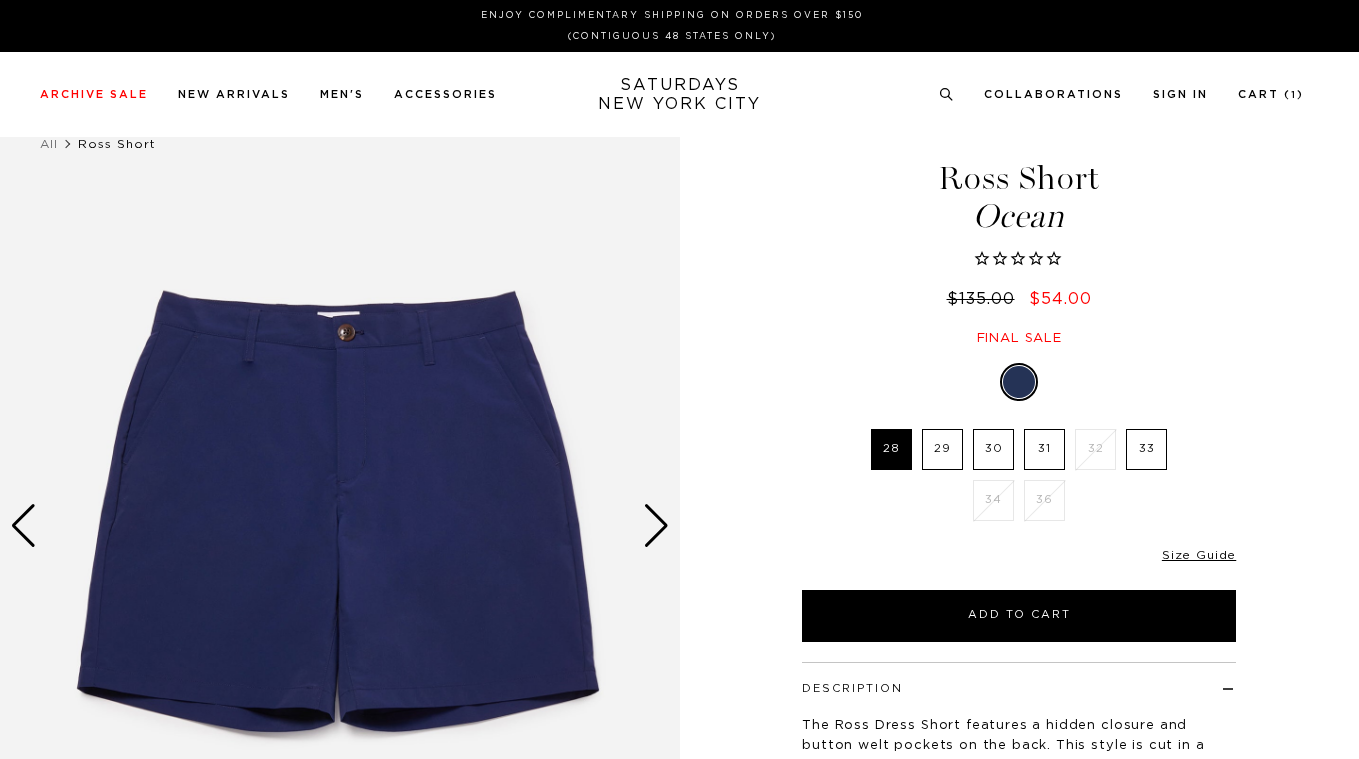 scroll, scrollTop: 0, scrollLeft: 0, axis: both 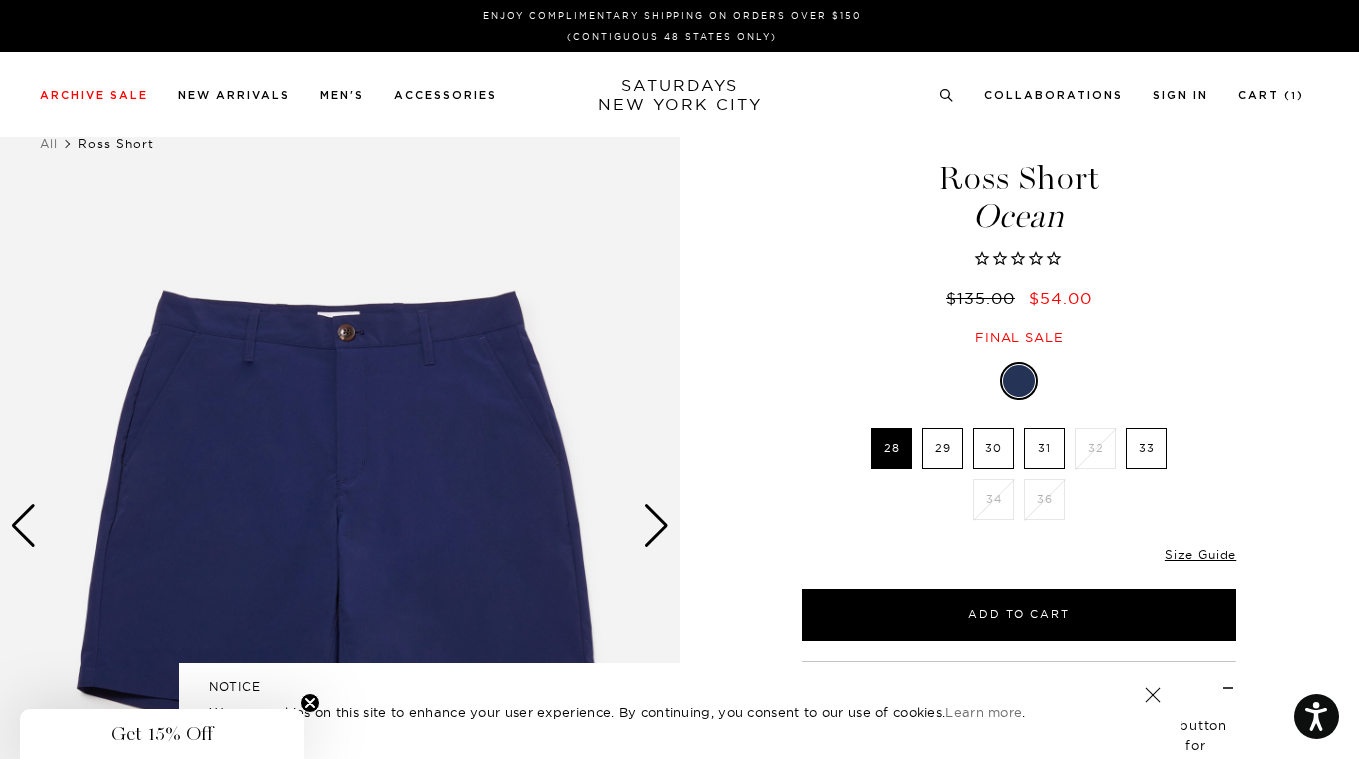 click at bounding box center [656, 526] 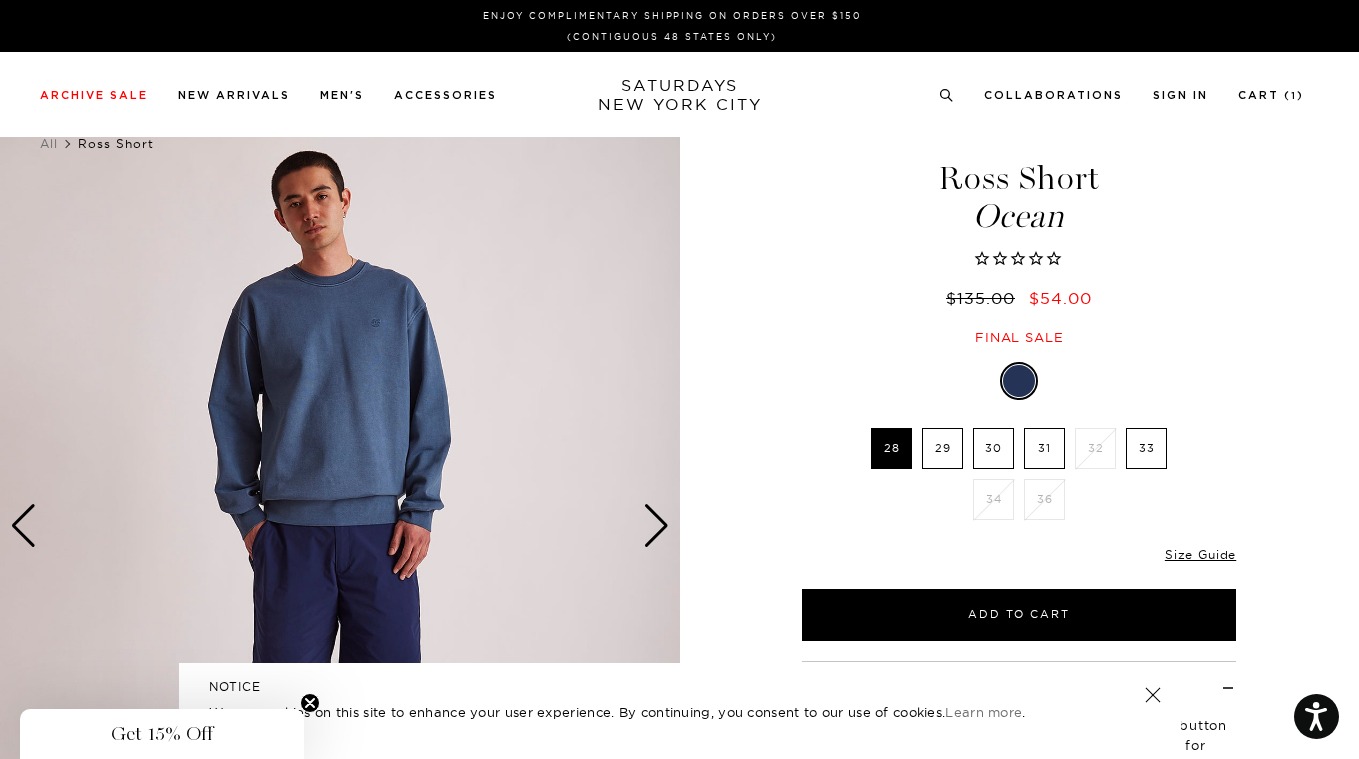 click at bounding box center [656, 526] 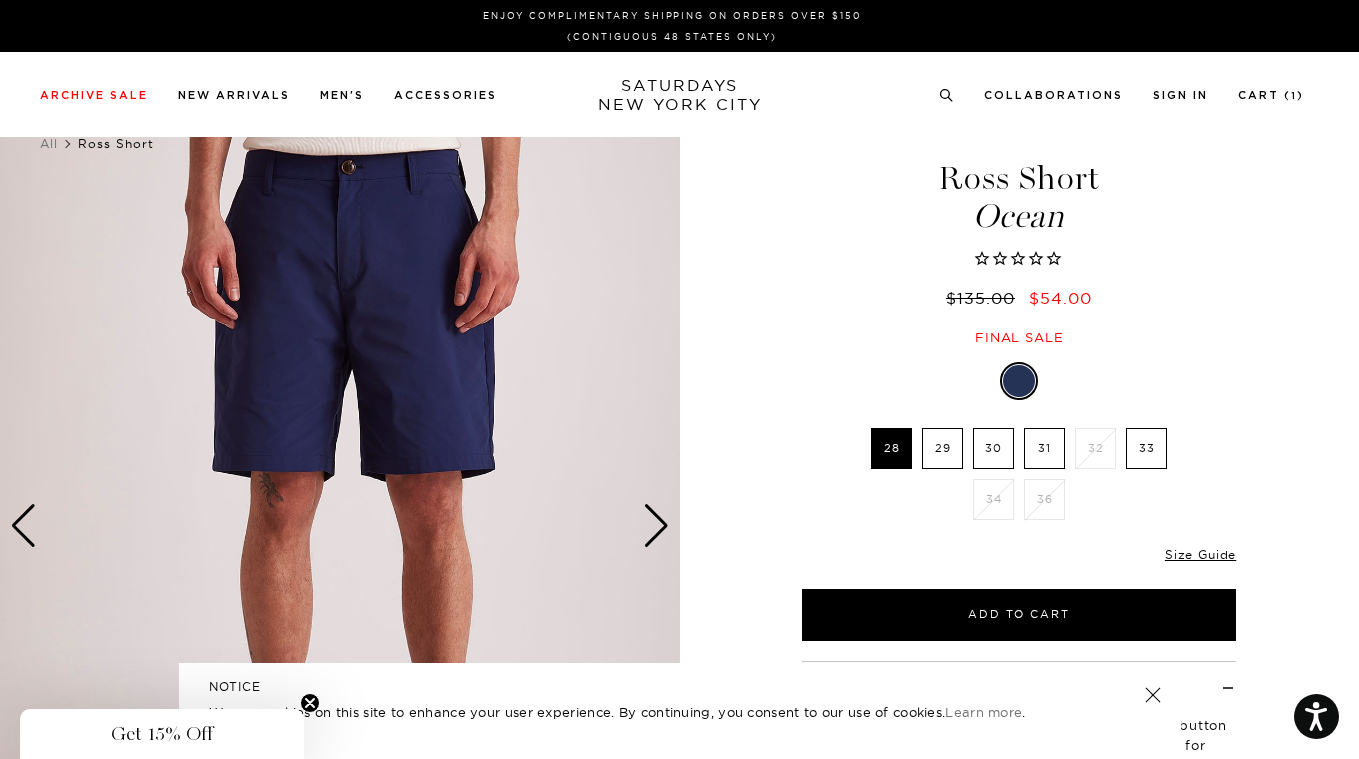 click at bounding box center (656, 526) 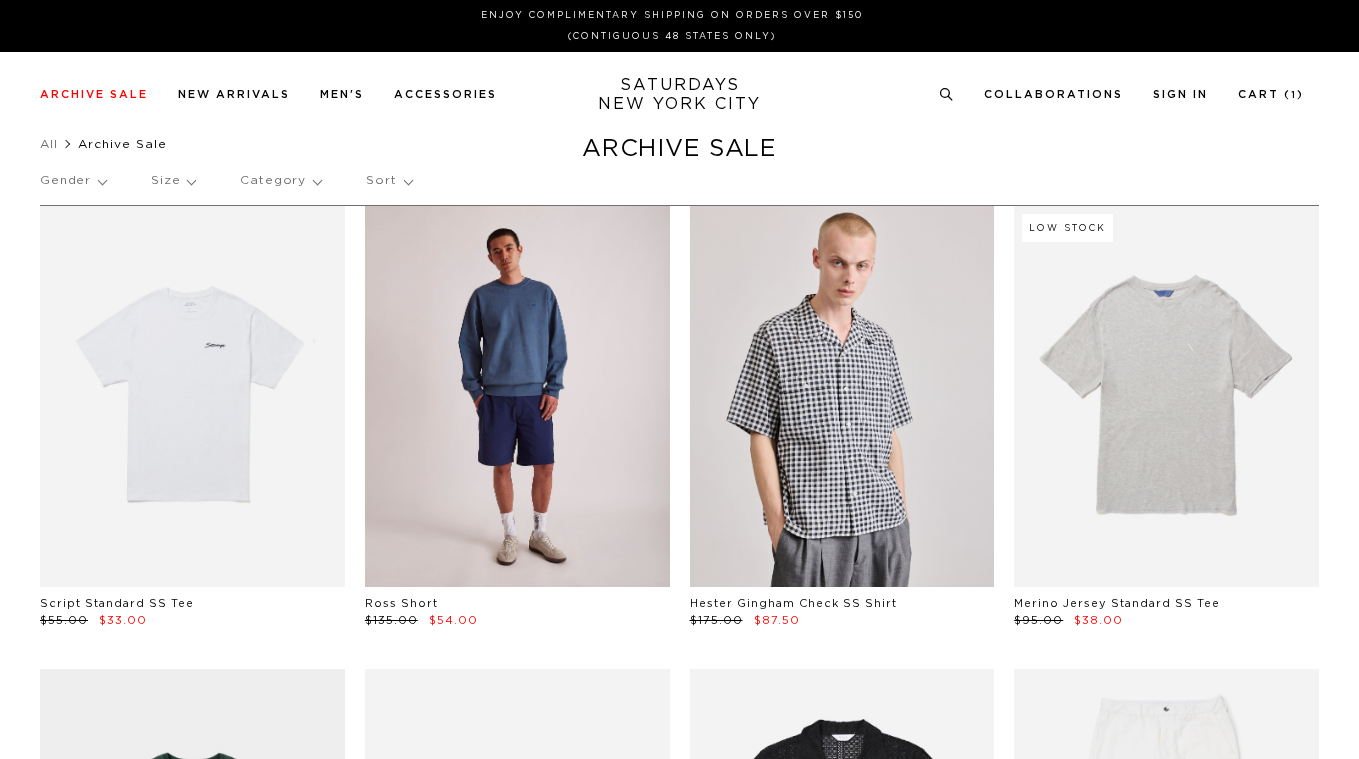 scroll, scrollTop: 0, scrollLeft: 0, axis: both 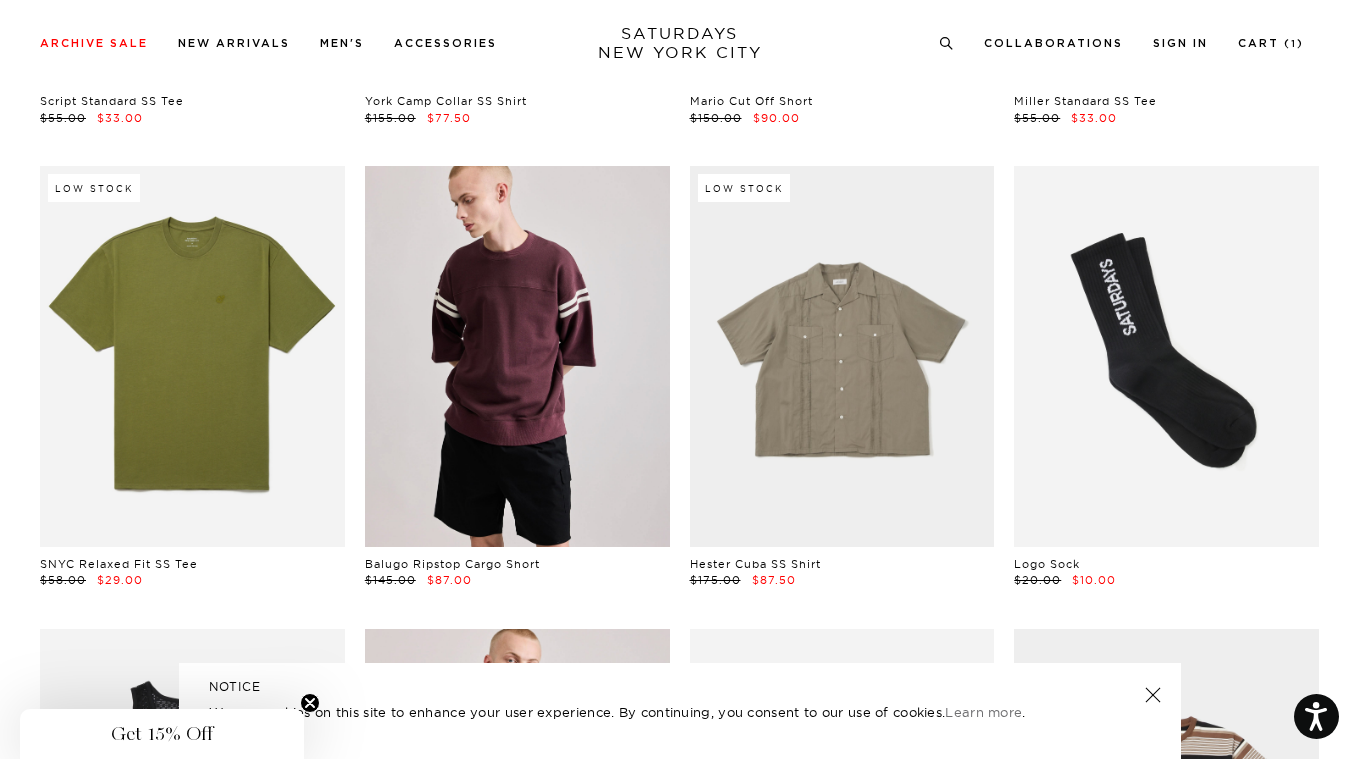 click at bounding box center [517, 356] 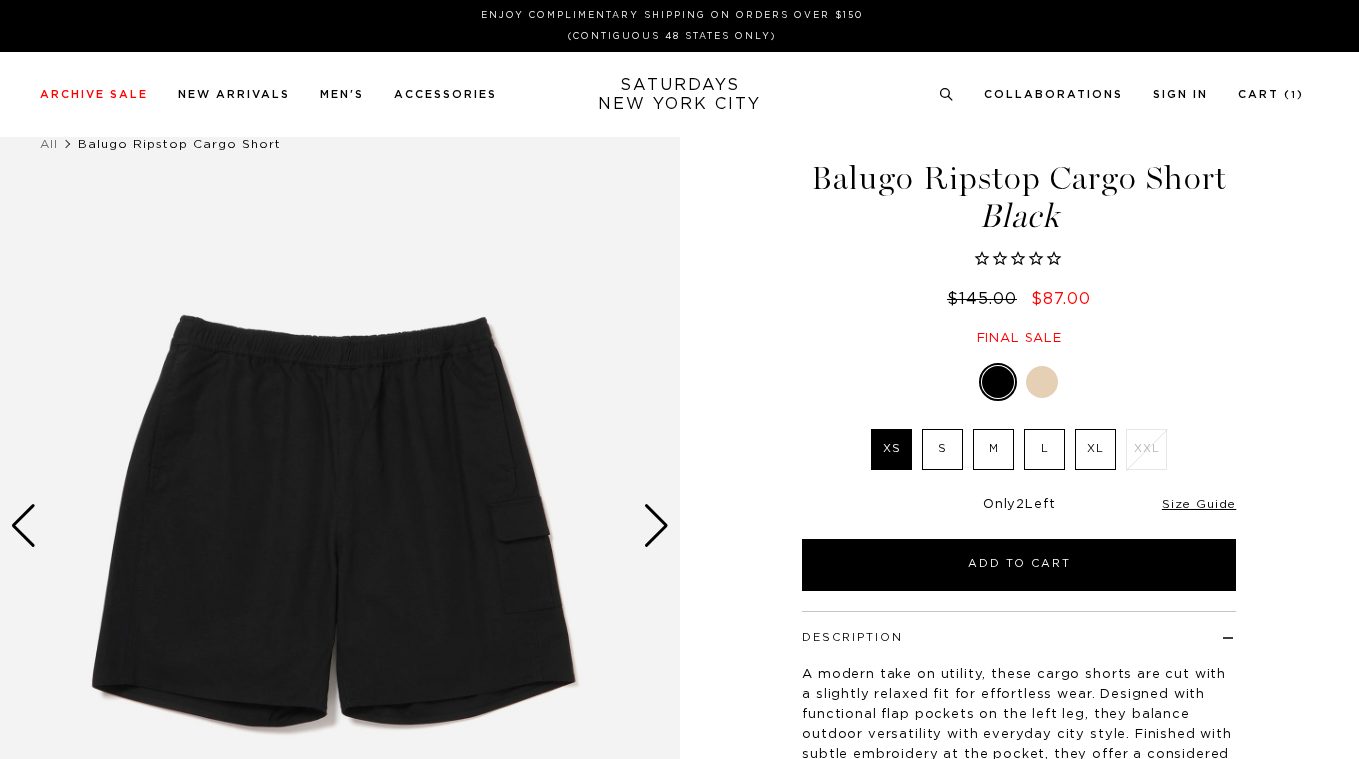 scroll, scrollTop: 0, scrollLeft: 0, axis: both 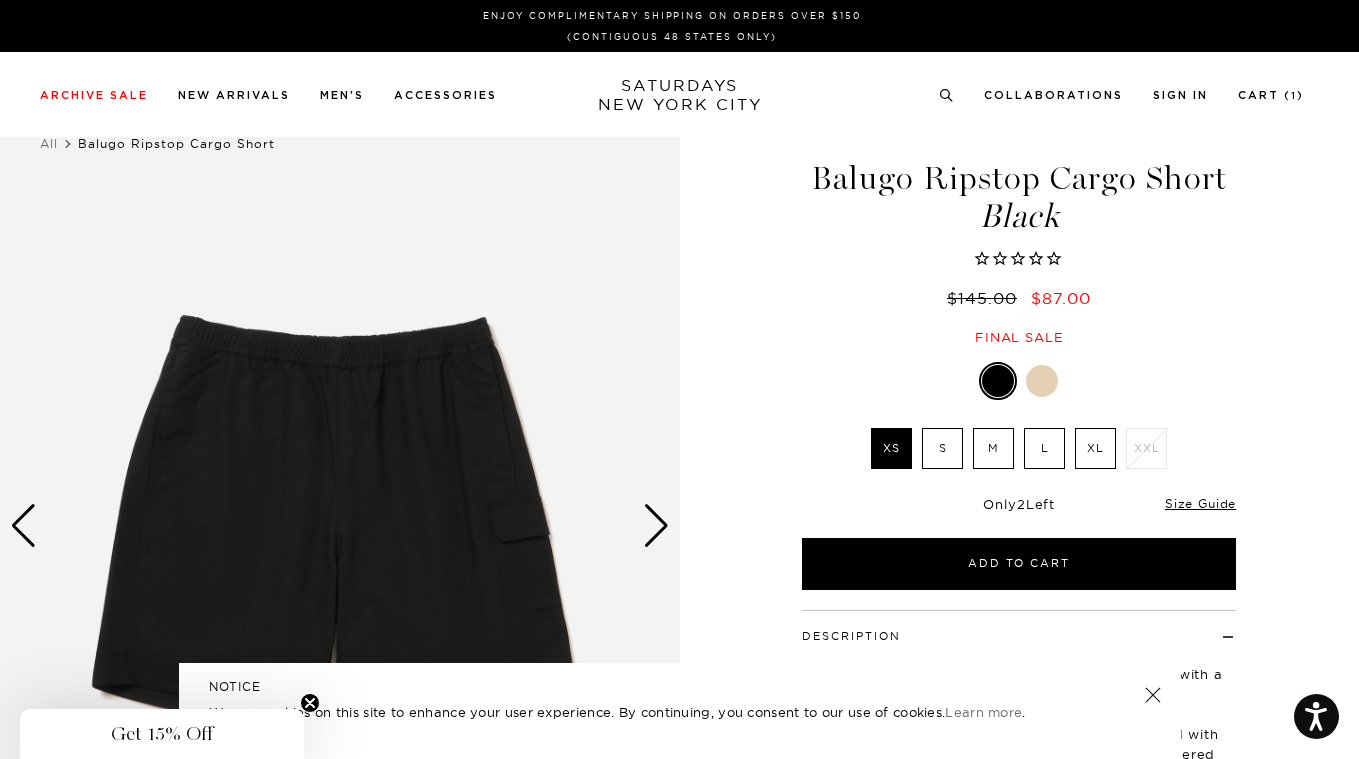 click at bounding box center (656, 526) 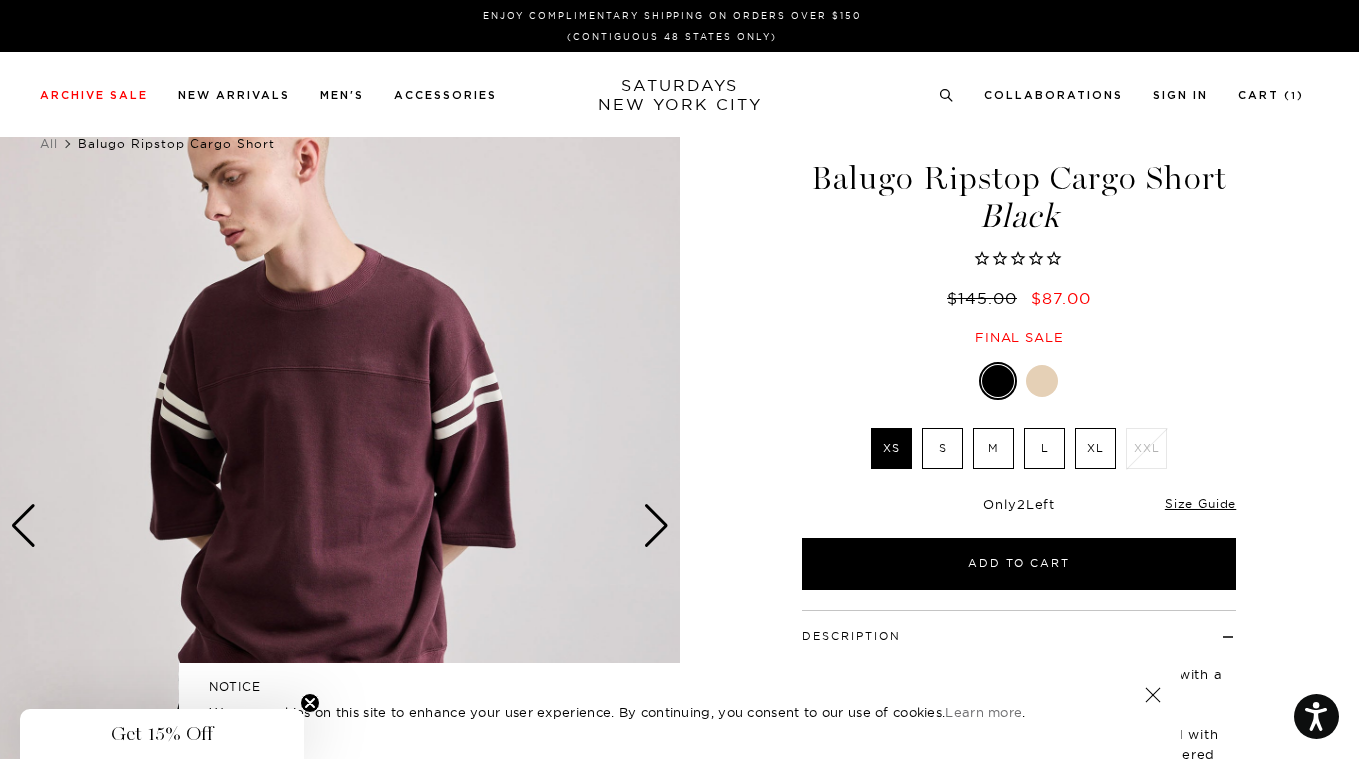 click at bounding box center (656, 526) 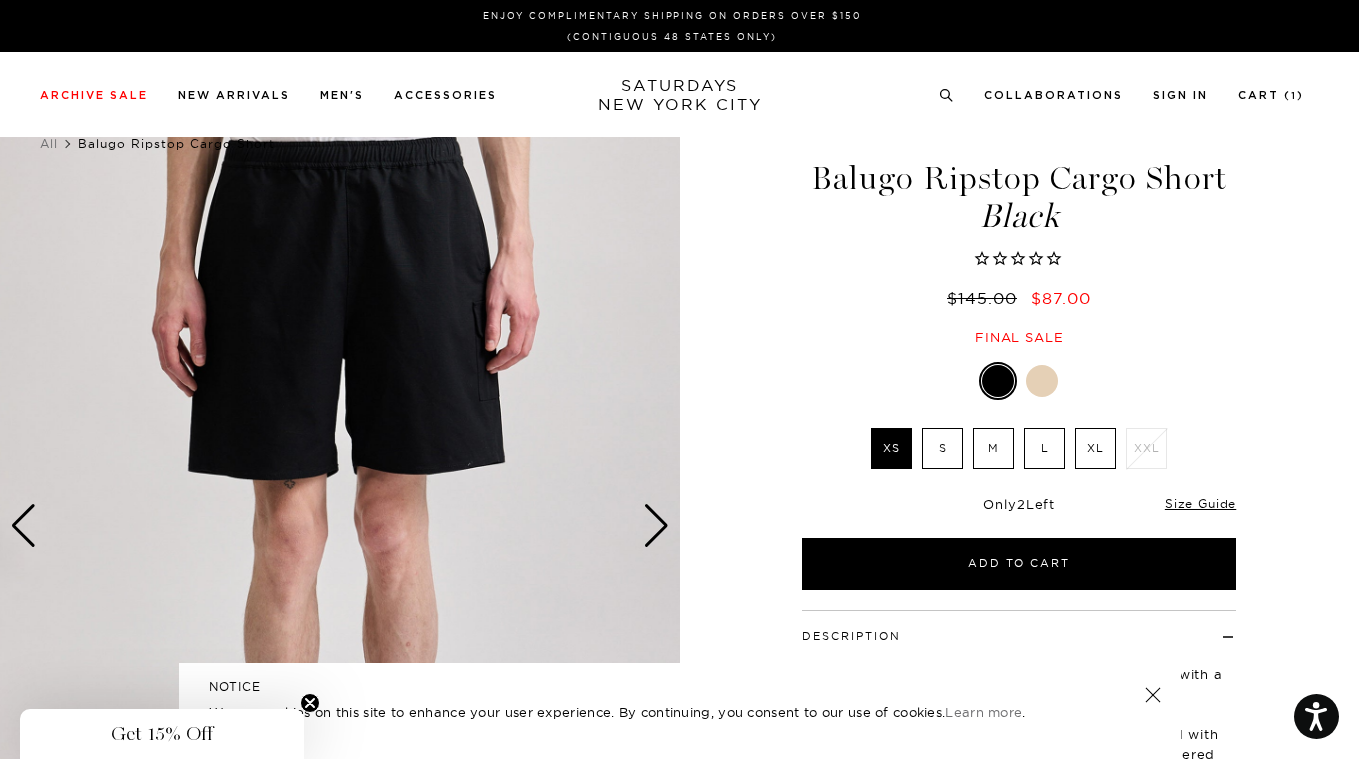 click at bounding box center (656, 526) 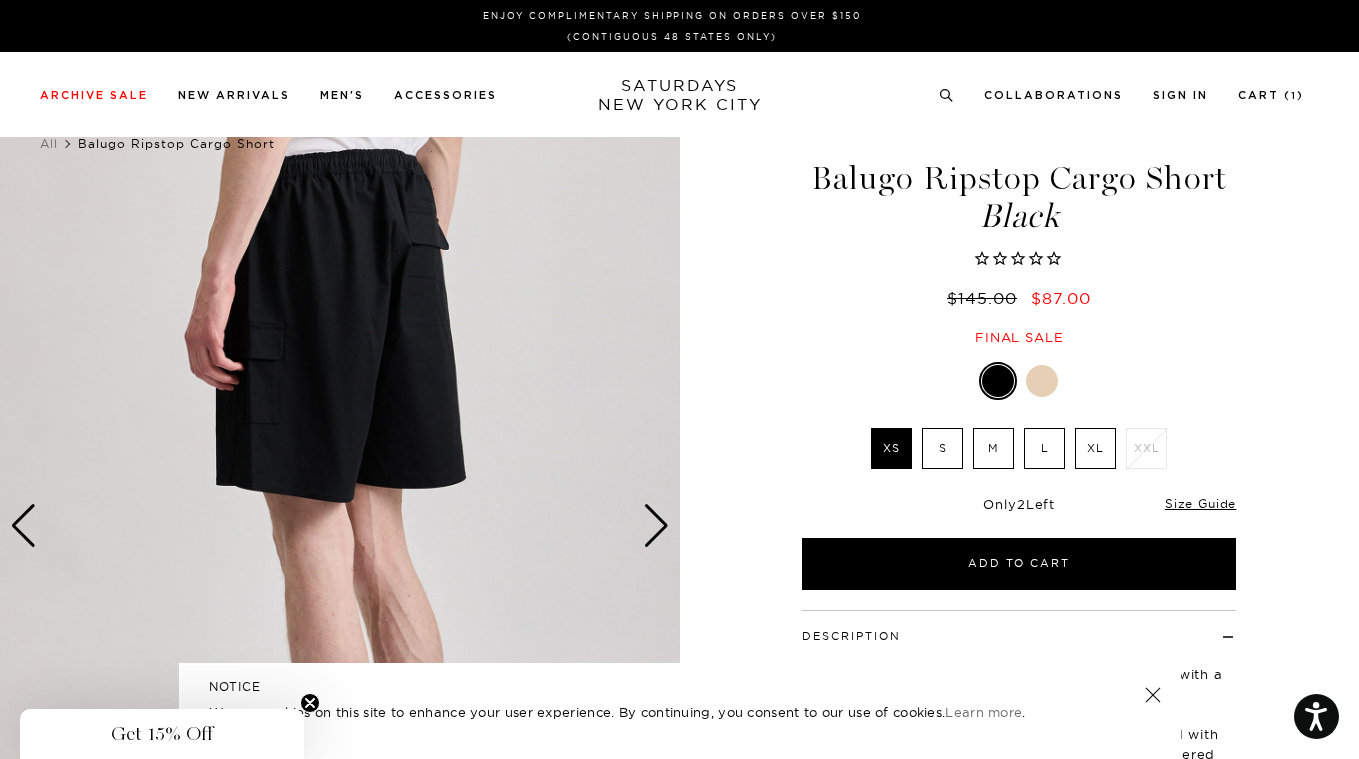 click at bounding box center [656, 526] 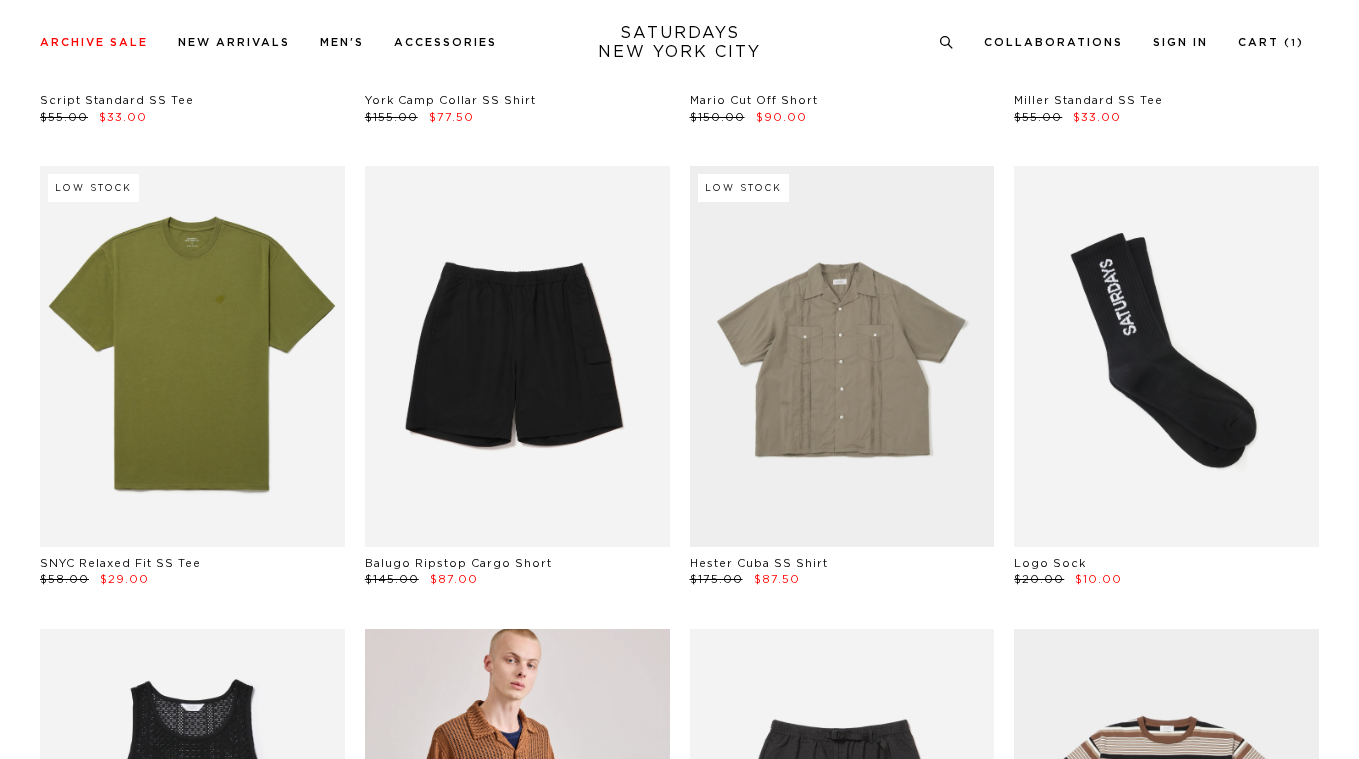 scroll, scrollTop: 0, scrollLeft: 0, axis: both 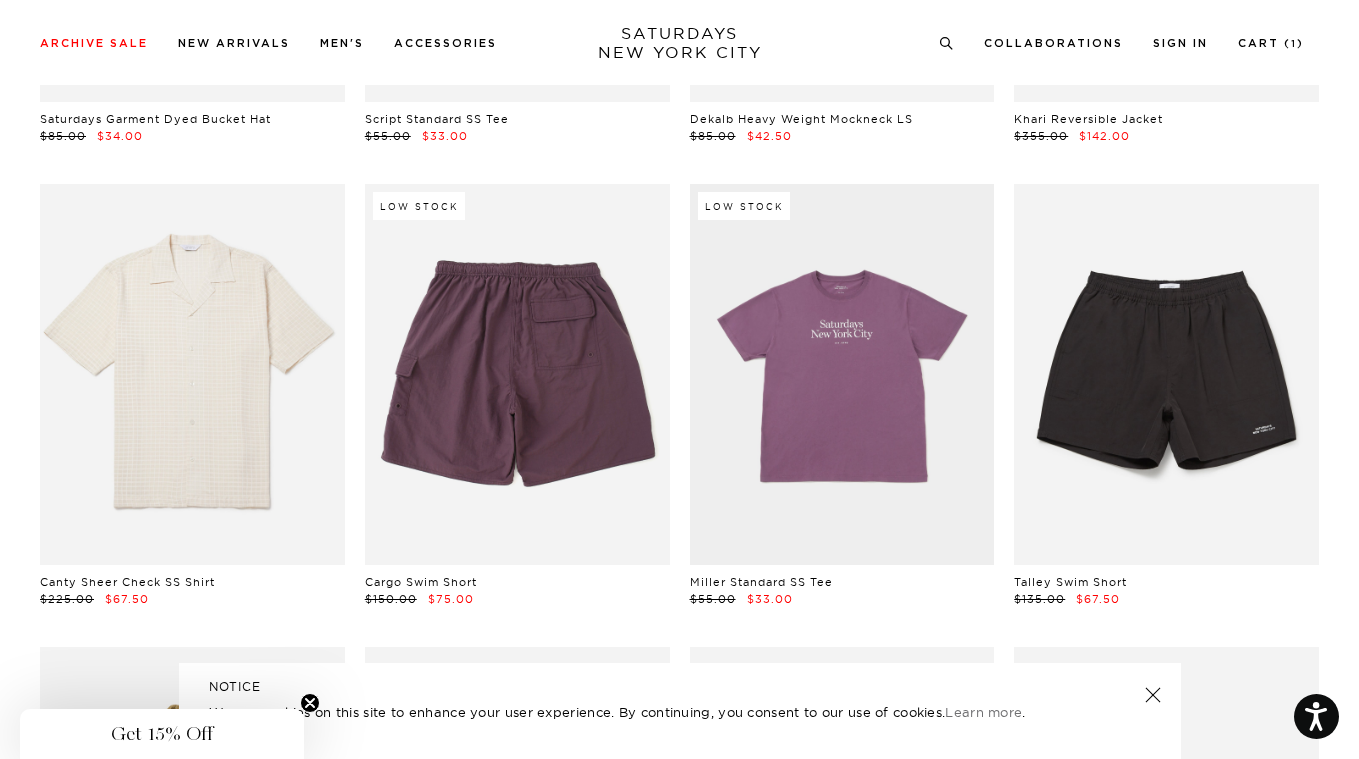 click at bounding box center [517, 374] 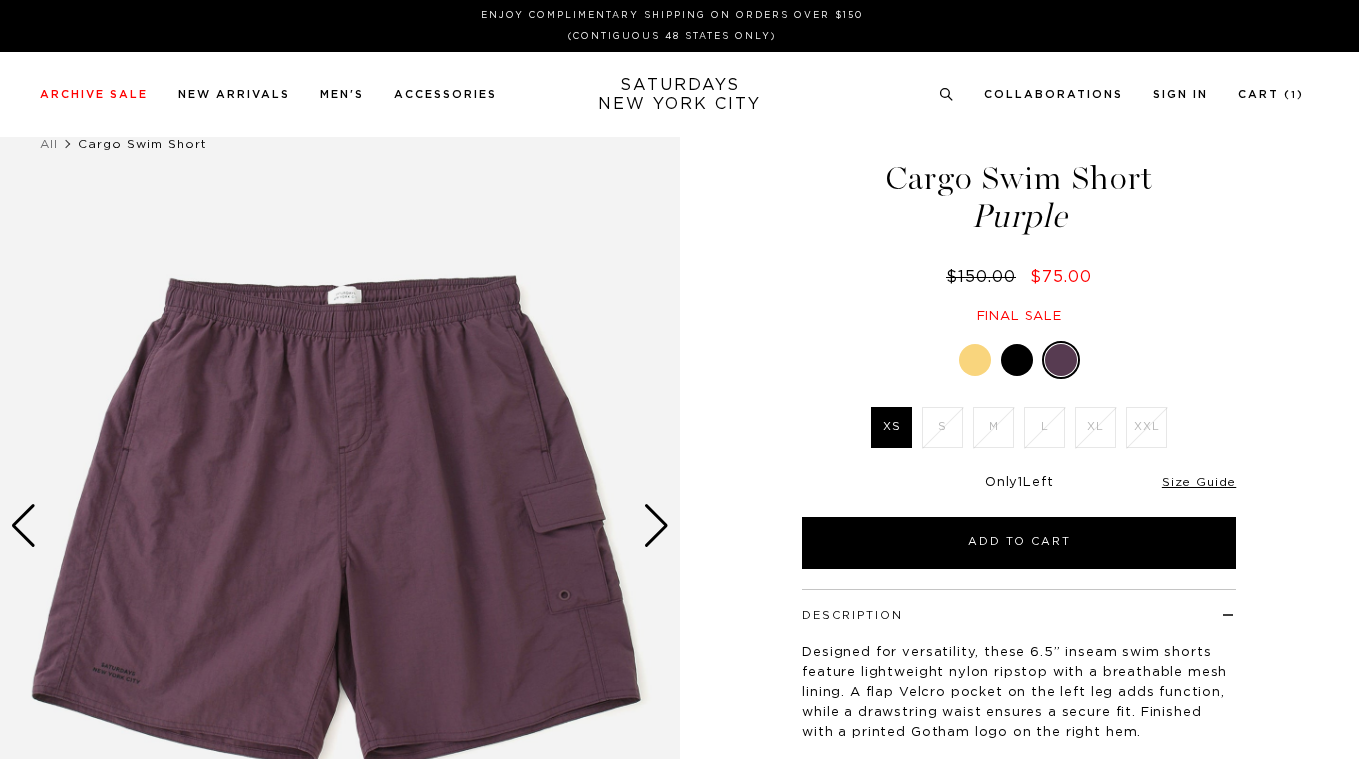 scroll, scrollTop: 0, scrollLeft: 0, axis: both 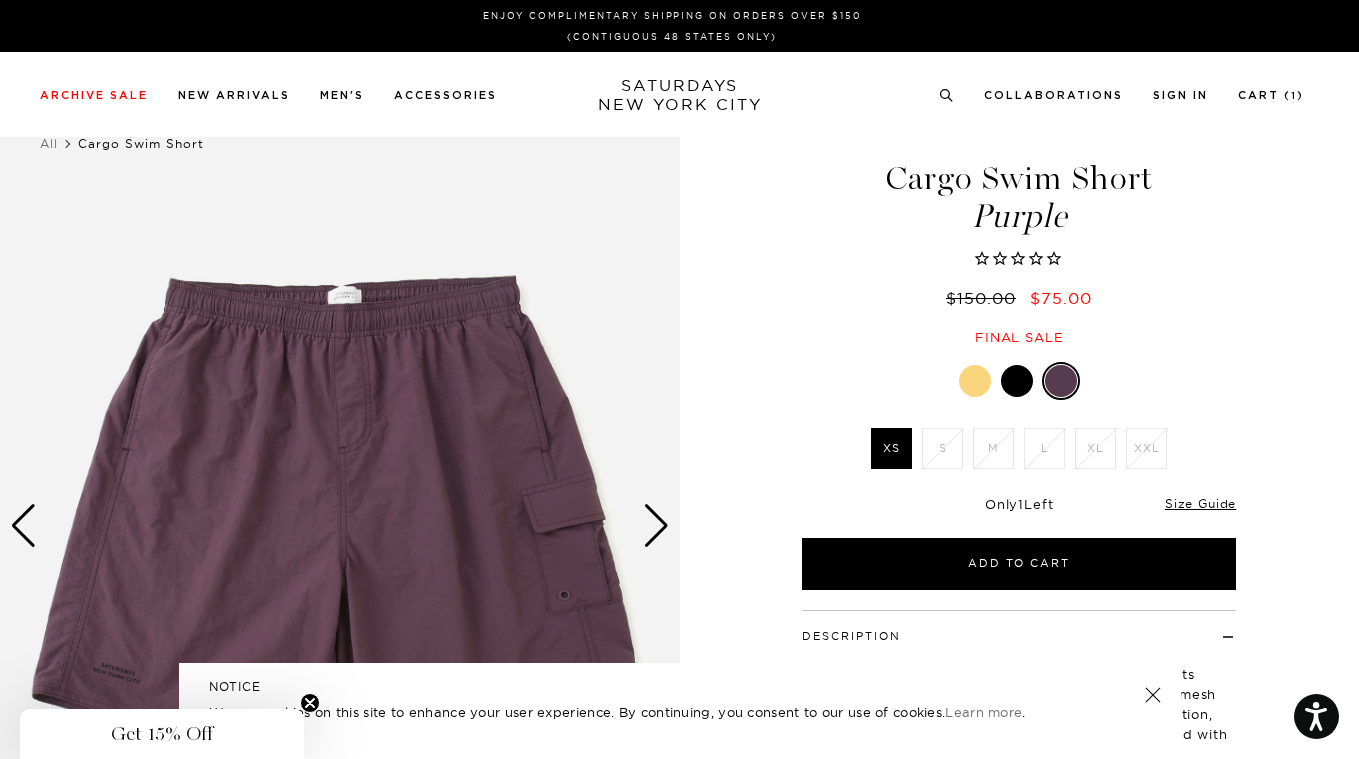 click at bounding box center (975, 381) 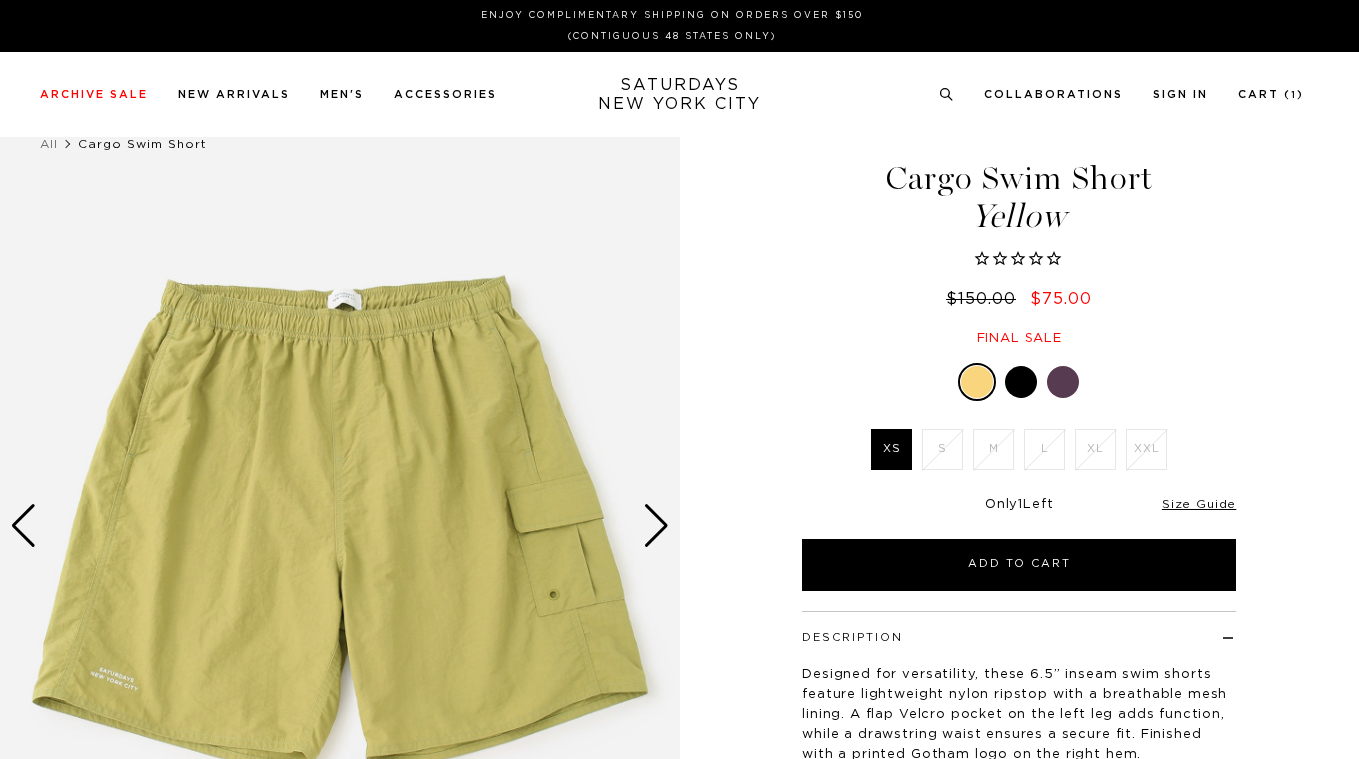 scroll, scrollTop: 0, scrollLeft: 0, axis: both 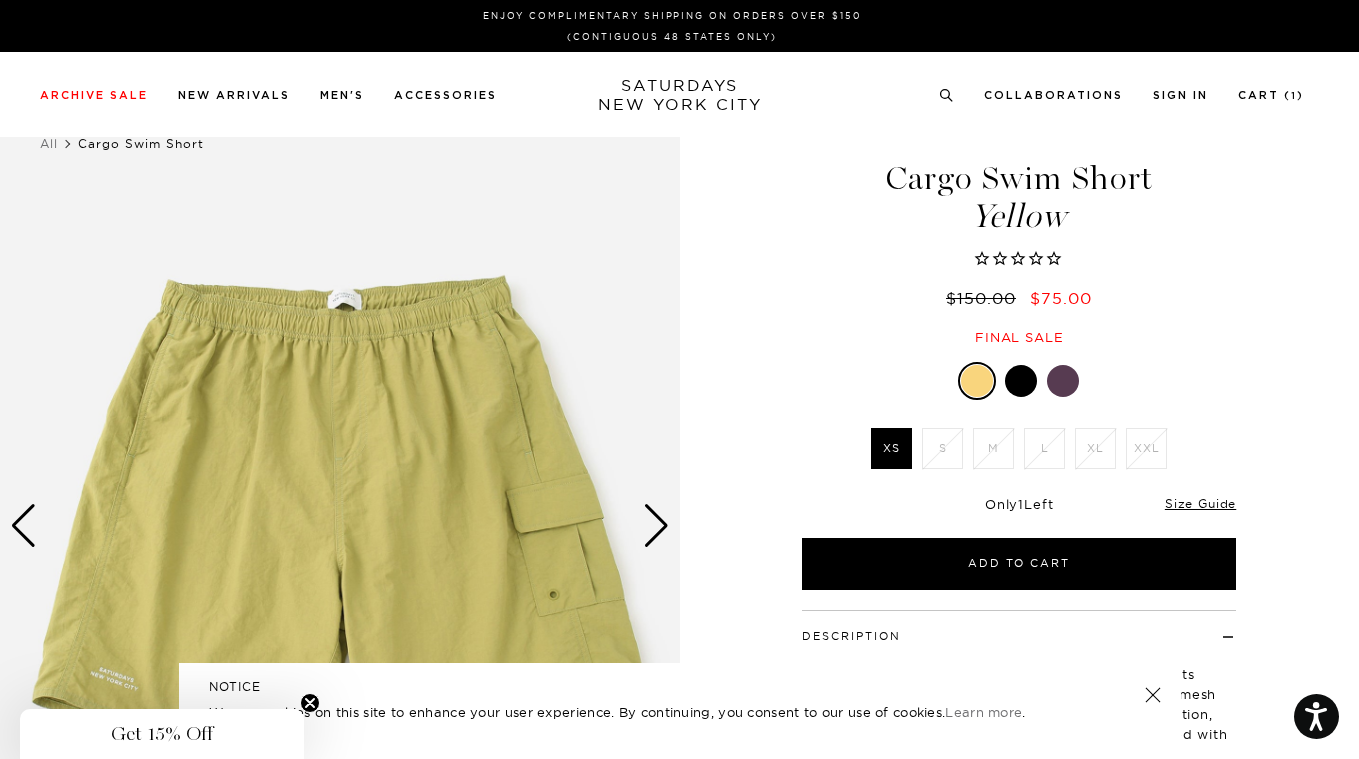 click at bounding box center (1021, 381) 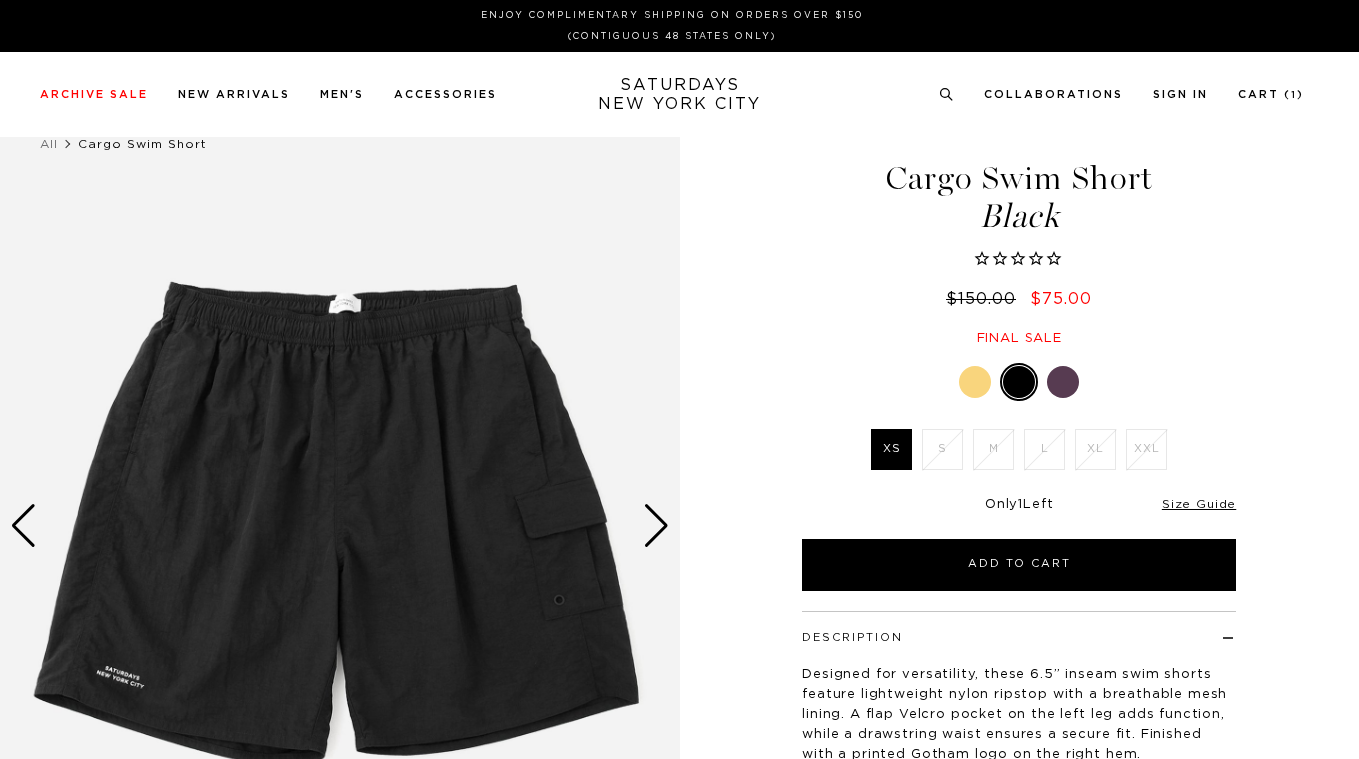 scroll, scrollTop: 0, scrollLeft: 0, axis: both 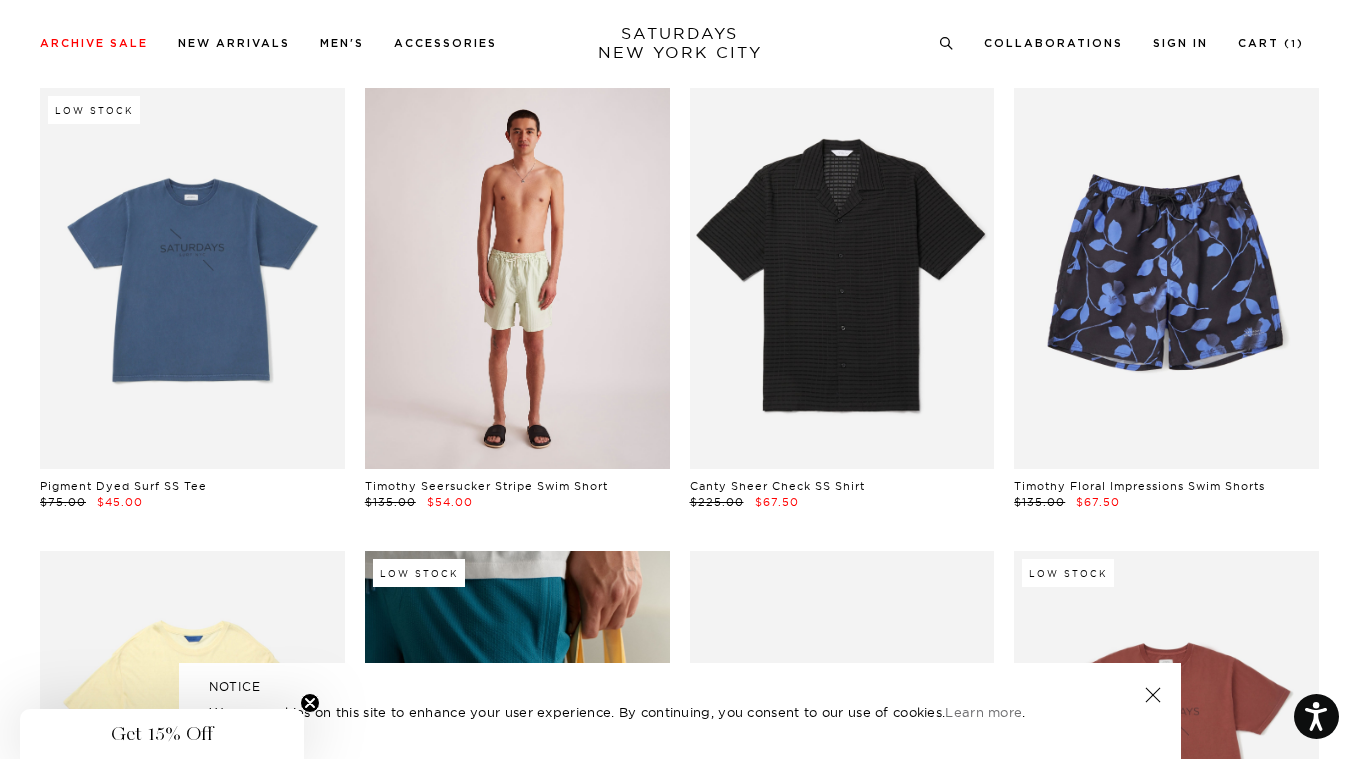 click at bounding box center [517, 278] 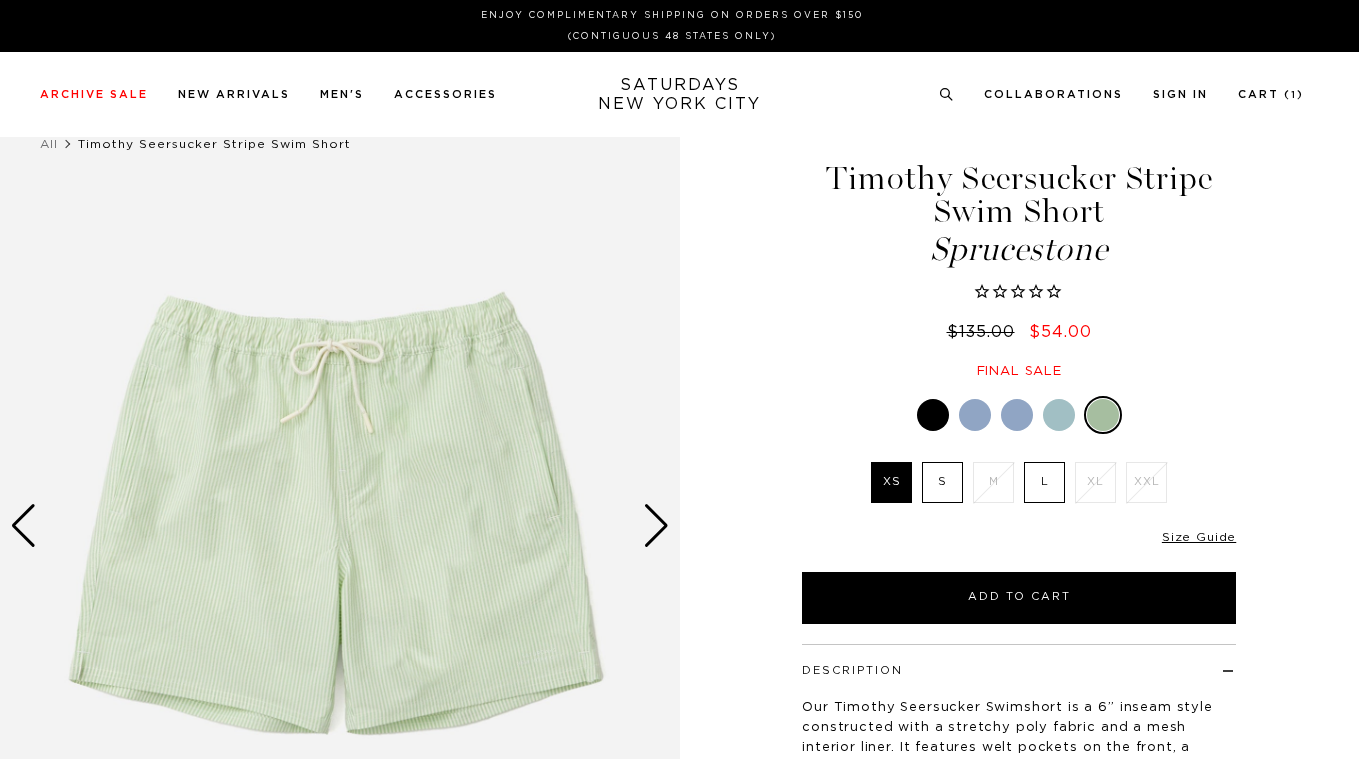 scroll, scrollTop: 0, scrollLeft: 0, axis: both 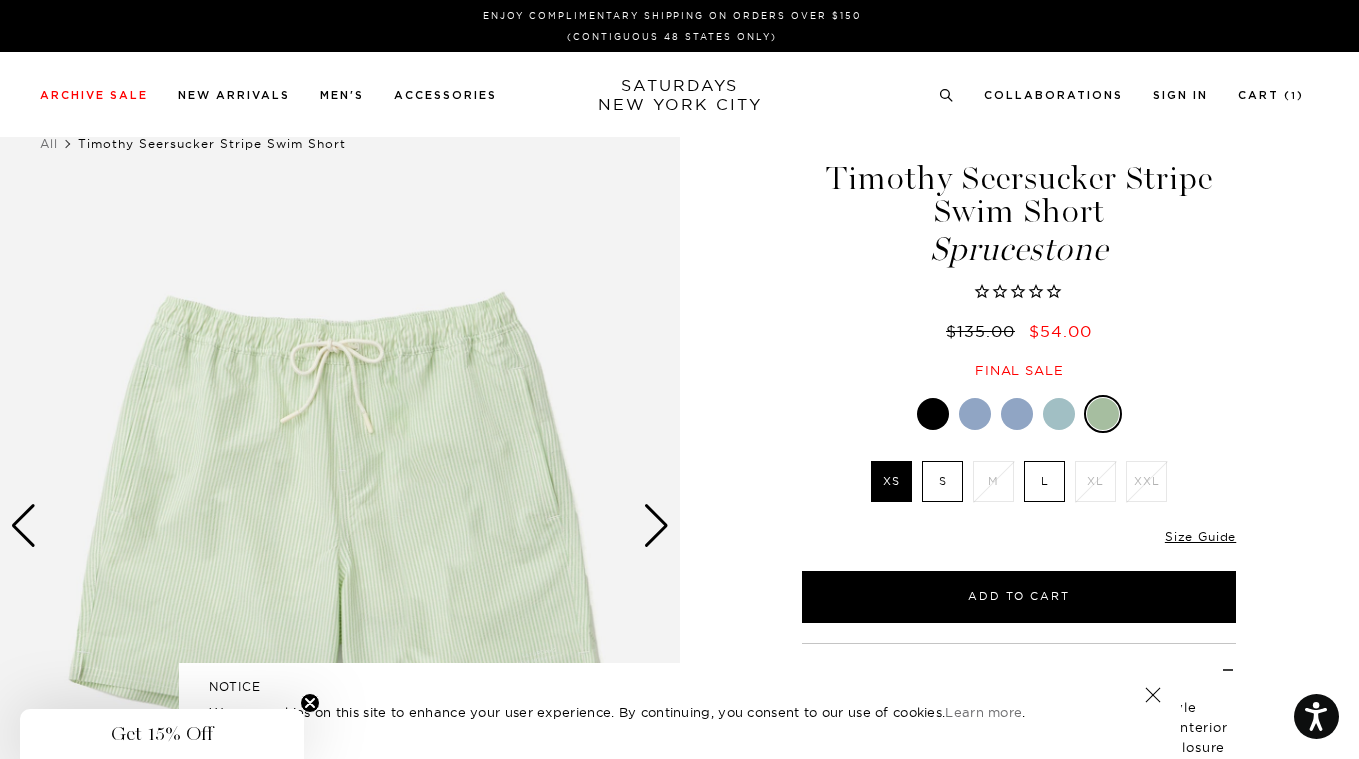 click at bounding box center [656, 526] 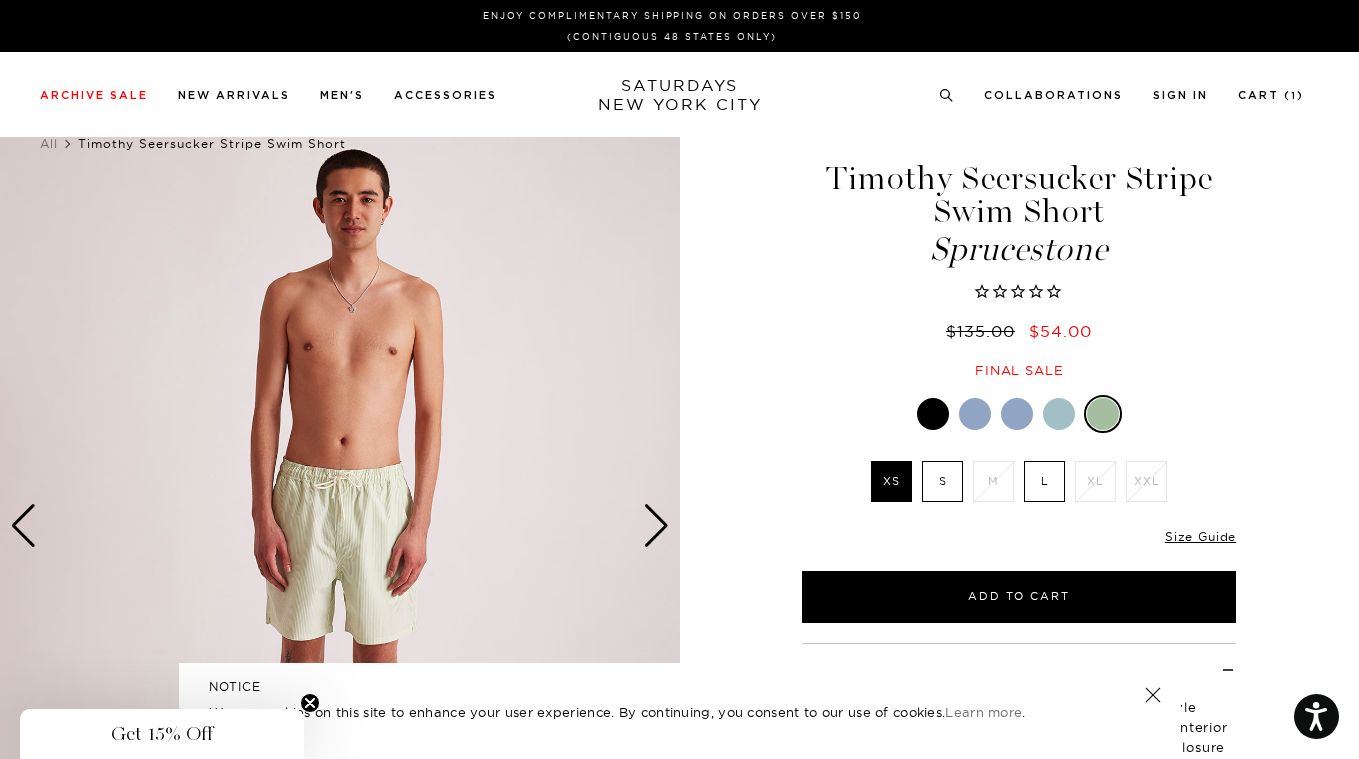 click at bounding box center (656, 526) 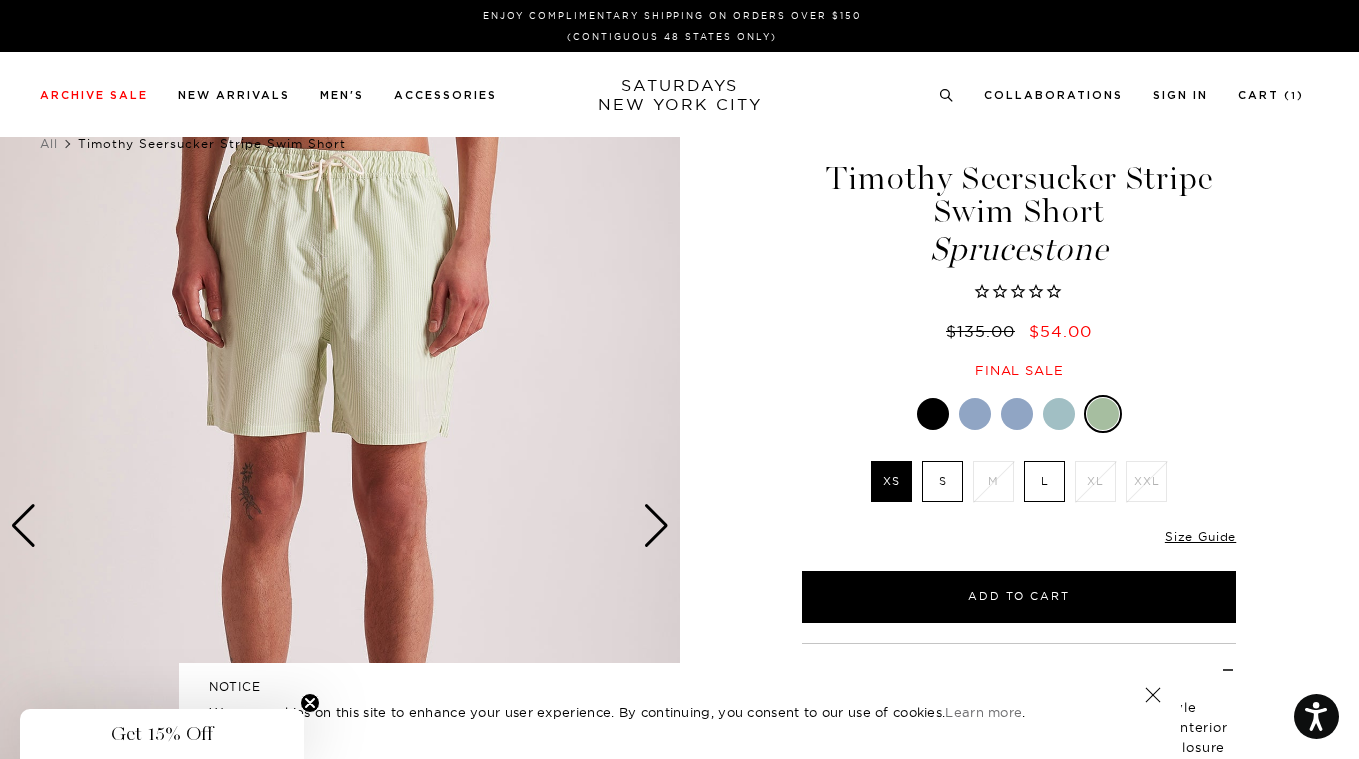 click at bounding box center [656, 526] 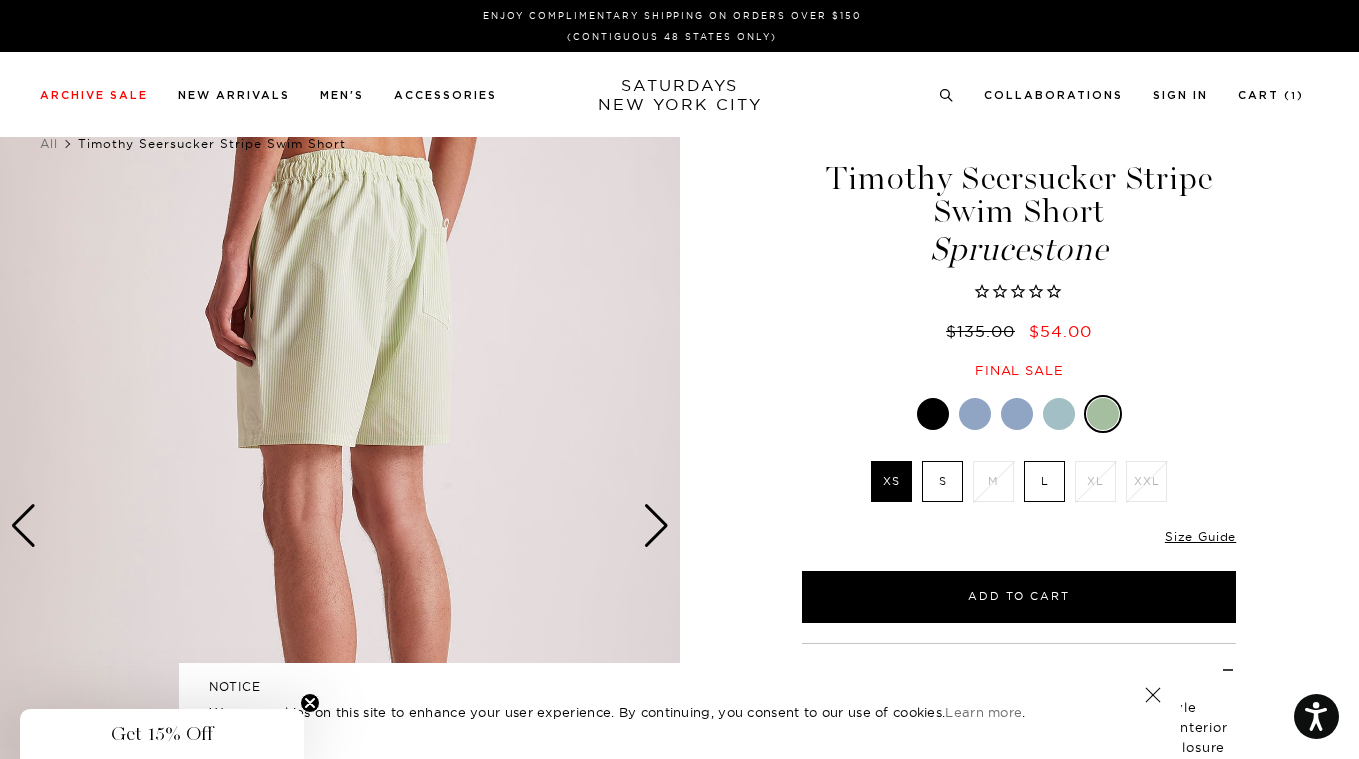 click at bounding box center [656, 526] 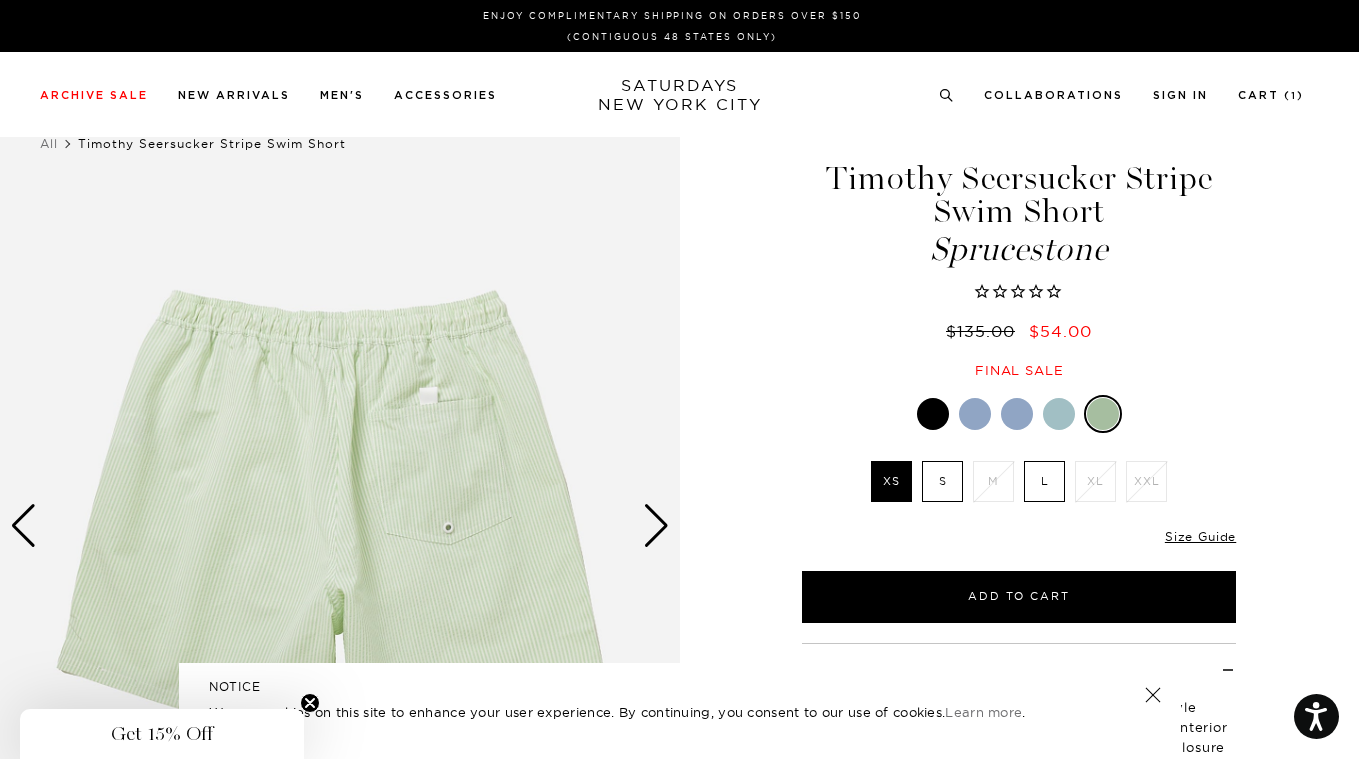 click at bounding box center [975, 414] 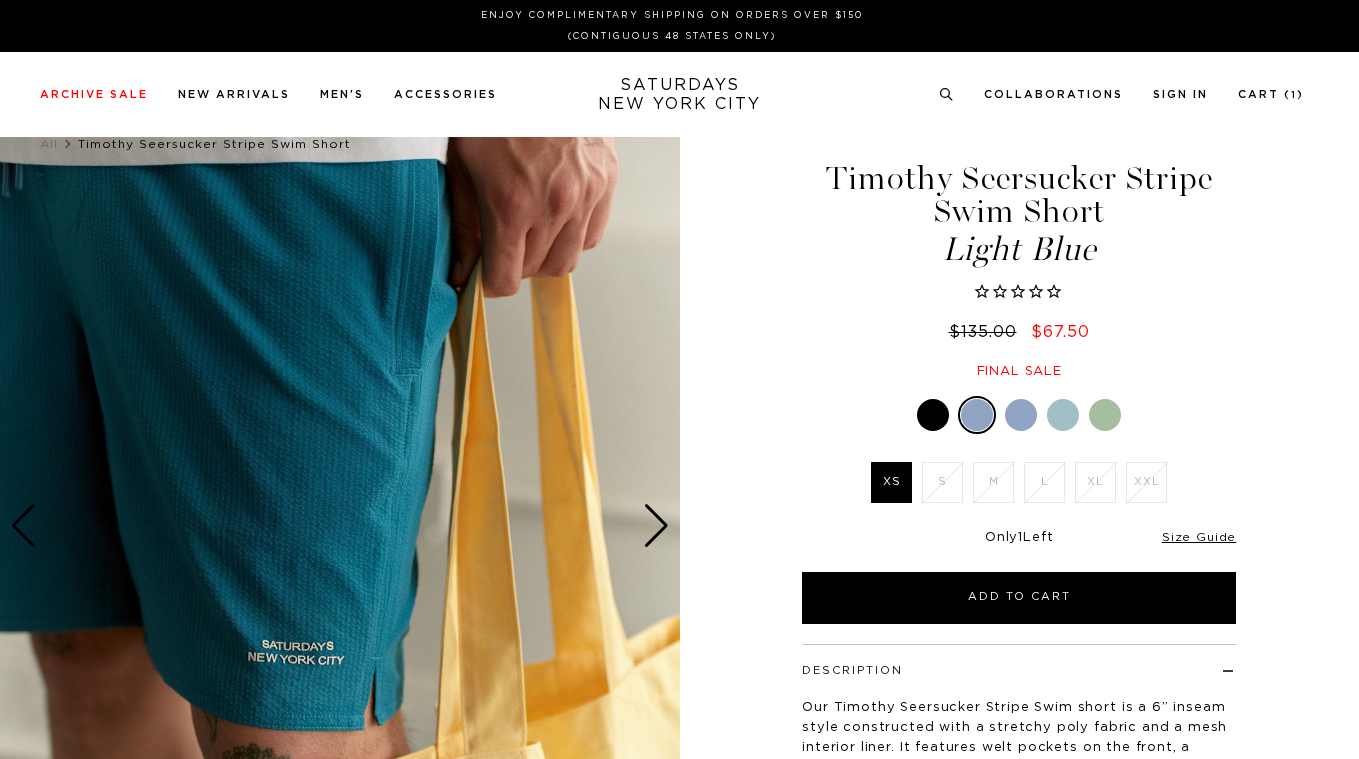 scroll, scrollTop: 0, scrollLeft: 0, axis: both 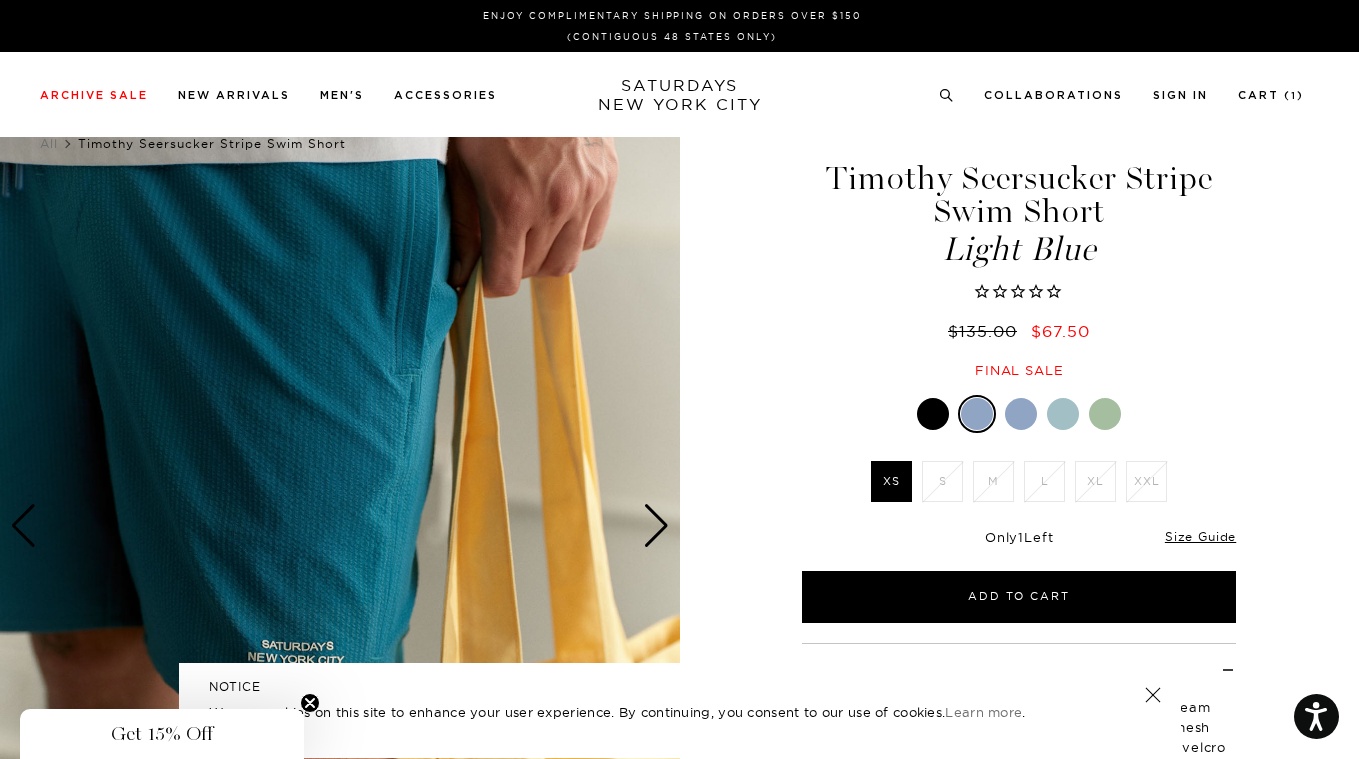 click at bounding box center (1021, 414) 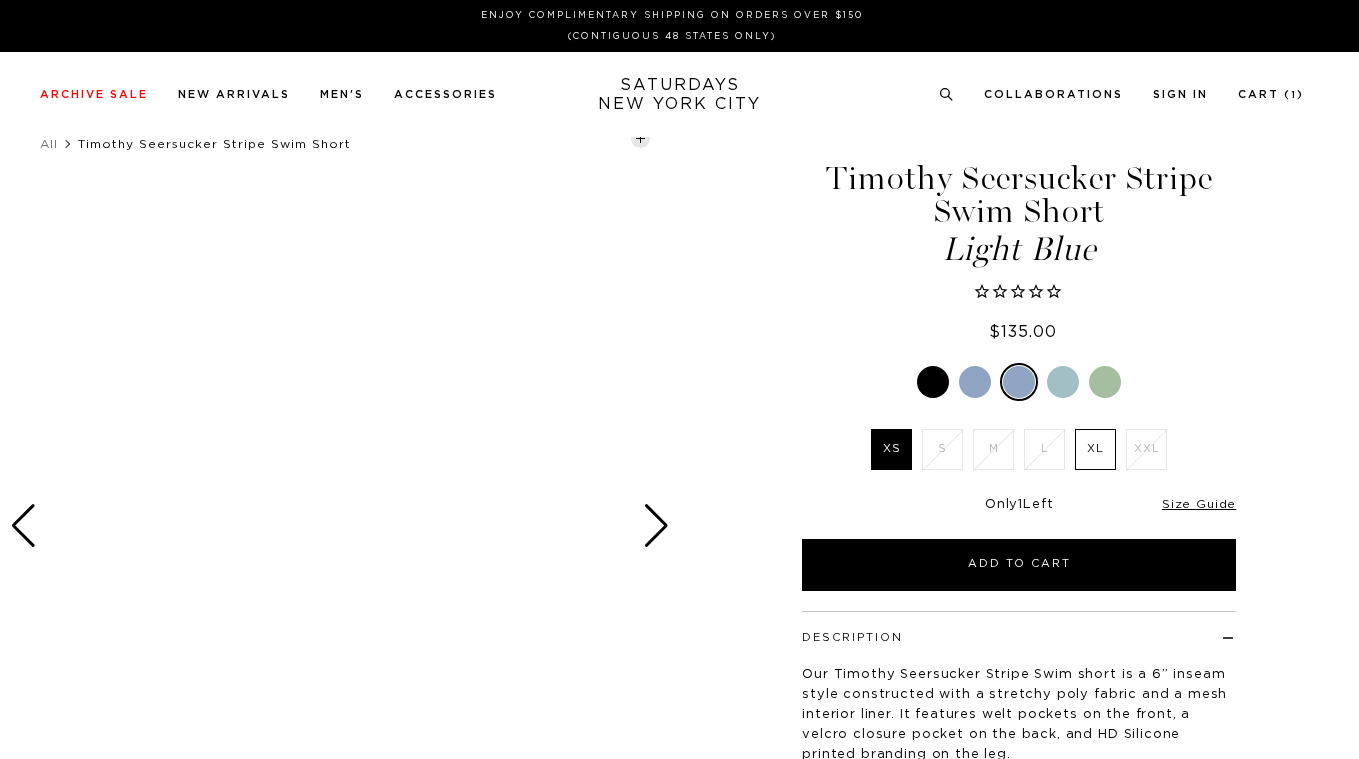 scroll, scrollTop: 0, scrollLeft: 0, axis: both 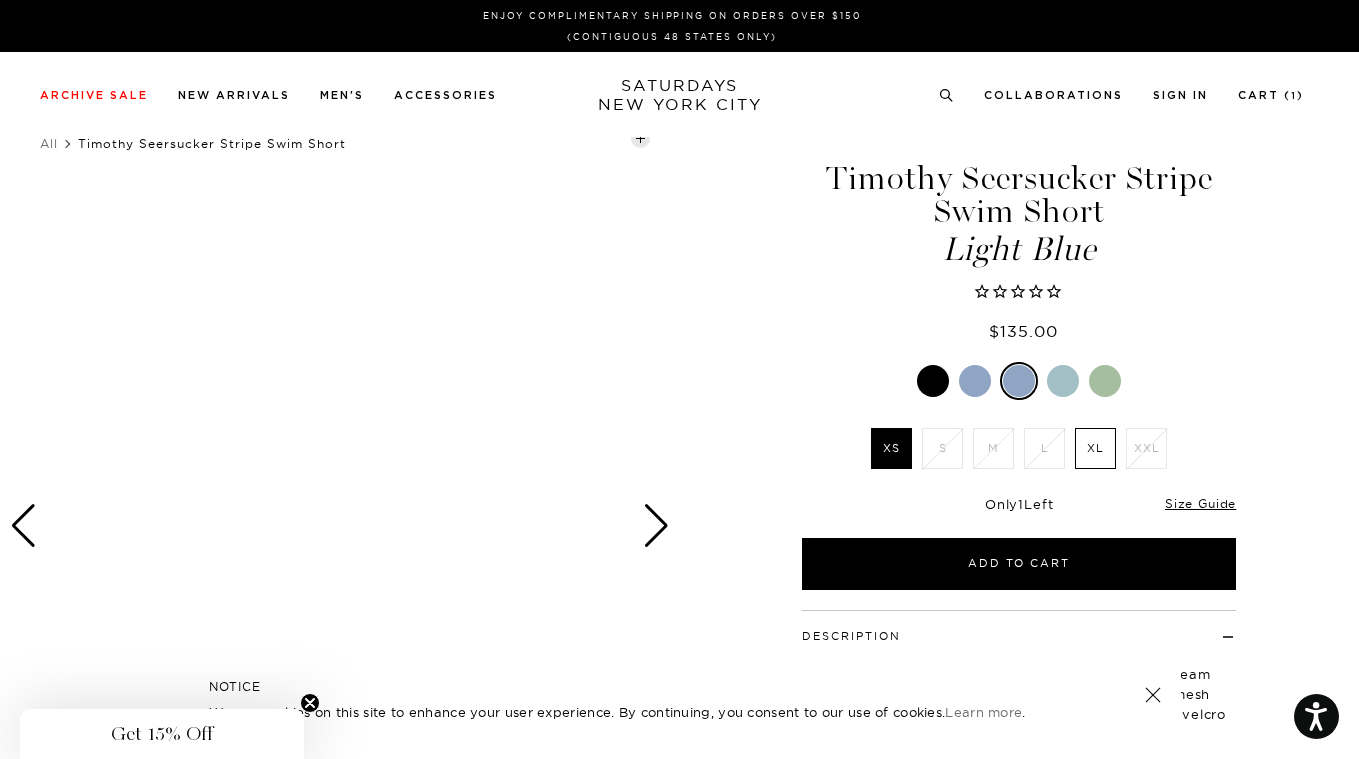 click at bounding box center [1063, 381] 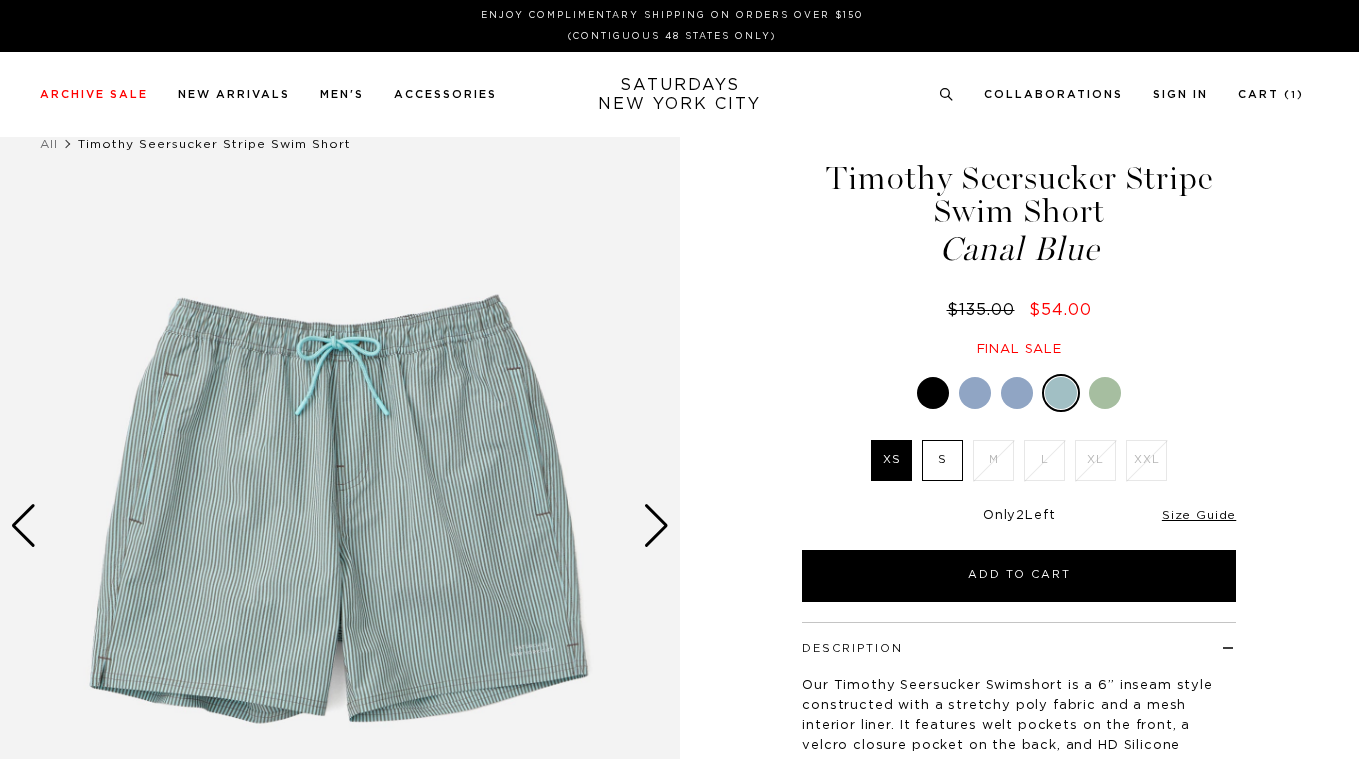 scroll, scrollTop: 0, scrollLeft: 0, axis: both 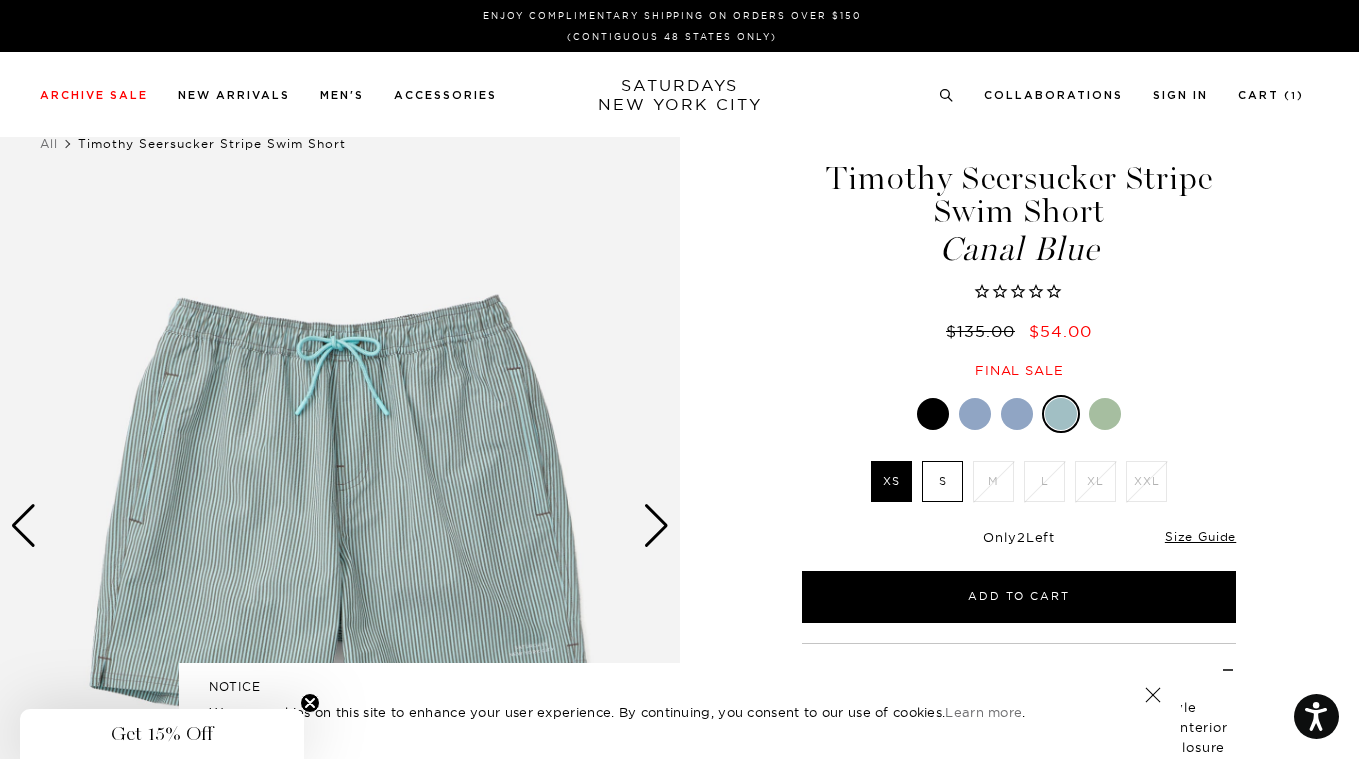 click at bounding box center [1105, 414] 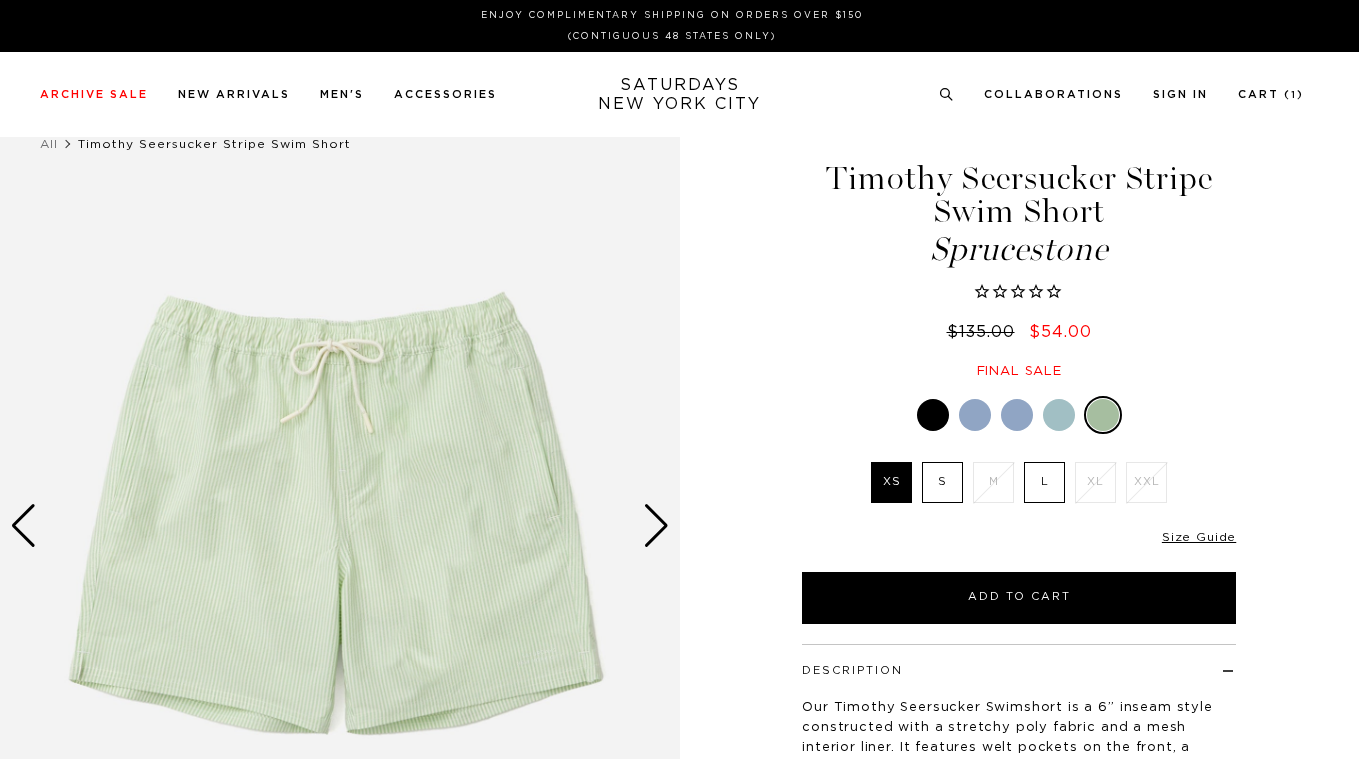 scroll, scrollTop: 0, scrollLeft: 0, axis: both 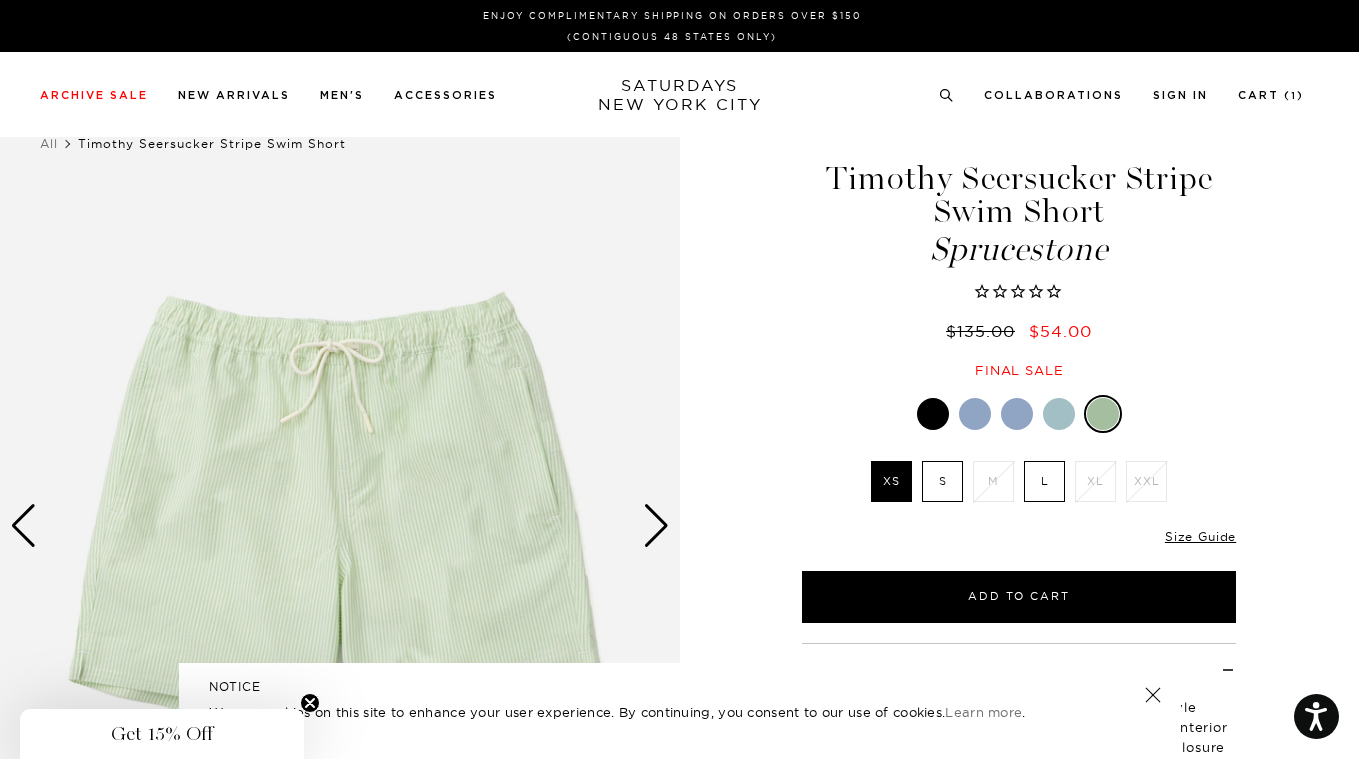 click on "SATURDAYS   NEW YORK CITY" at bounding box center (680, 95) 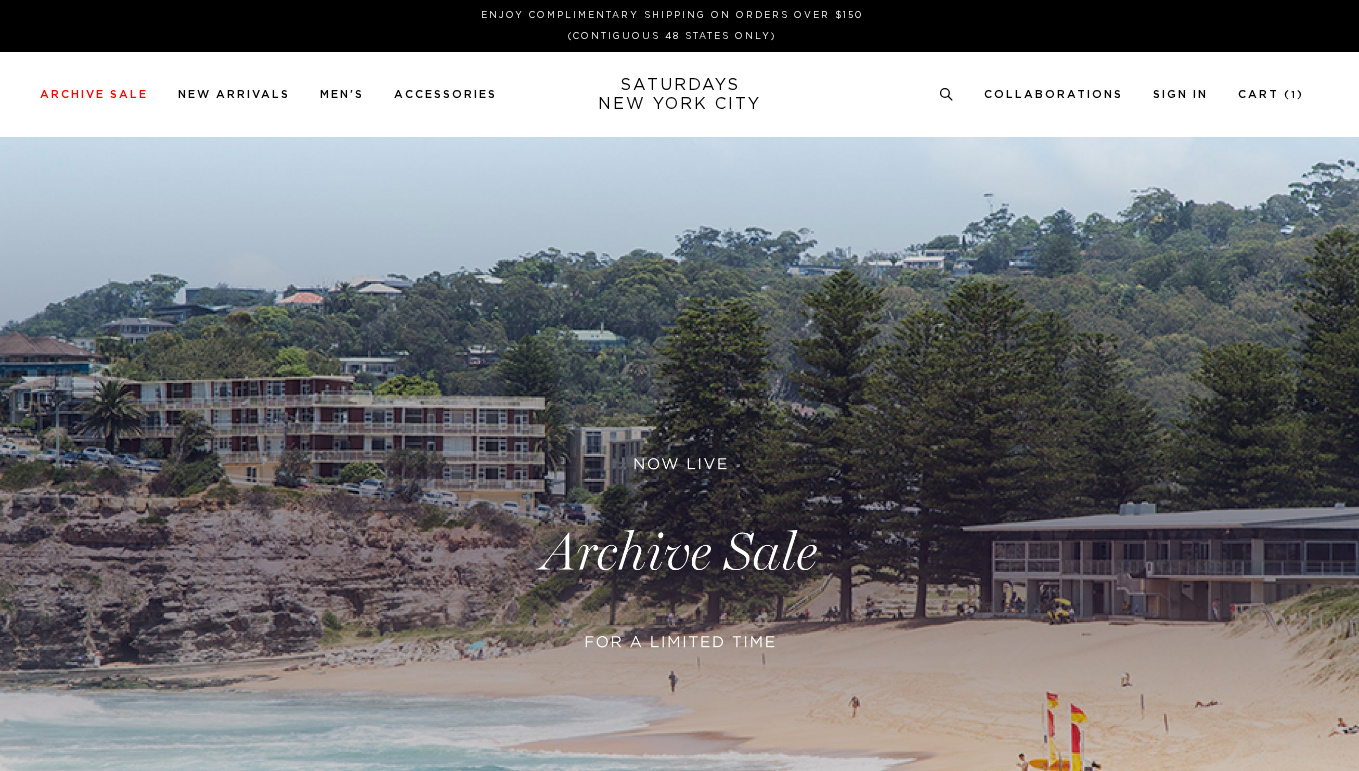 scroll, scrollTop: 0, scrollLeft: 0, axis: both 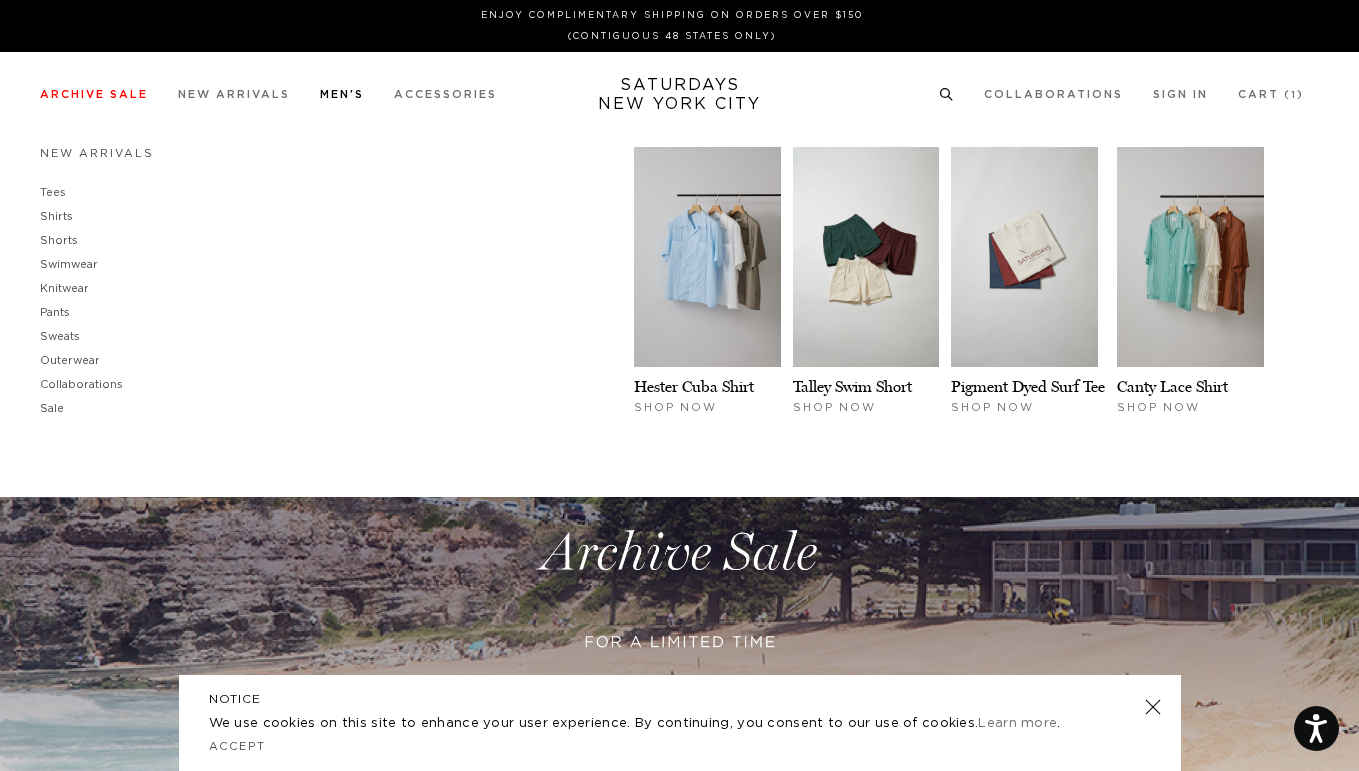 click on "Men's
New Arrivals
Tees
Shirts
Shorts
Swimwear
Knitwear
Pants
Sweats
Outerwear" at bounding box center (342, 94) 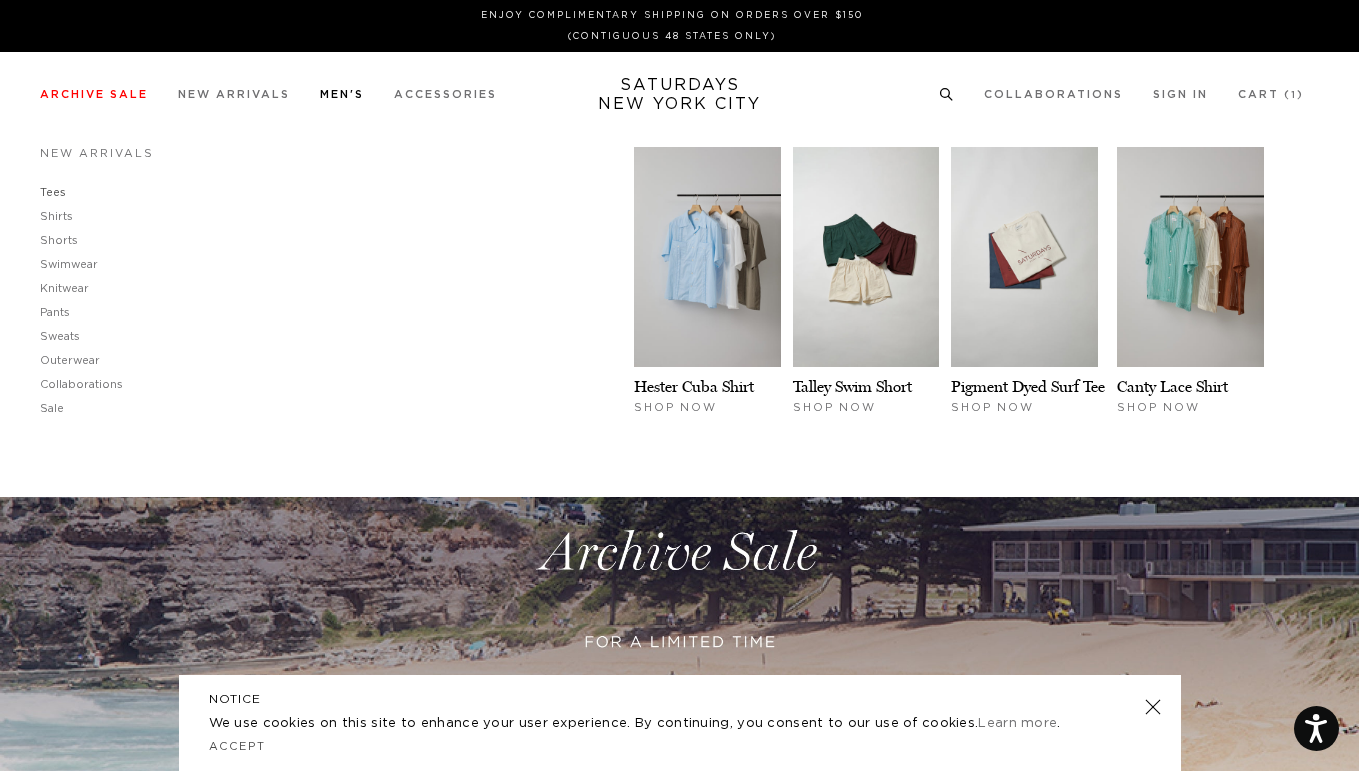 click on "Tees" at bounding box center [53, 192] 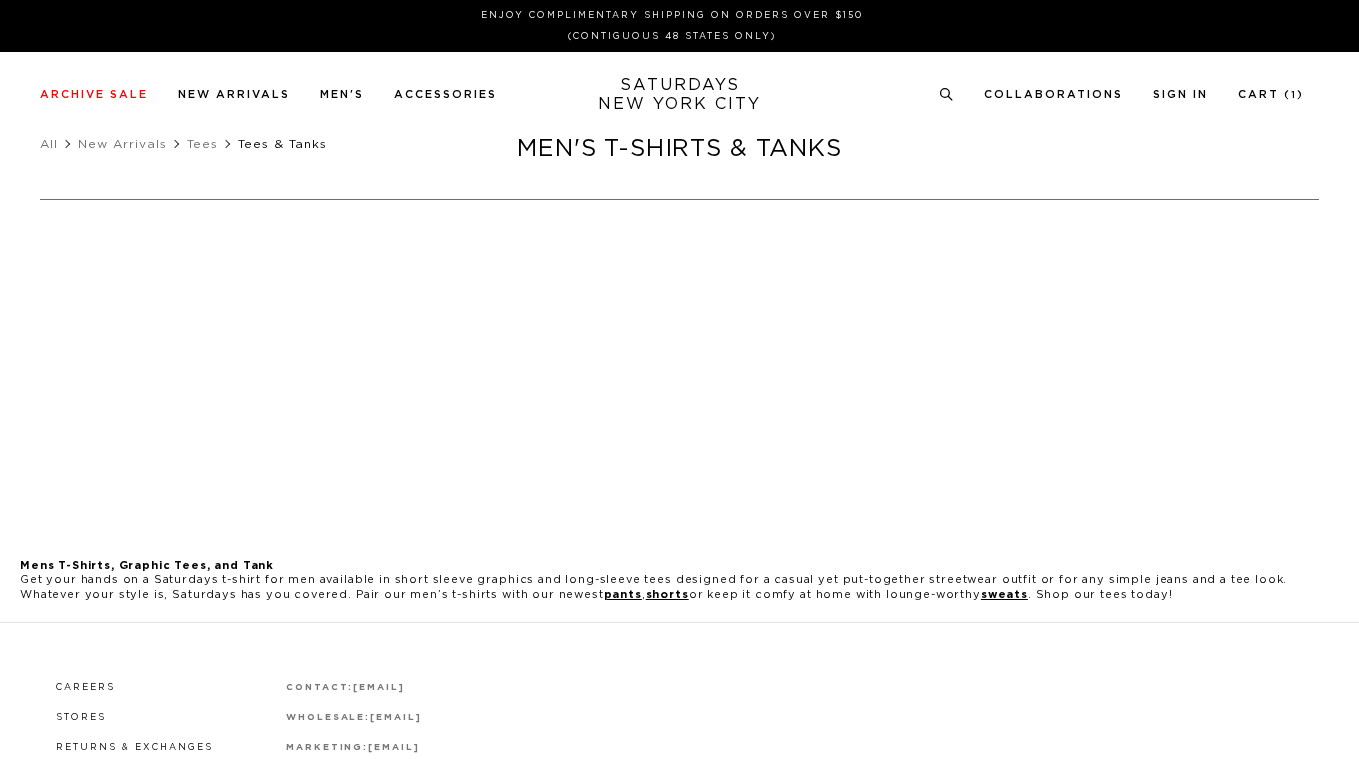 scroll, scrollTop: 0, scrollLeft: 0, axis: both 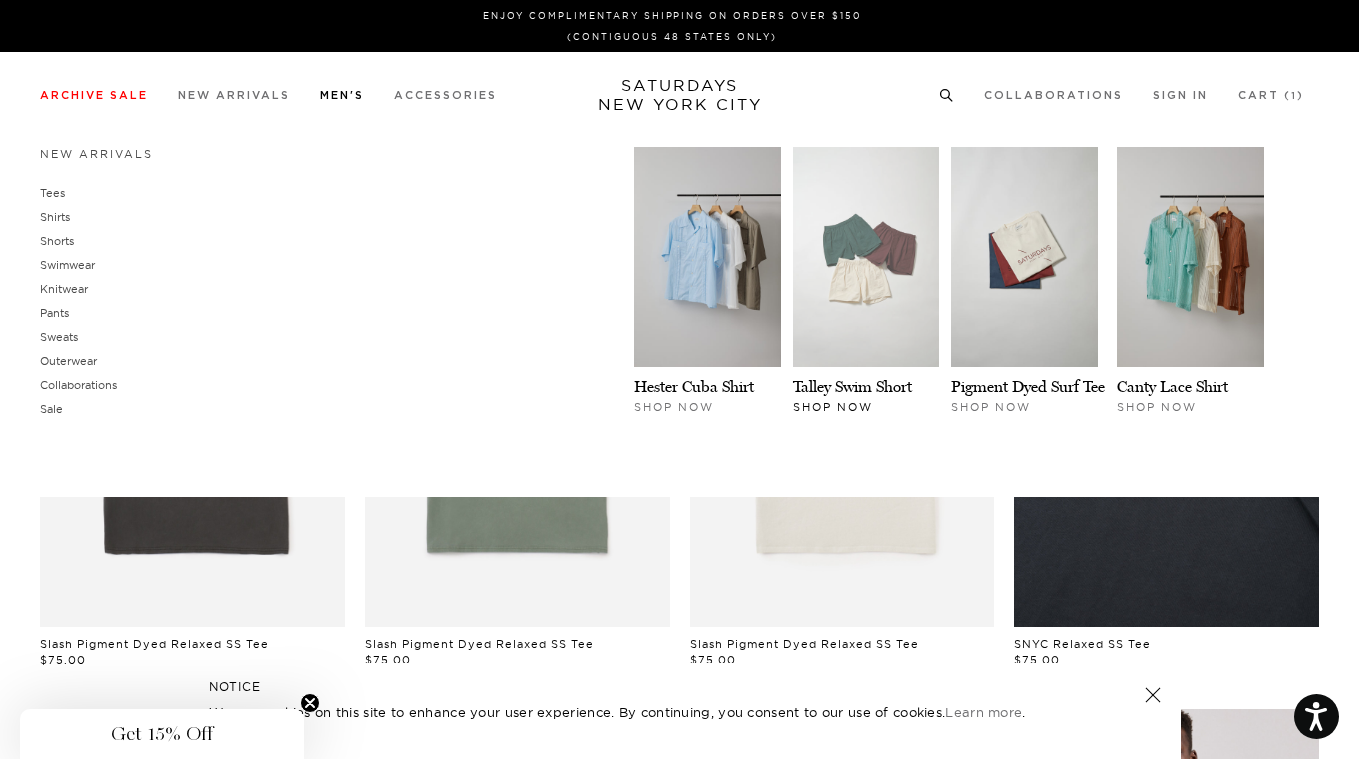click at bounding box center [866, 257] 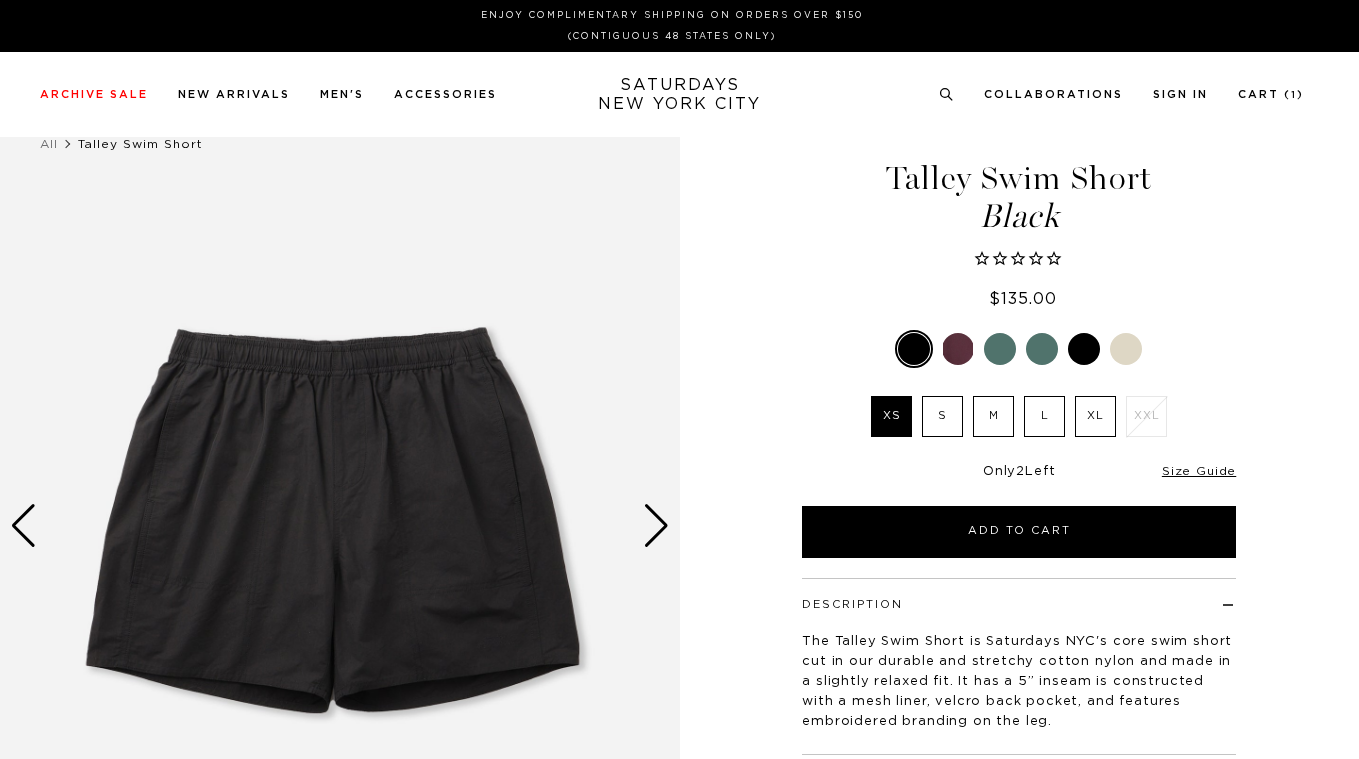 scroll, scrollTop: 0, scrollLeft: 0, axis: both 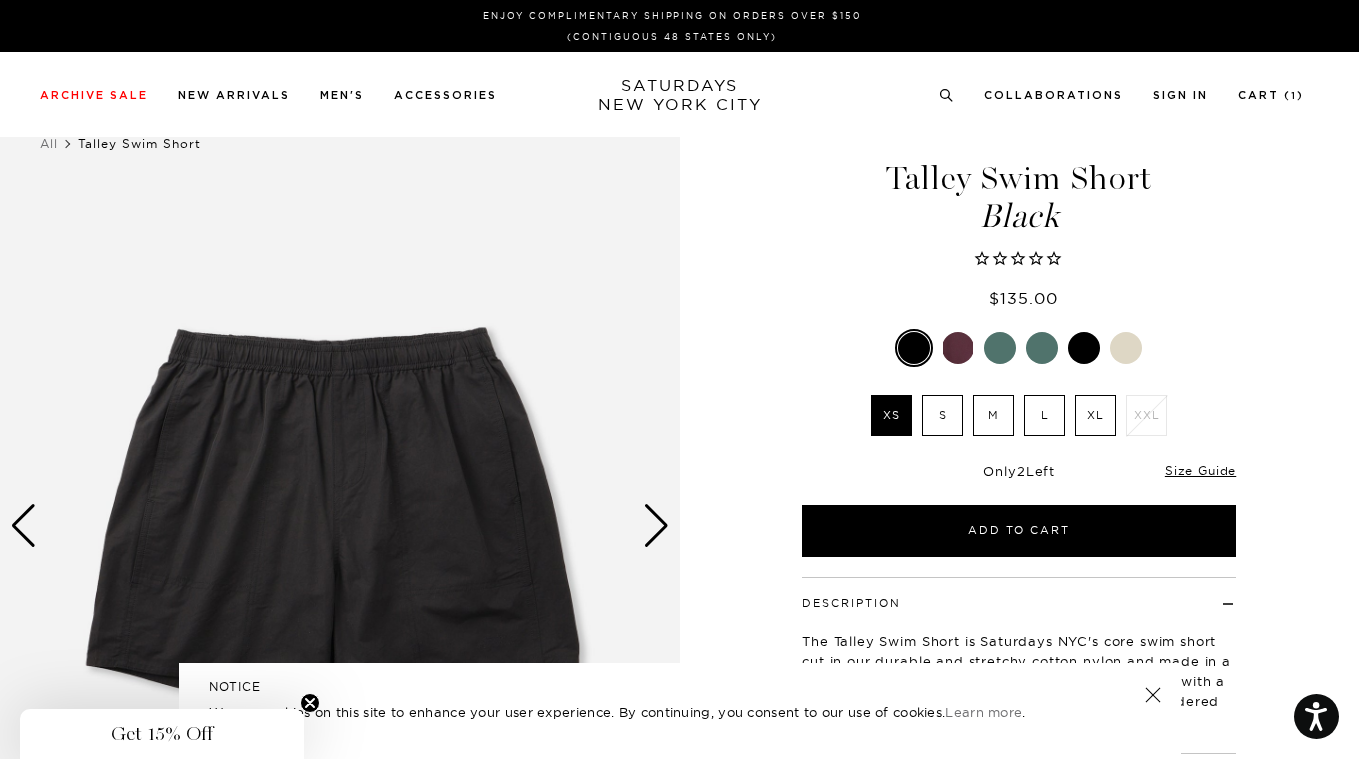 click at bounding box center [656, 526] 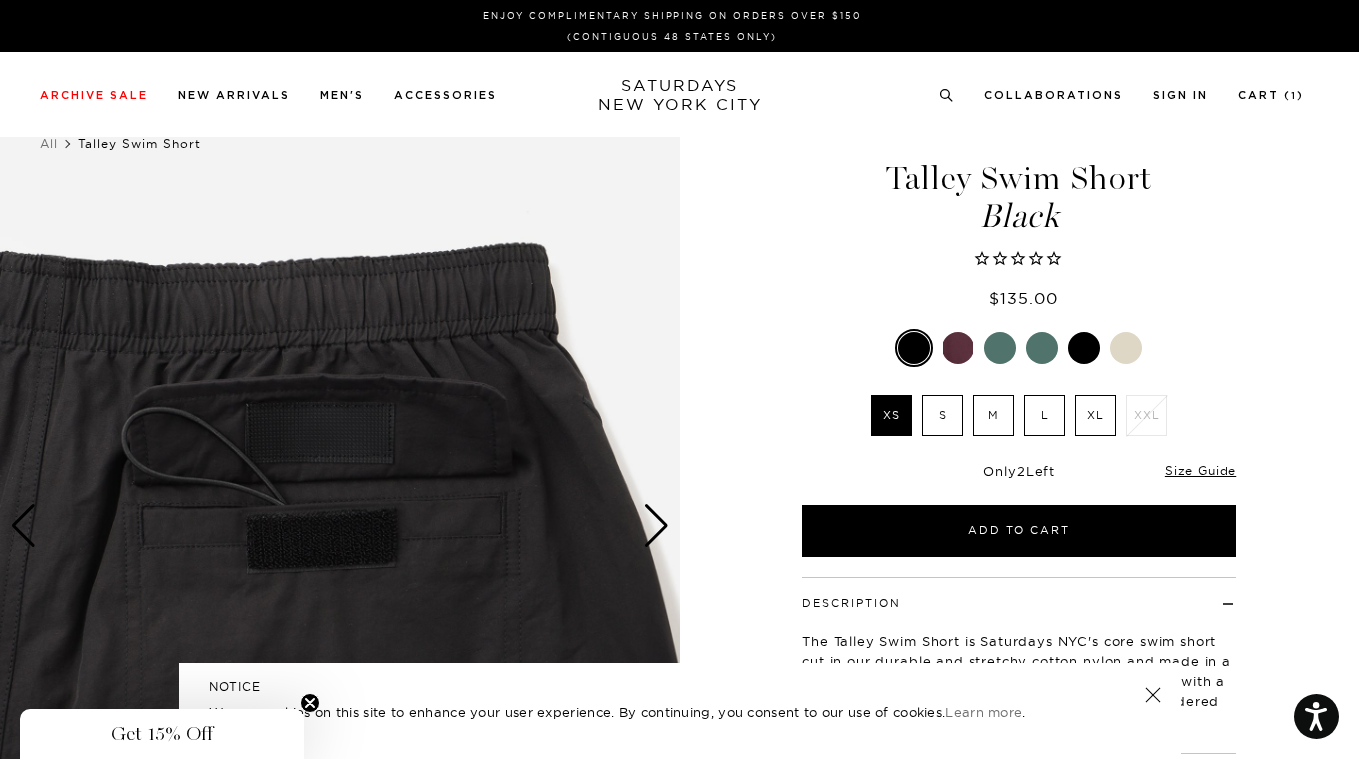 click at bounding box center [656, 526] 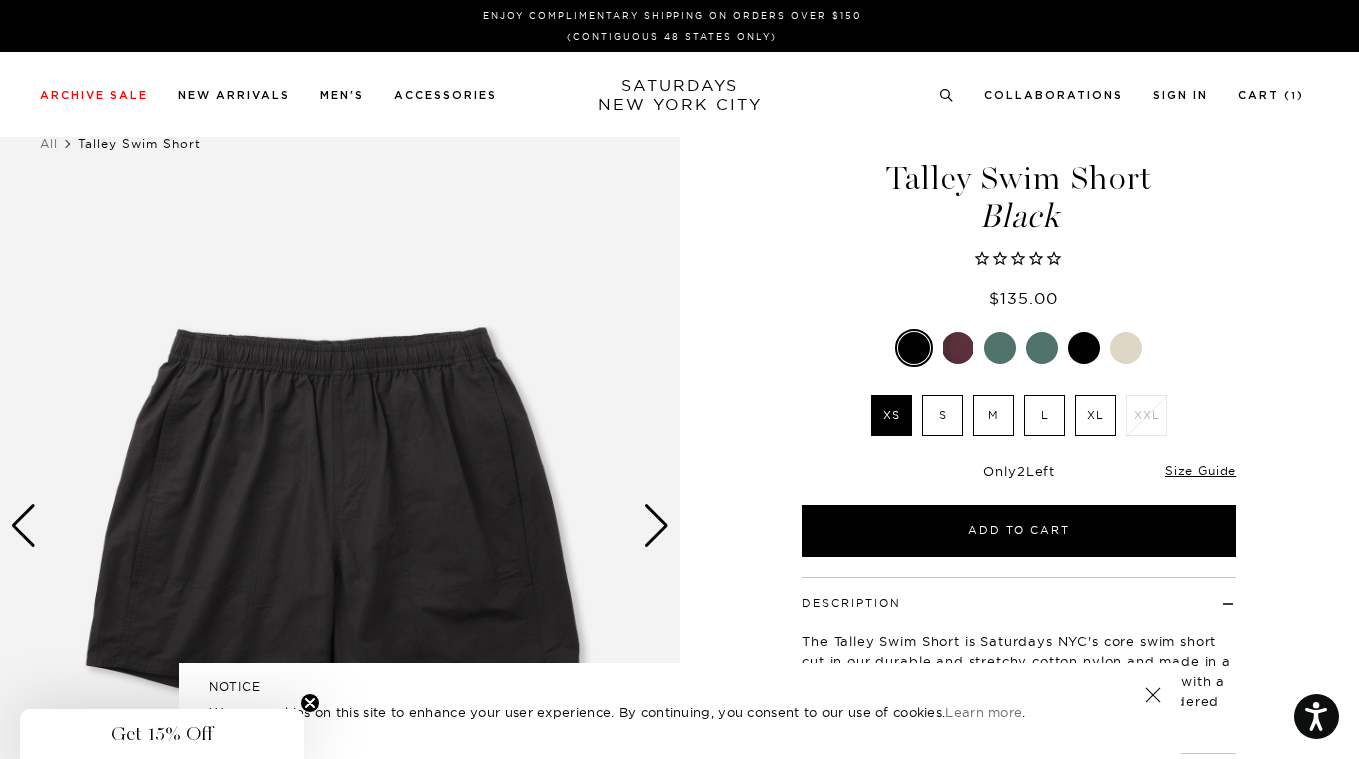 click at bounding box center [656, 526] 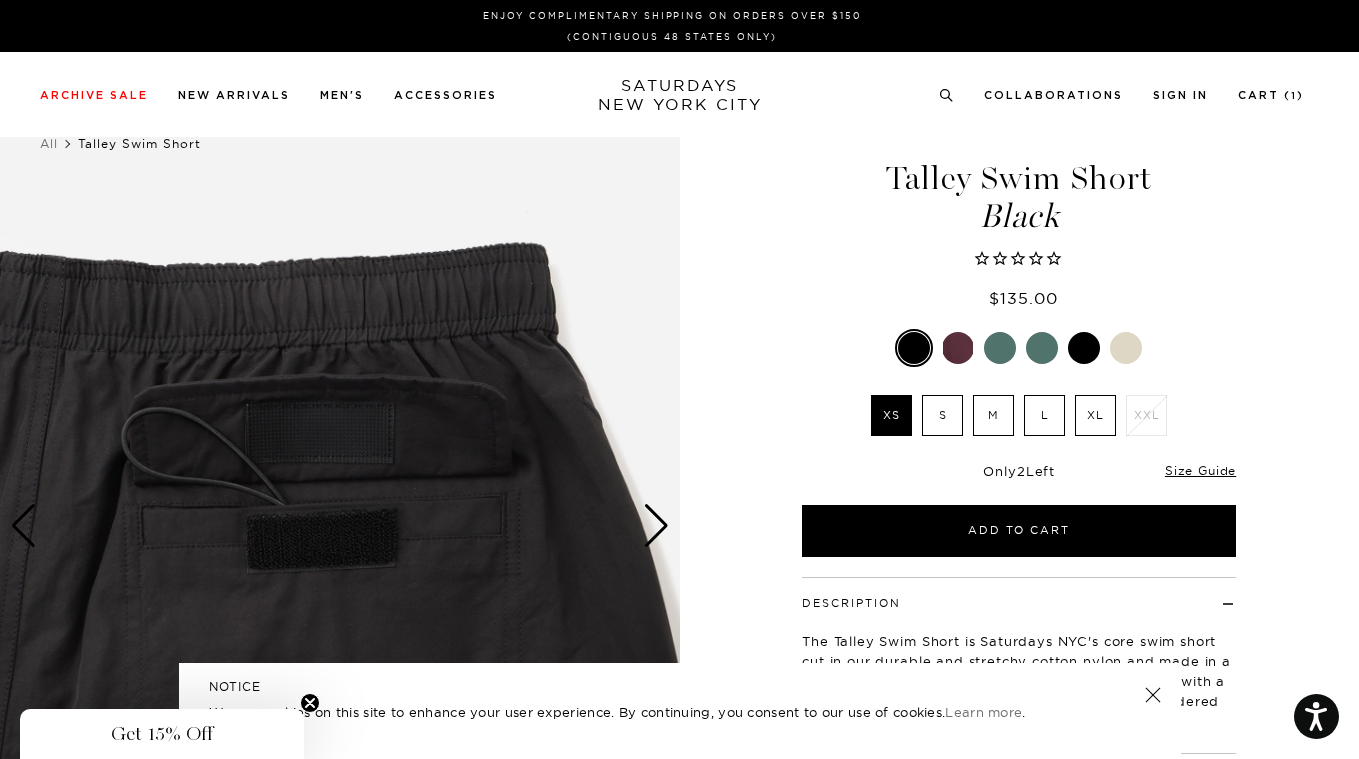 click at bounding box center [656, 526] 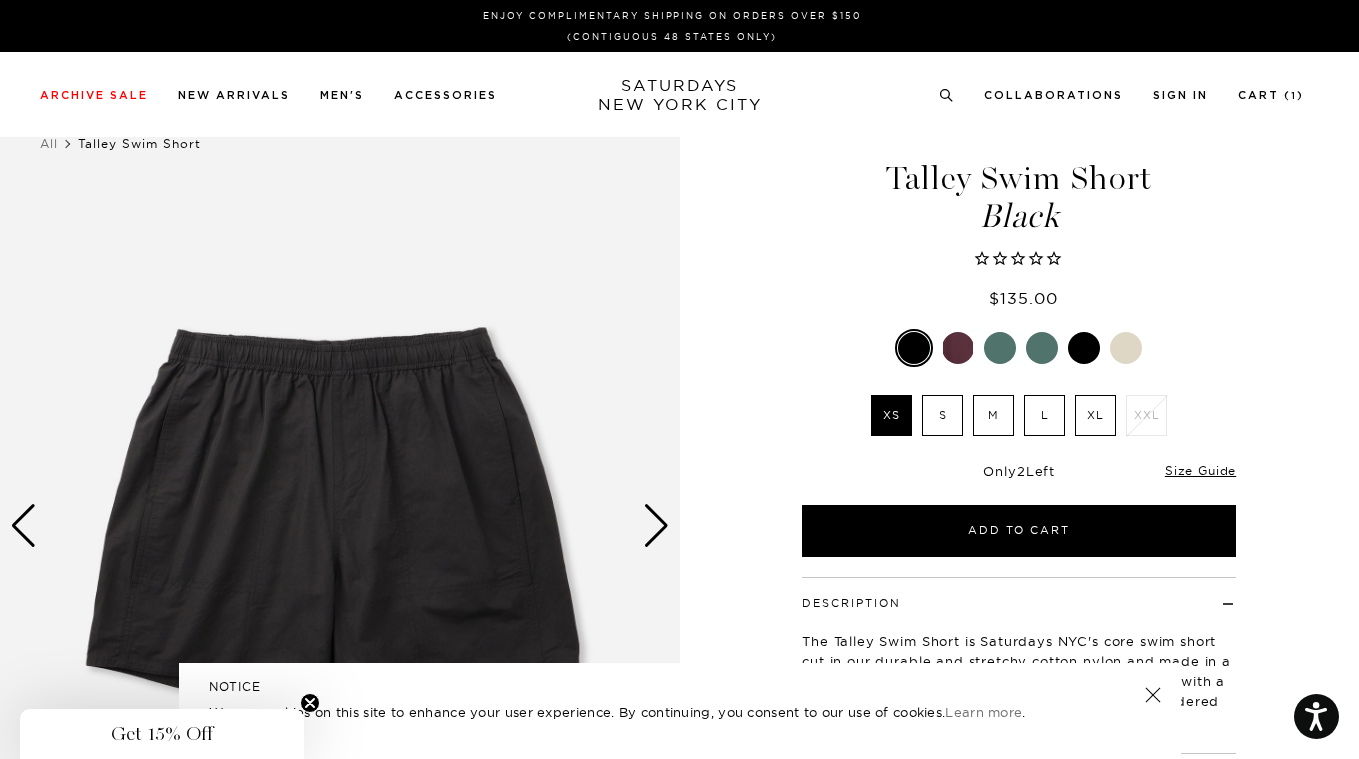 click at bounding box center [656, 526] 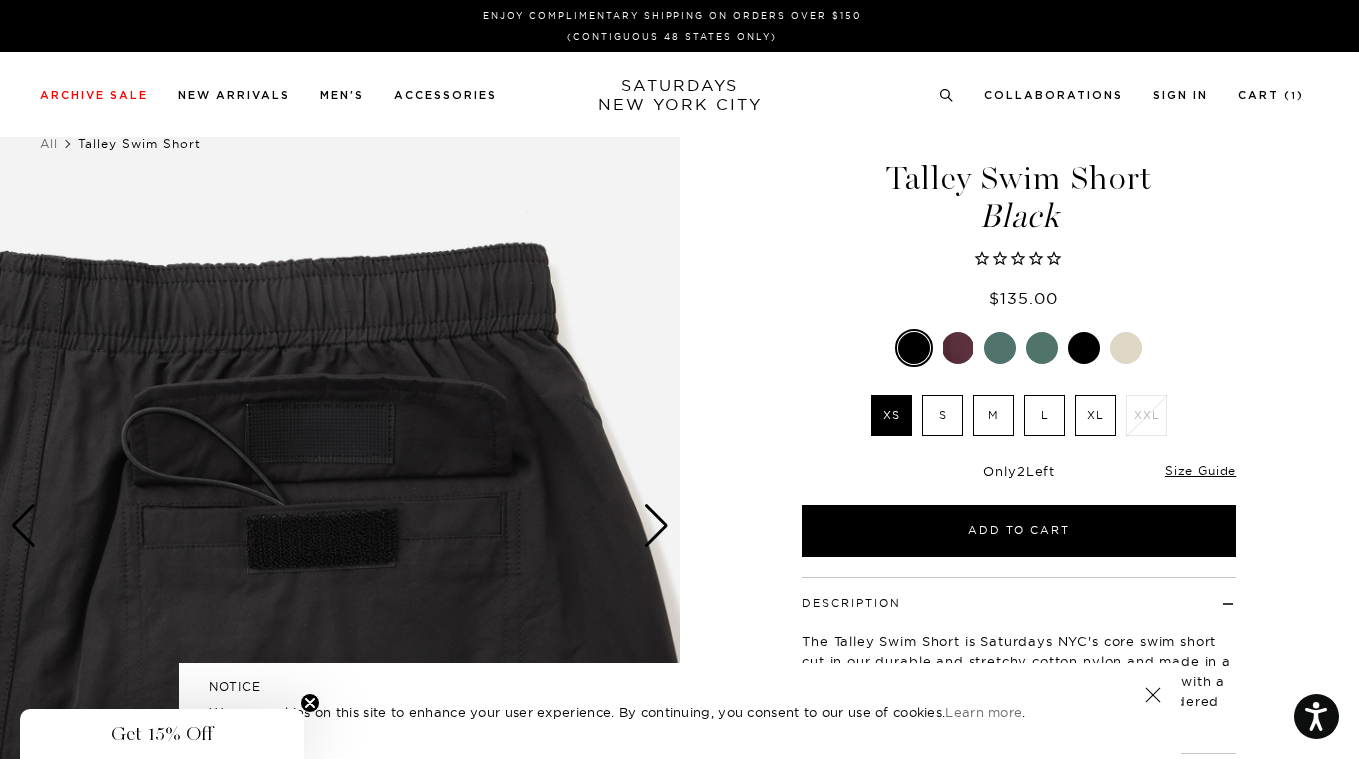 click at bounding box center (656, 526) 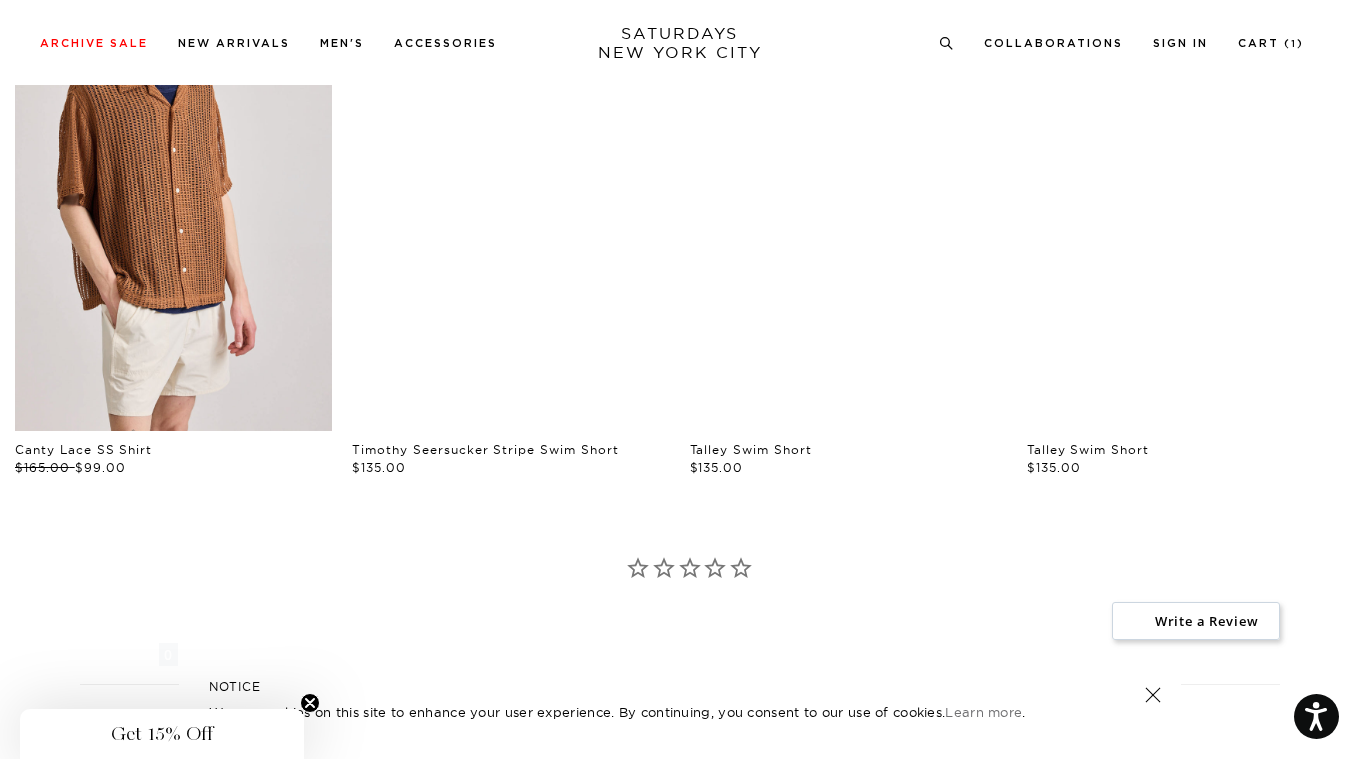 scroll, scrollTop: 1108, scrollLeft: 0, axis: vertical 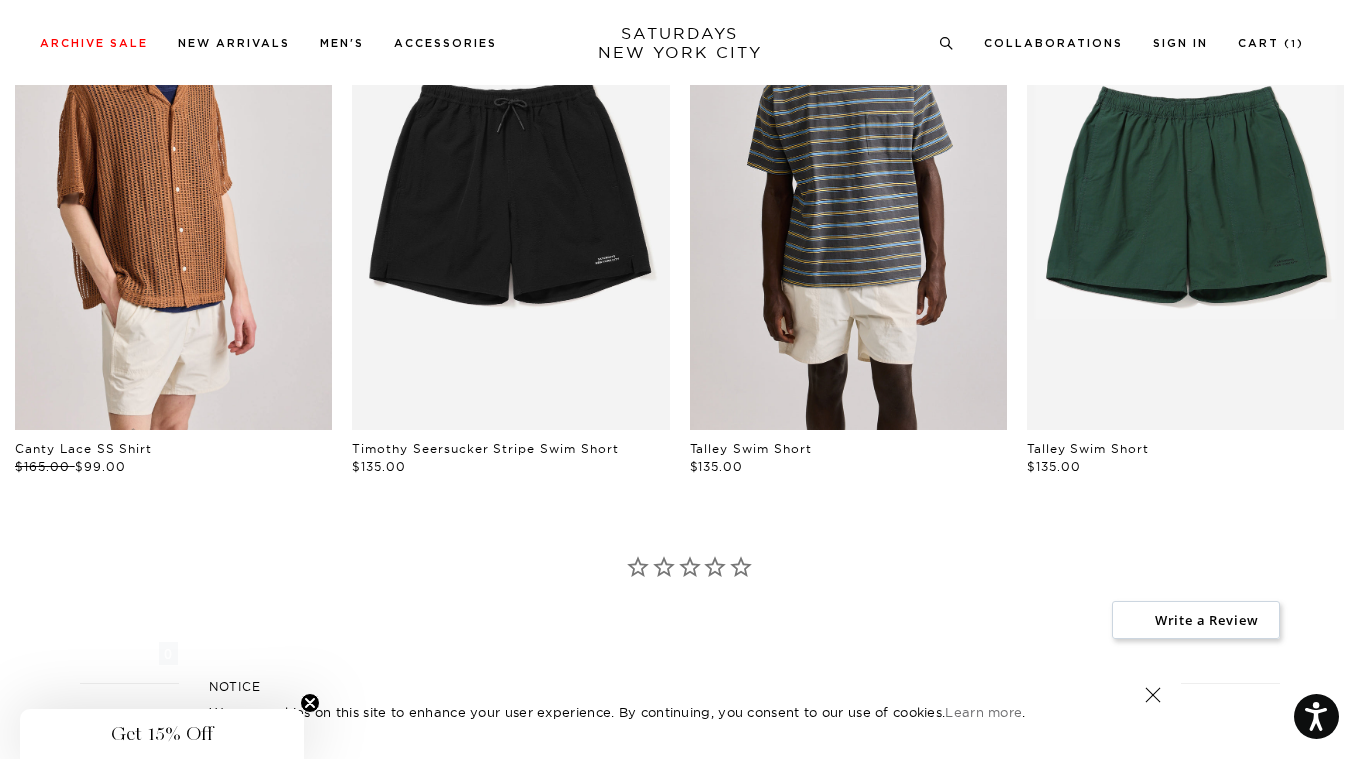 click at bounding box center [848, 192] 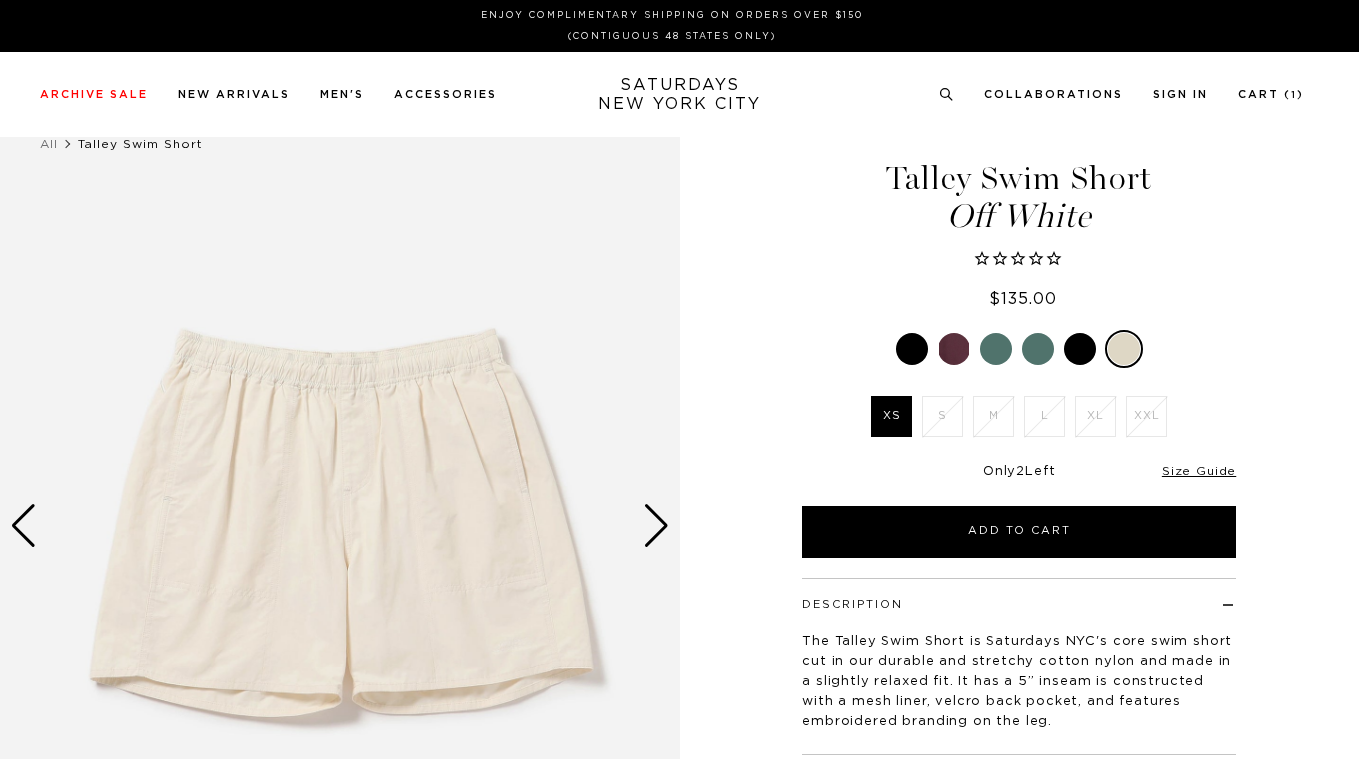 scroll, scrollTop: 0, scrollLeft: 0, axis: both 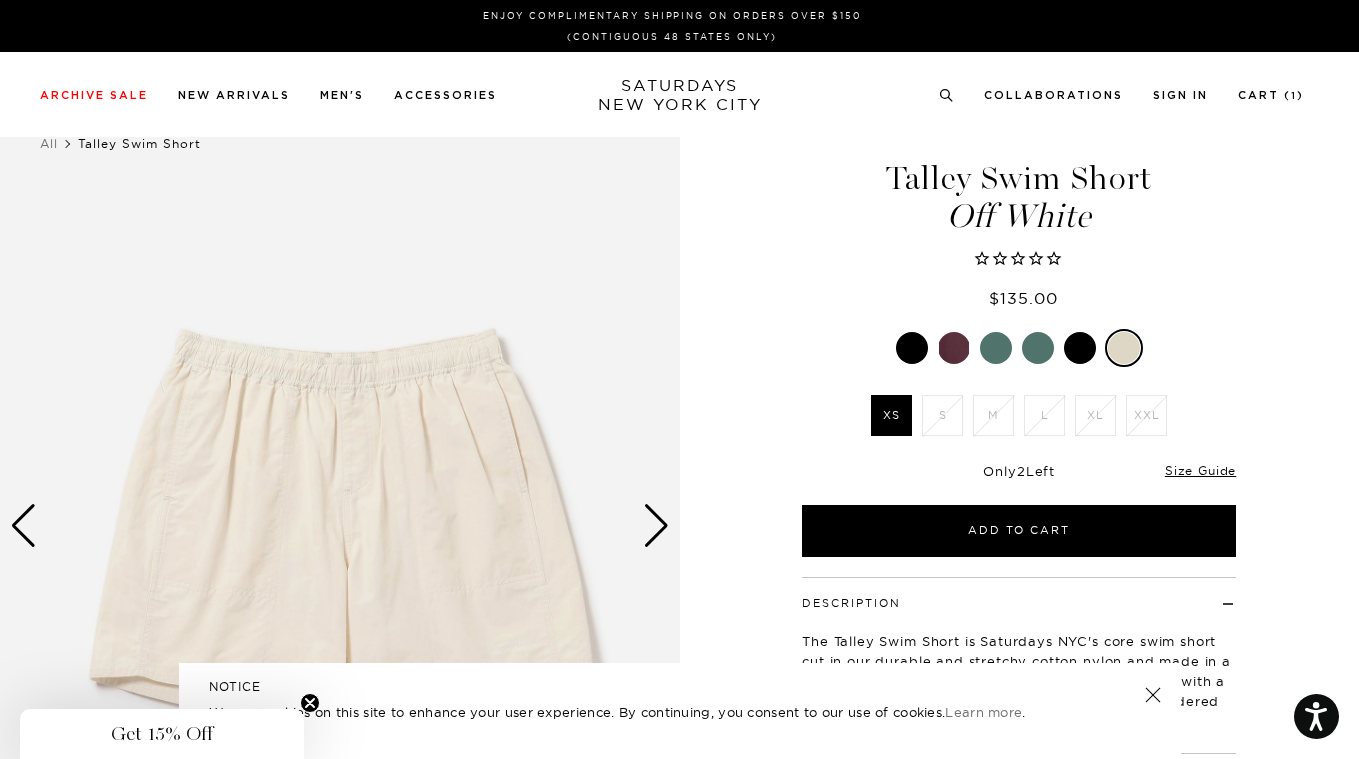 click at bounding box center (656, 526) 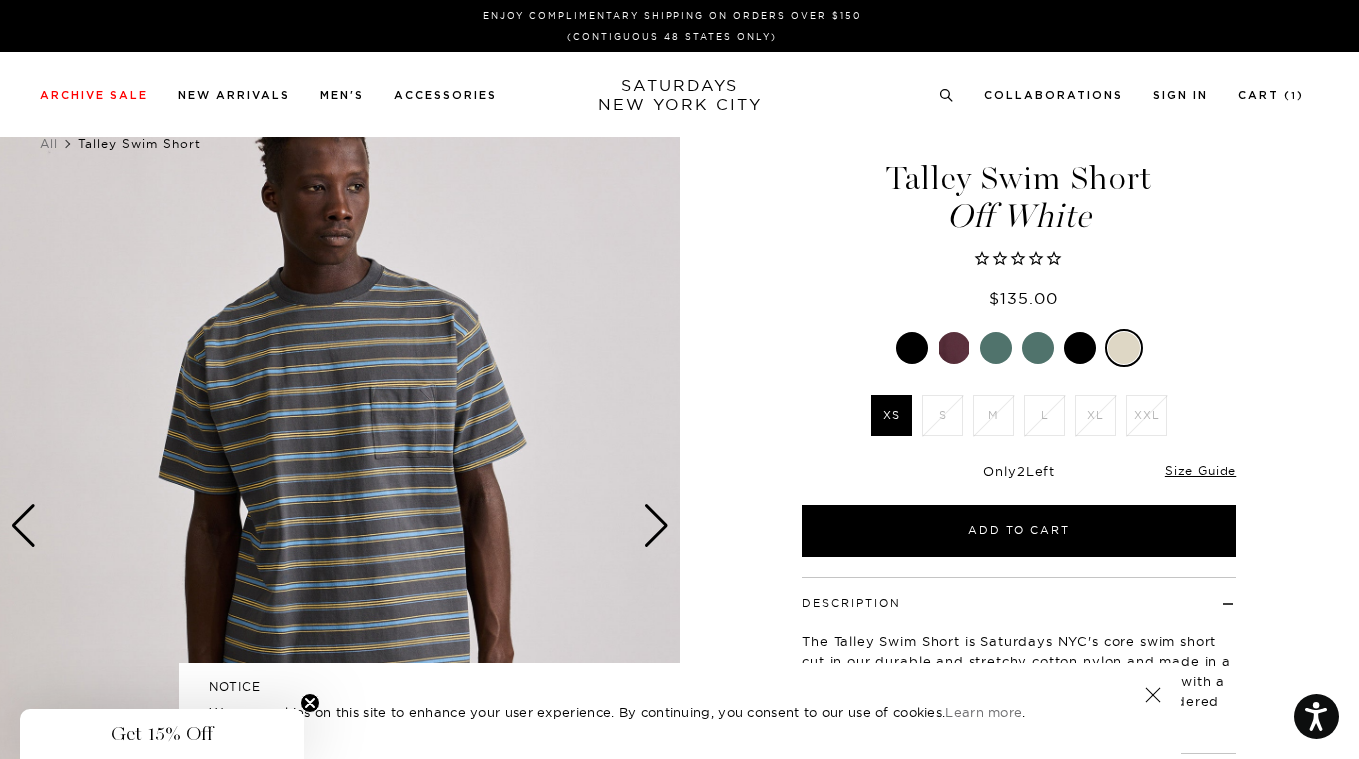 click at bounding box center [656, 526] 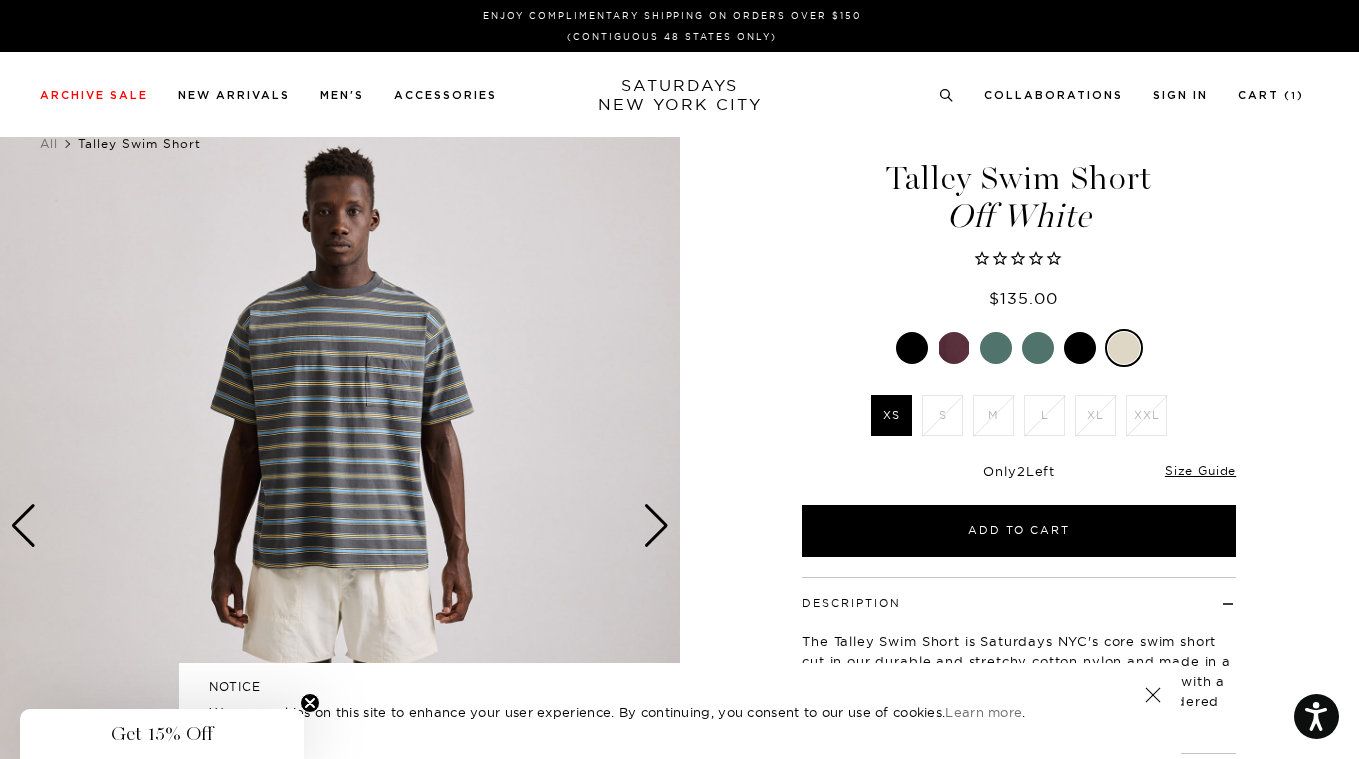 click at bounding box center (656, 526) 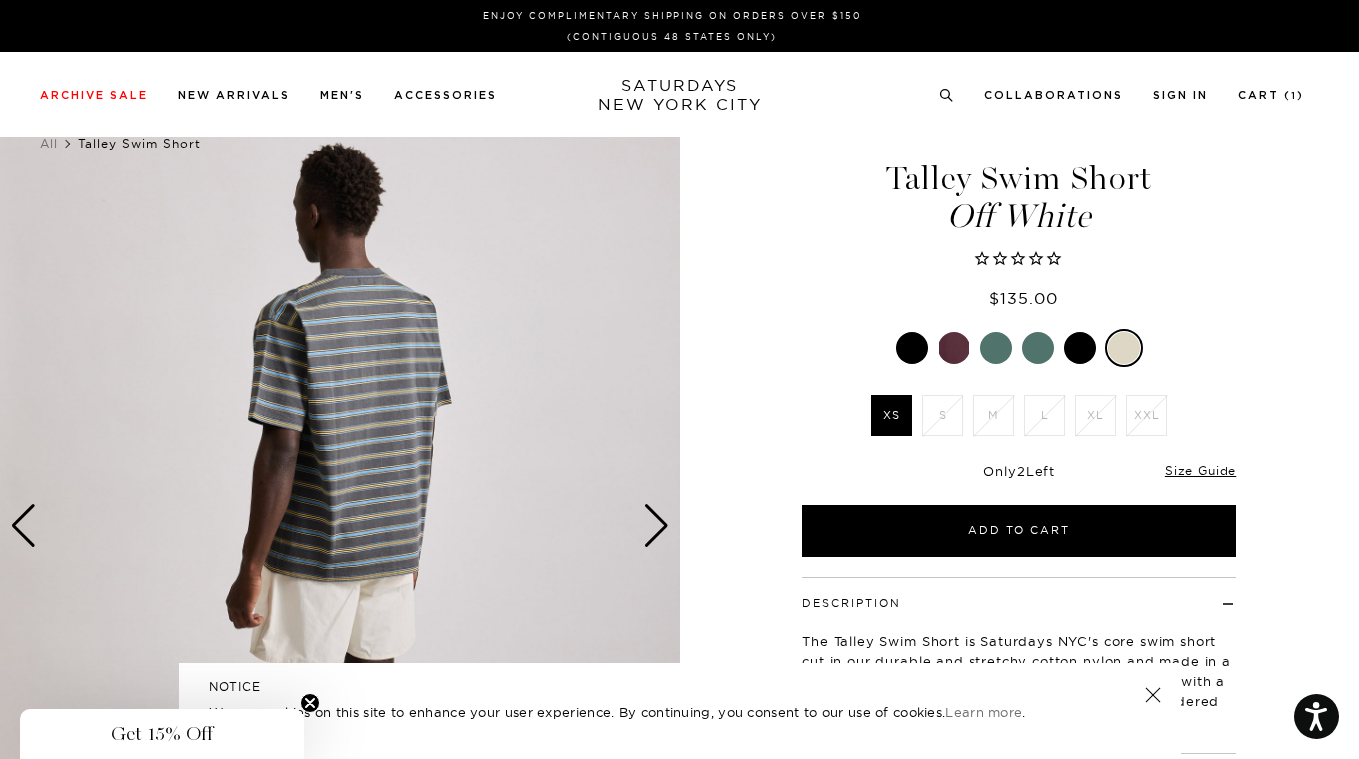 click at bounding box center [656, 526] 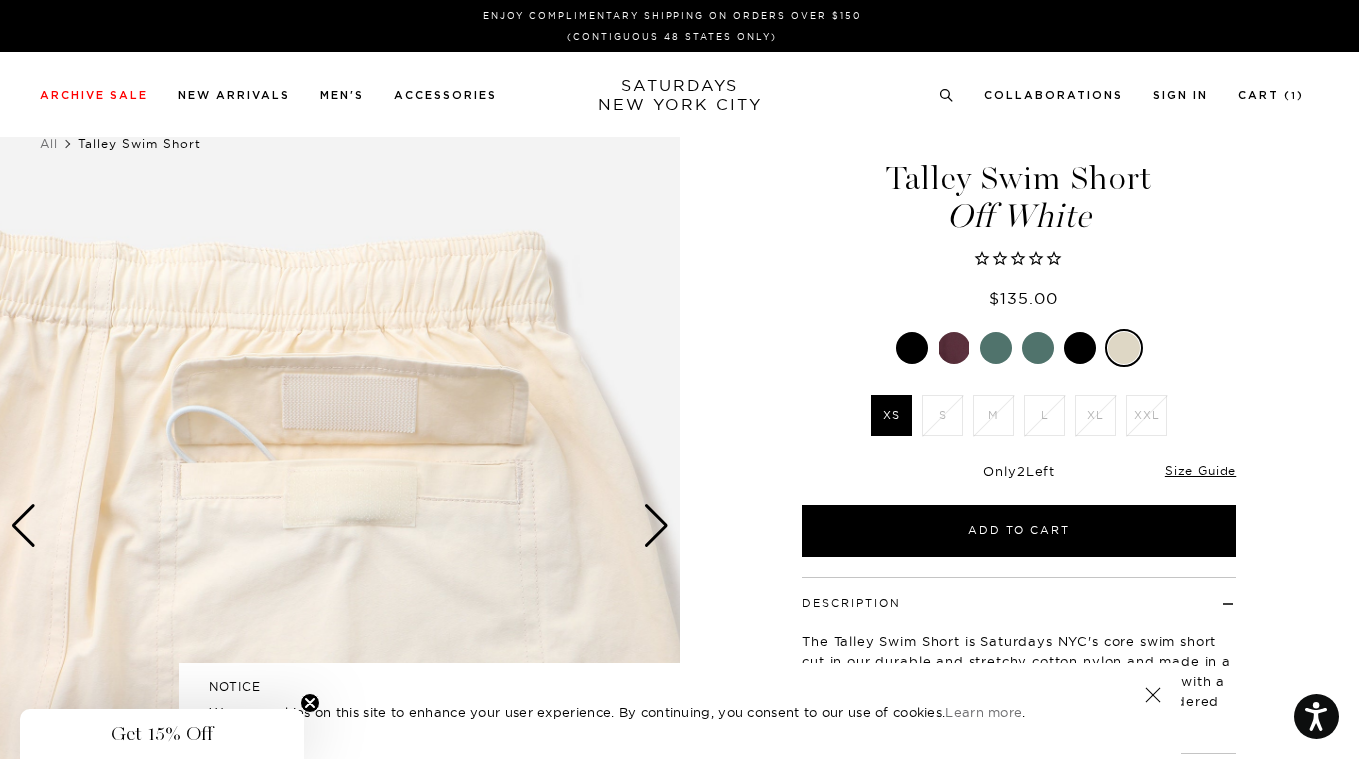 click at bounding box center [656, 526] 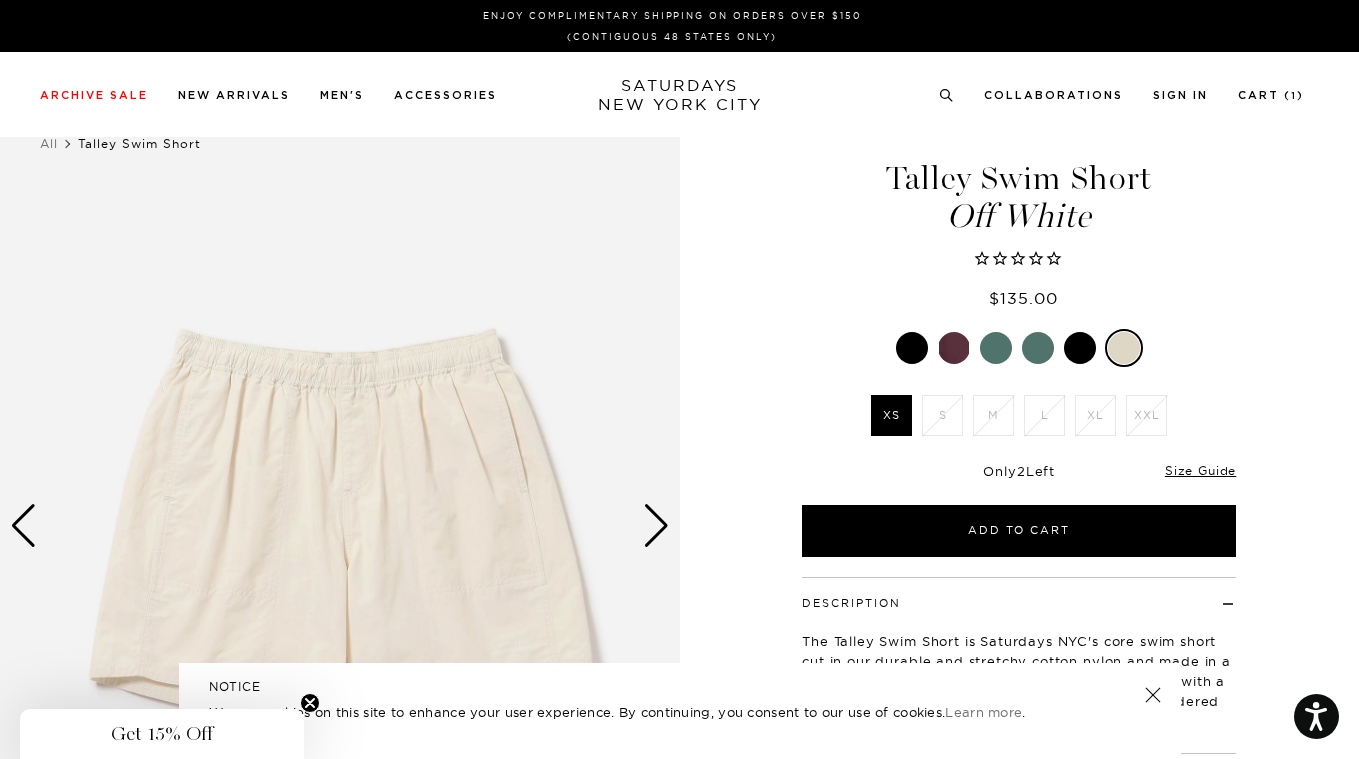 click at bounding box center (656, 526) 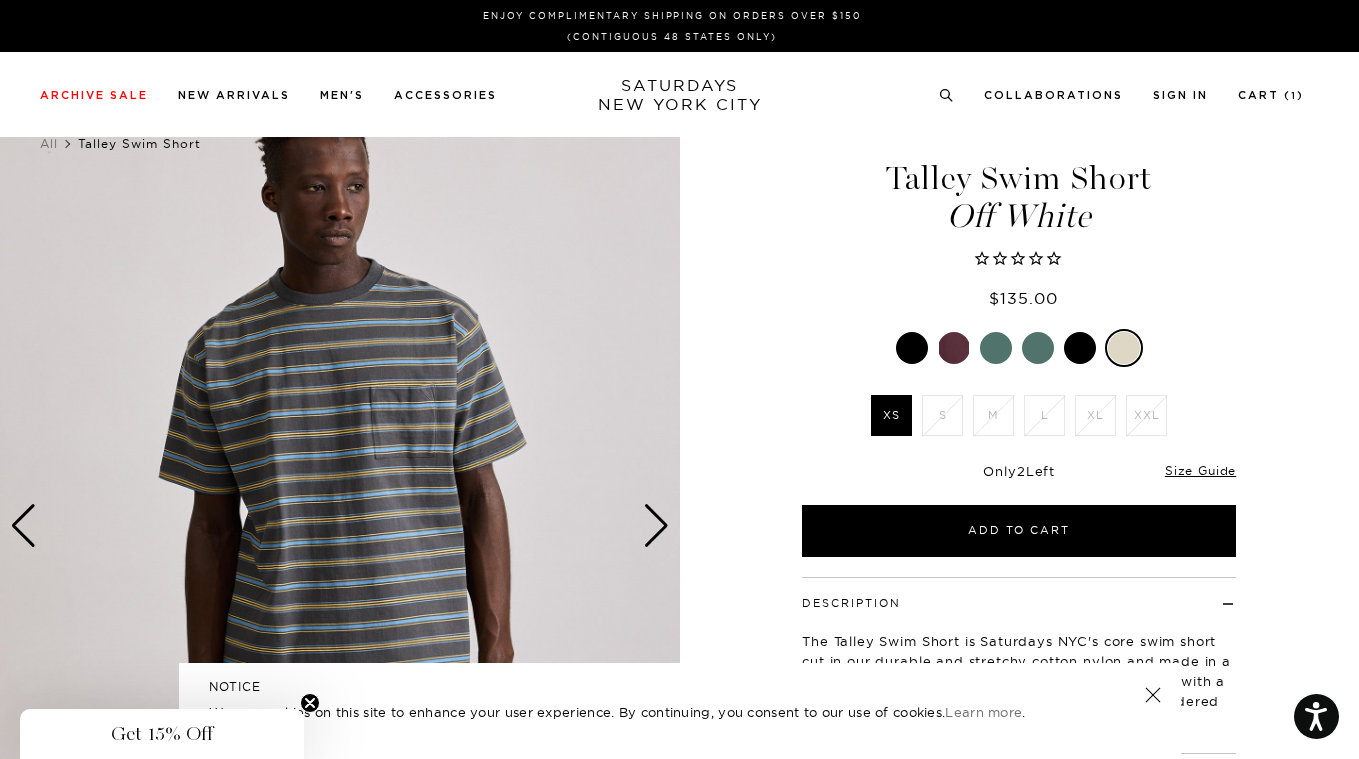 click at bounding box center [656, 526] 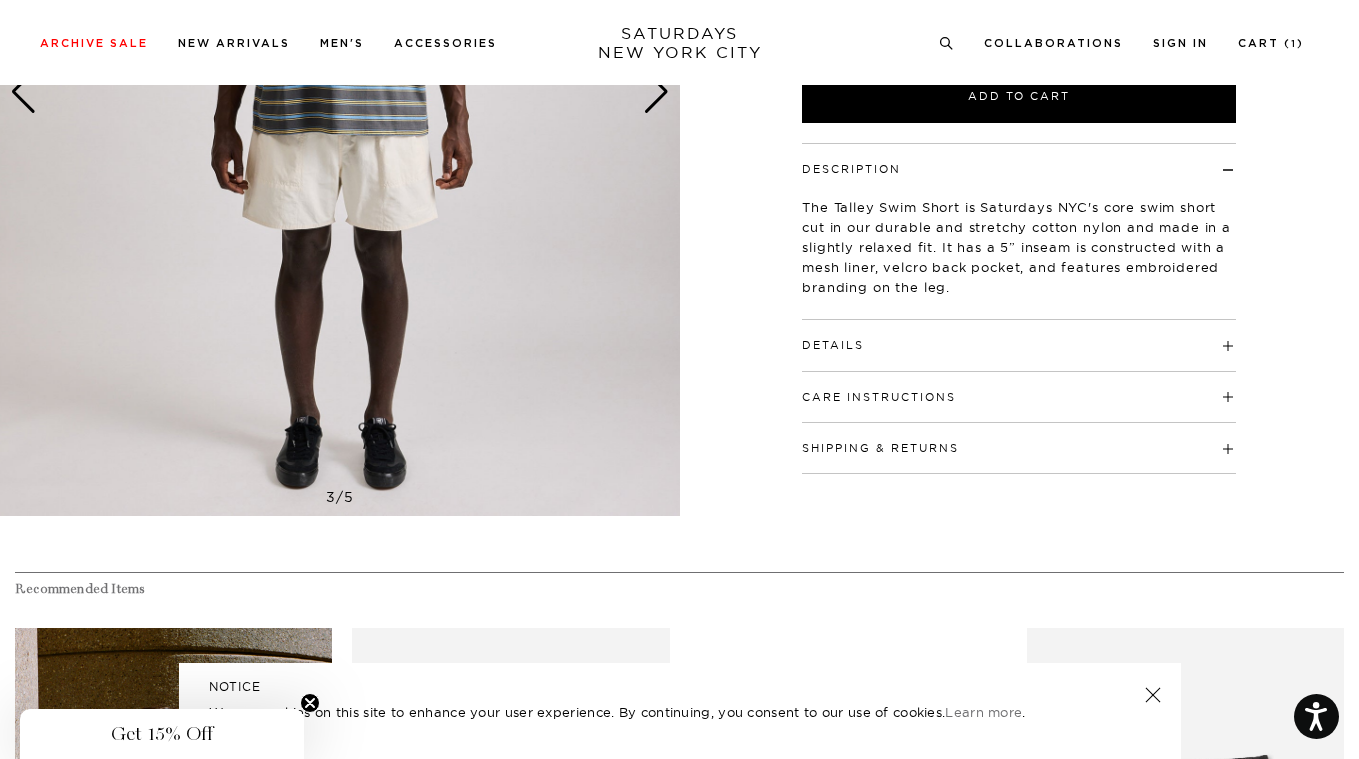 scroll, scrollTop: 440, scrollLeft: 0, axis: vertical 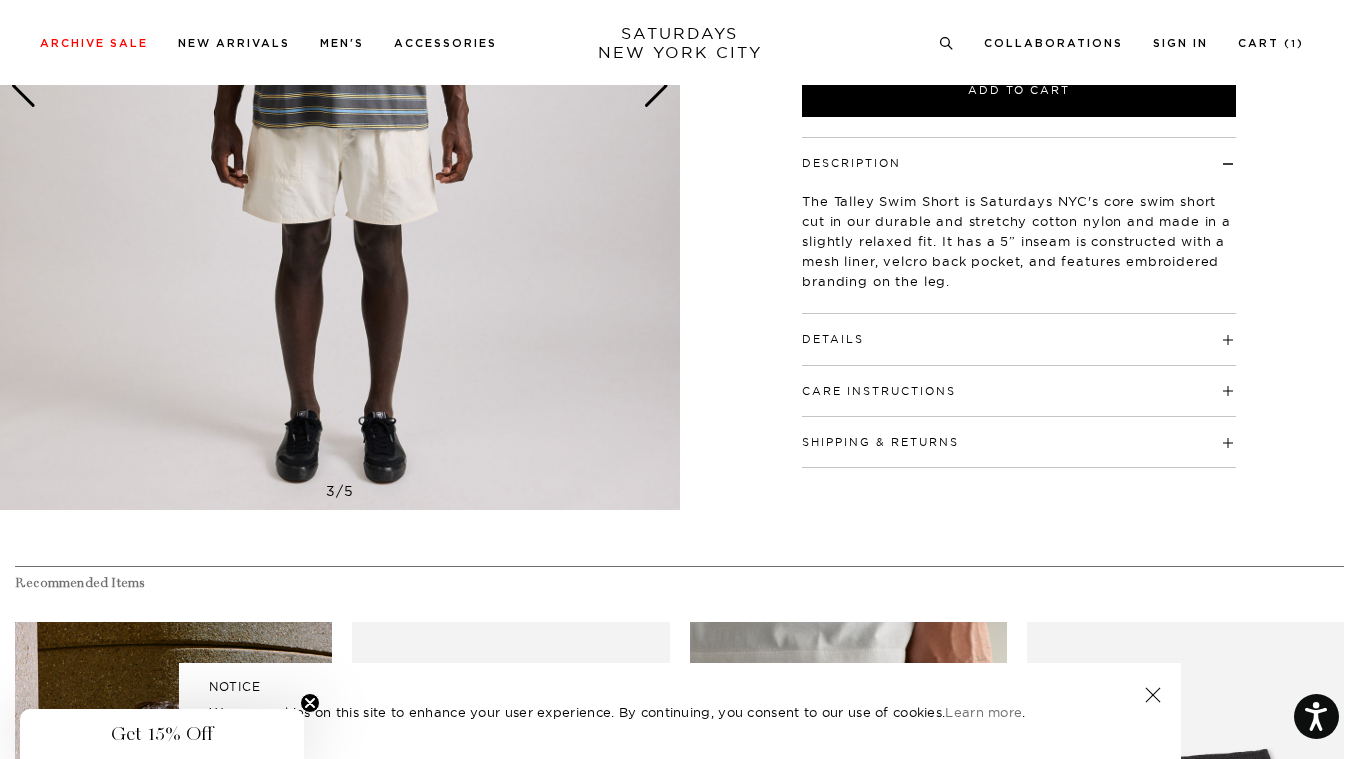 click on "Details" at bounding box center [1019, 330] 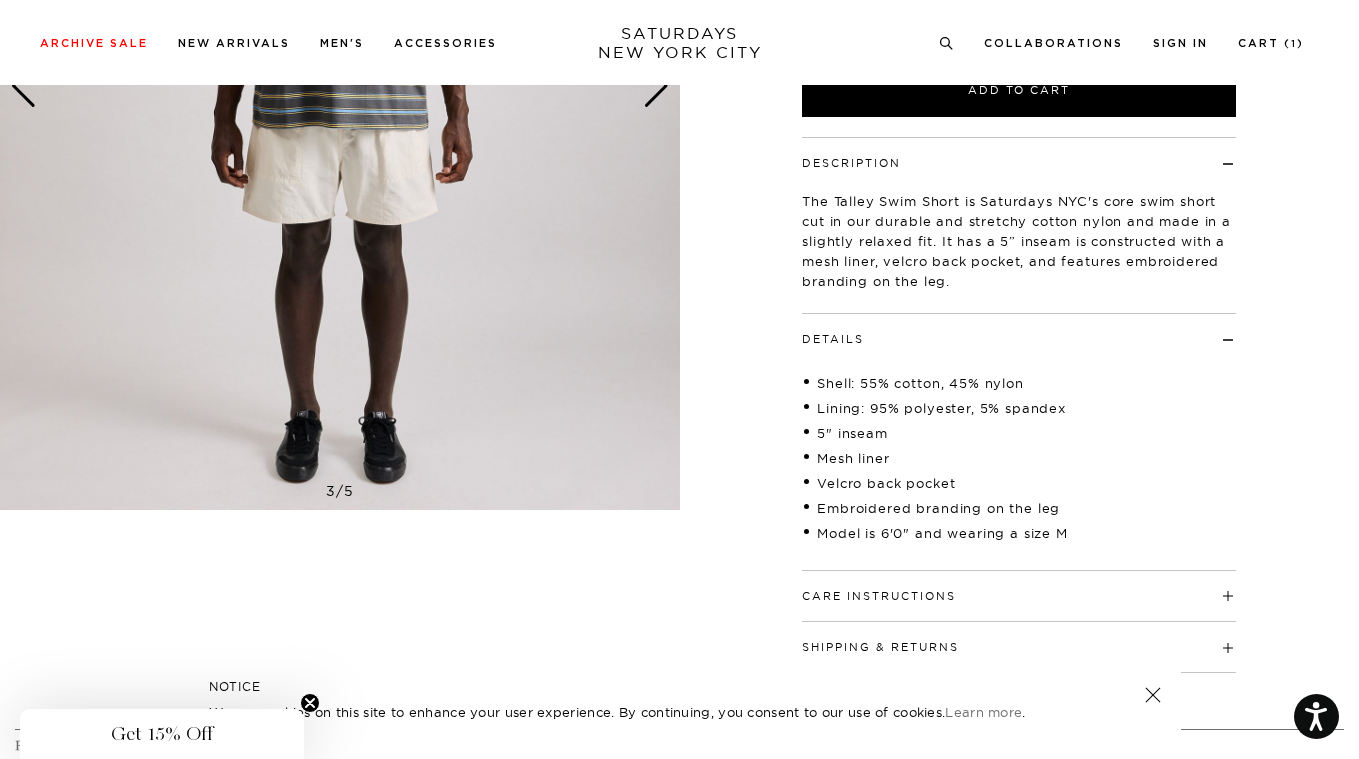 click on "Details" at bounding box center [1019, 330] 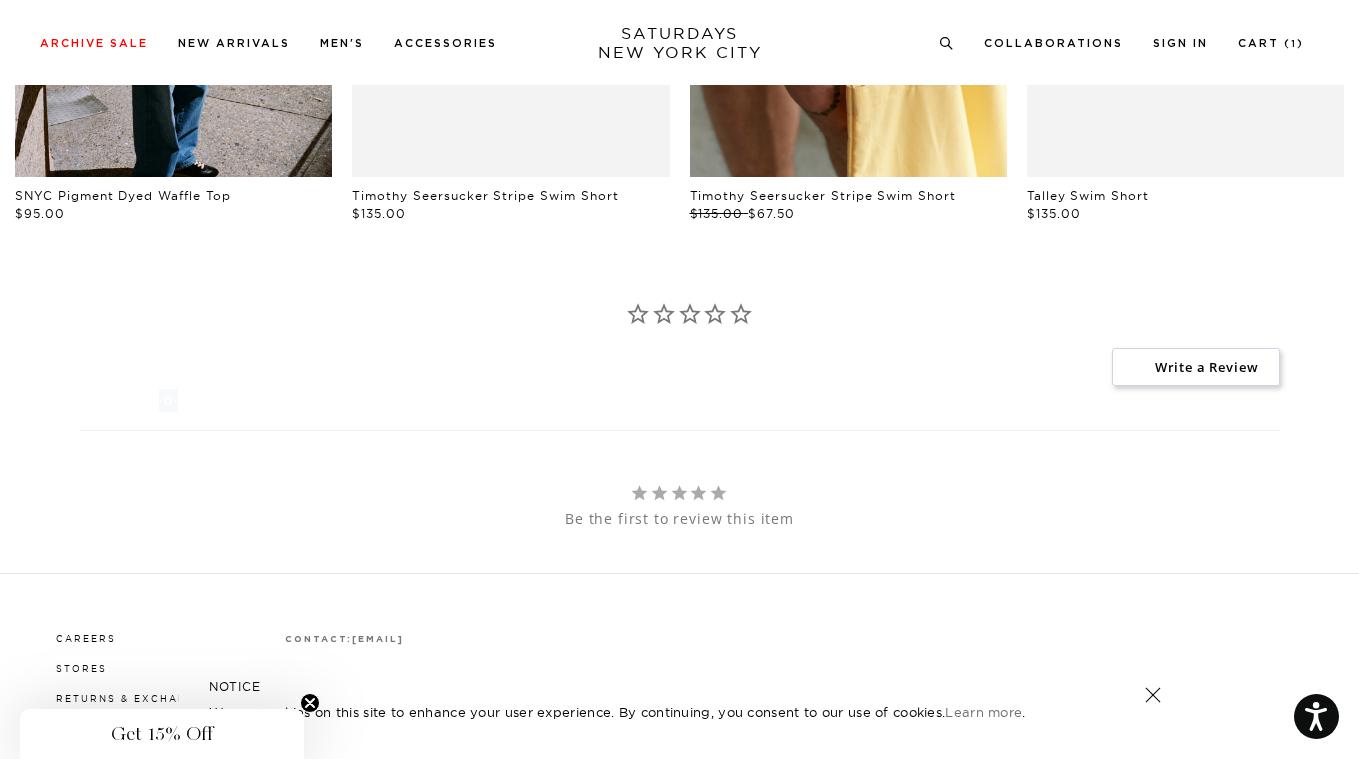 scroll, scrollTop: 1367, scrollLeft: 0, axis: vertical 